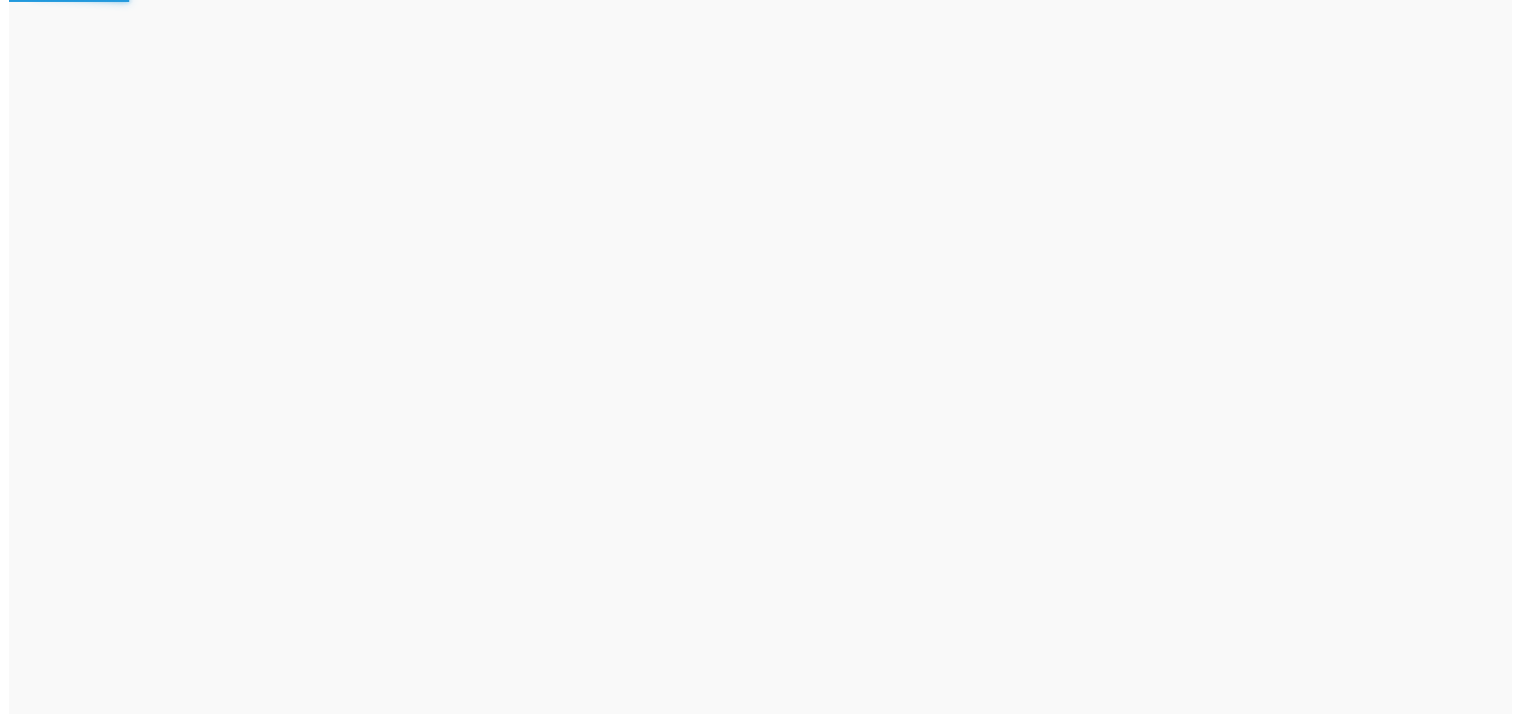 scroll, scrollTop: 0, scrollLeft: 0, axis: both 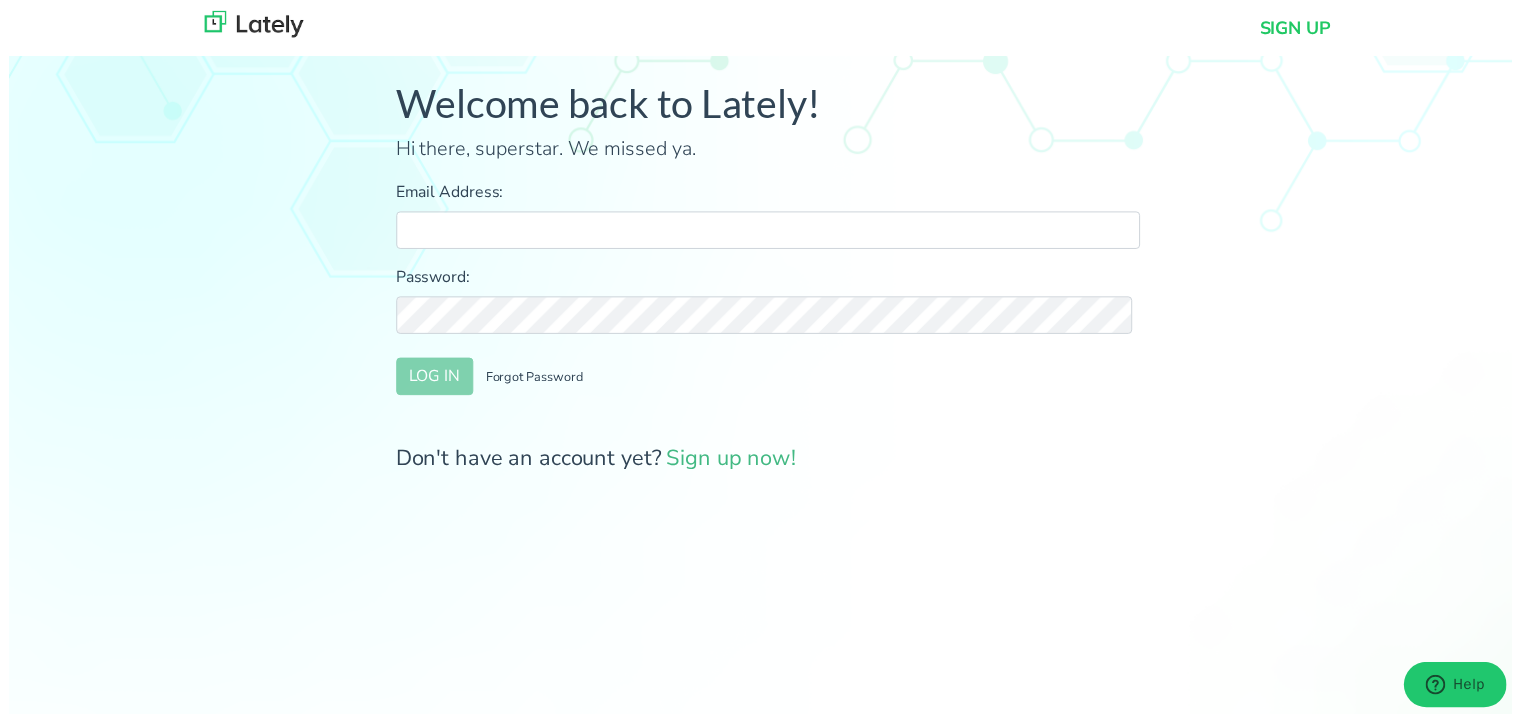 click on "Email Address:" at bounding box center [768, 233] 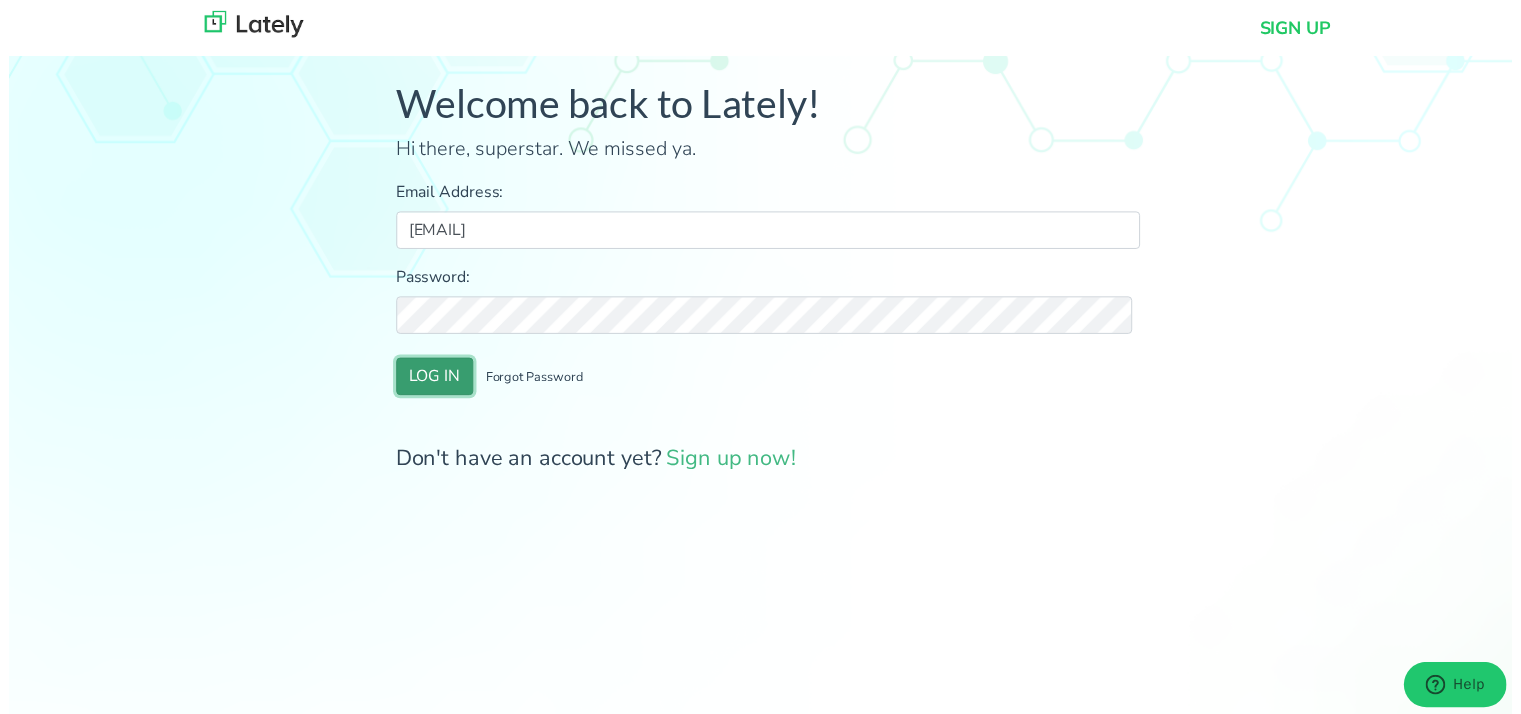 click on "LOG IN" at bounding box center (431, 381) 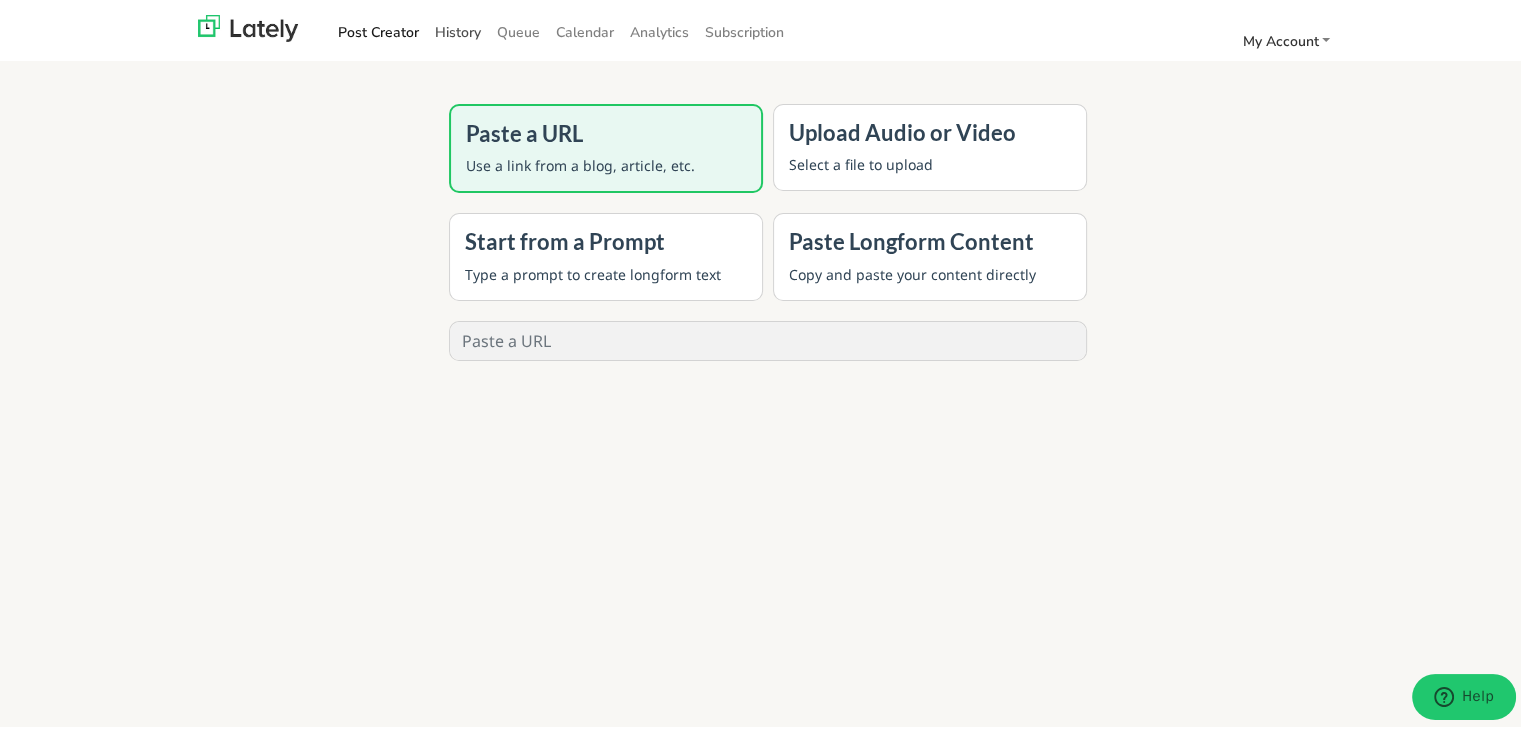 click on "History" at bounding box center [458, 28] 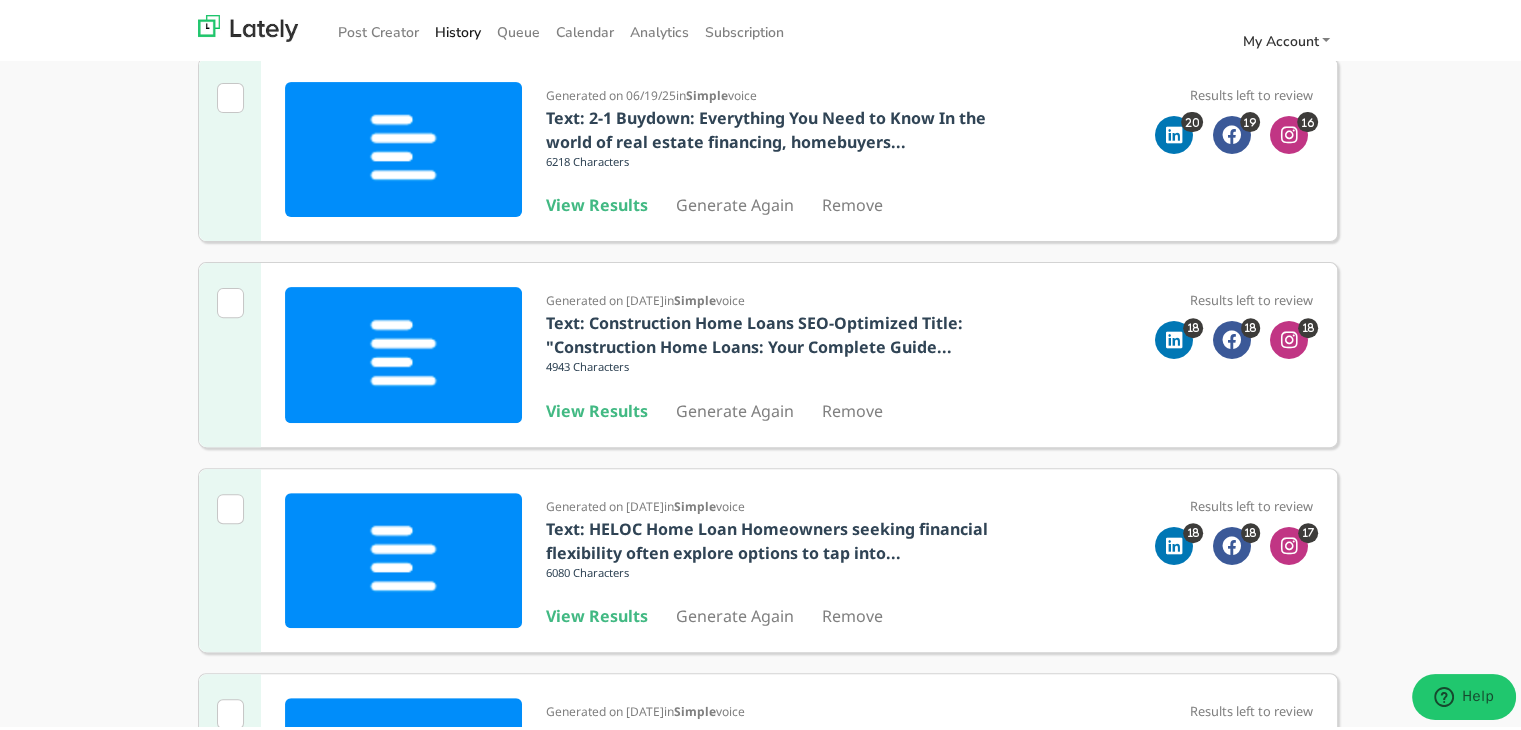 scroll, scrollTop: 1276, scrollLeft: 0, axis: vertical 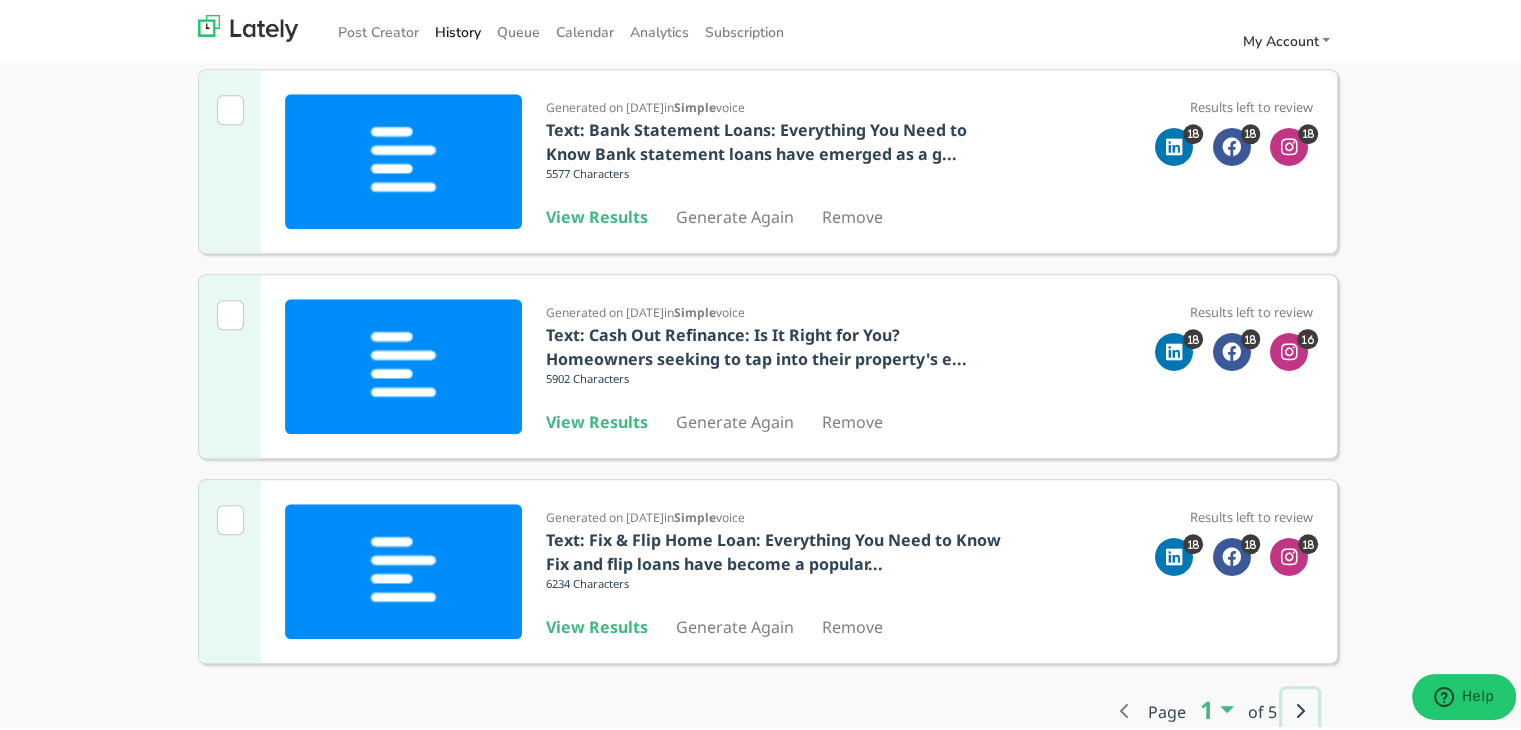 click at bounding box center [1300, 707] 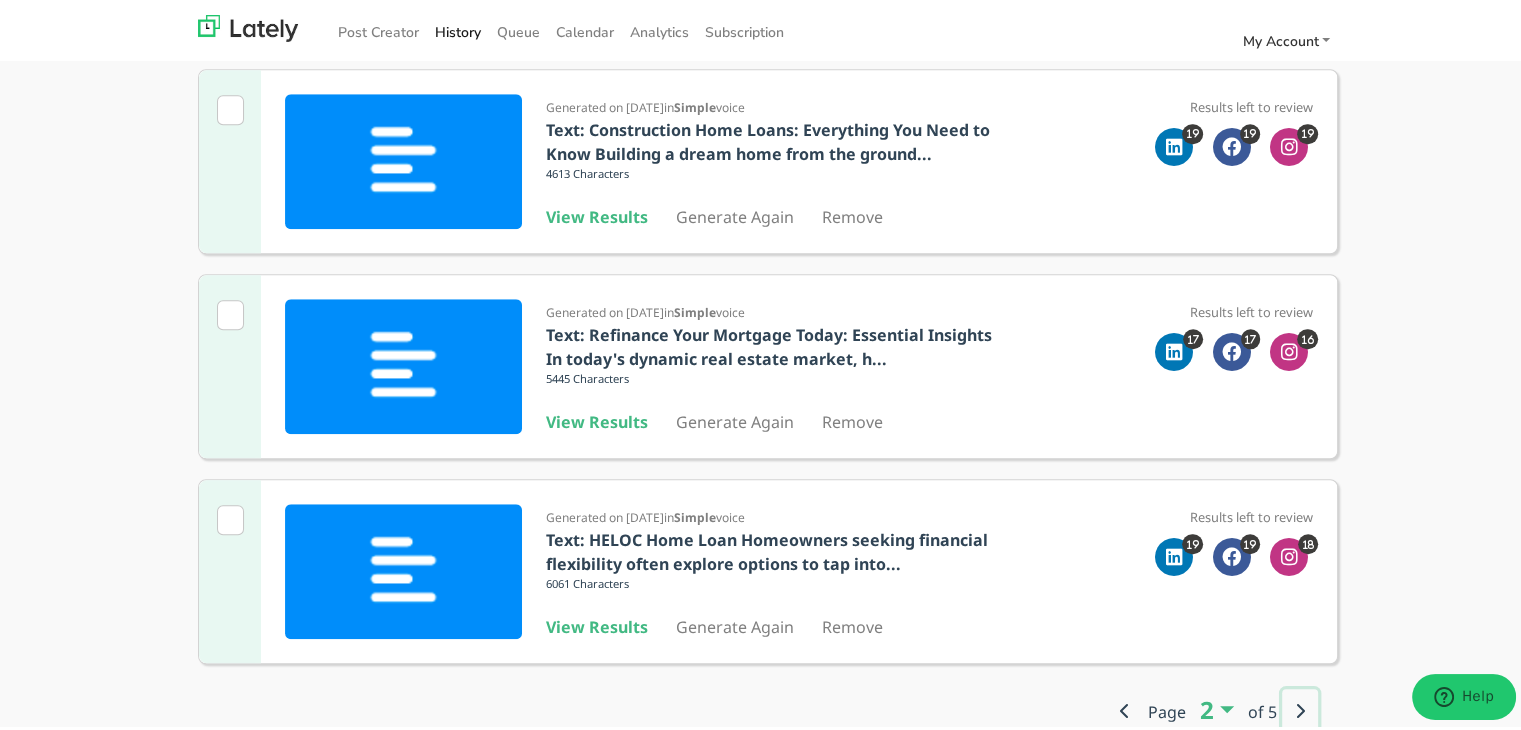 scroll, scrollTop: 1014, scrollLeft: 0, axis: vertical 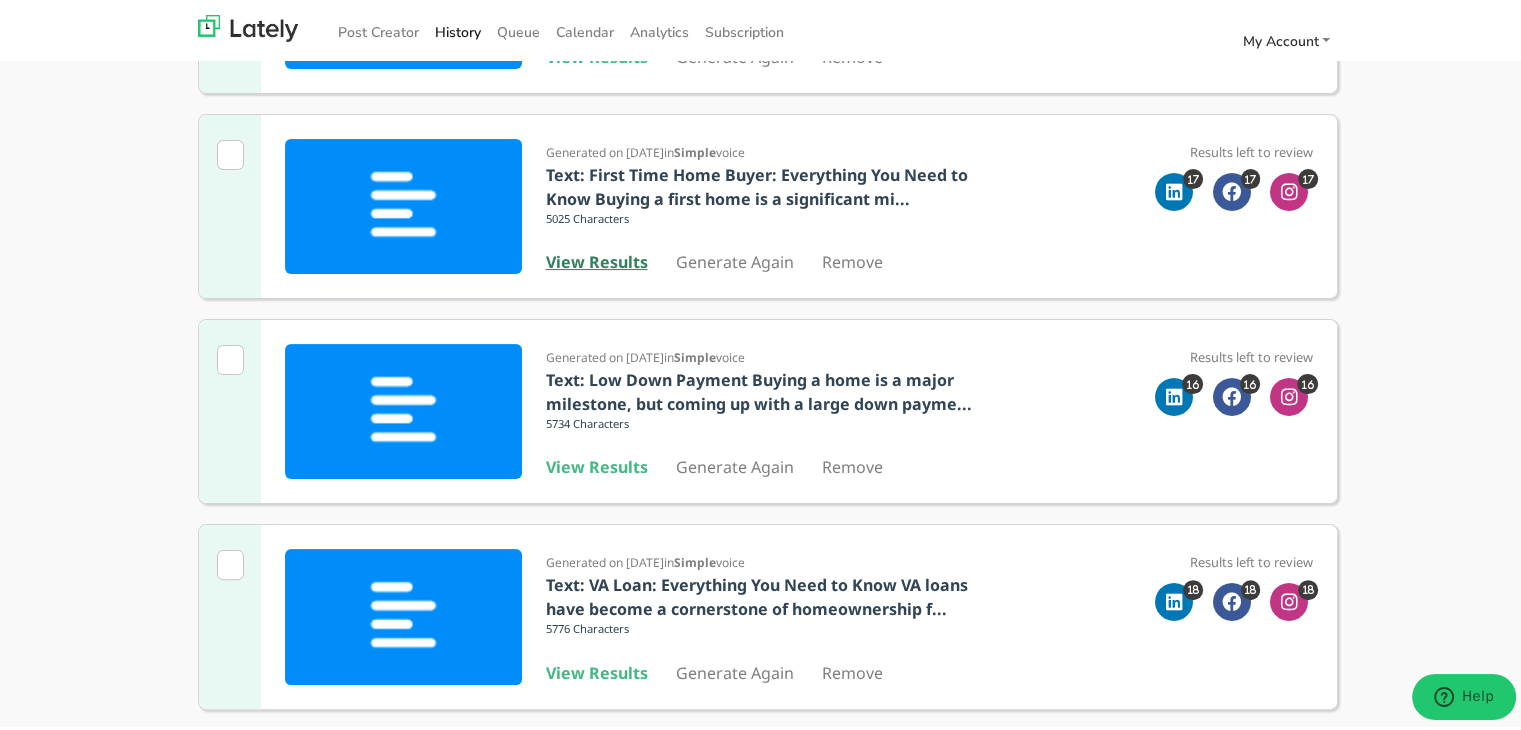 click on "View Results" at bounding box center (597, 53) 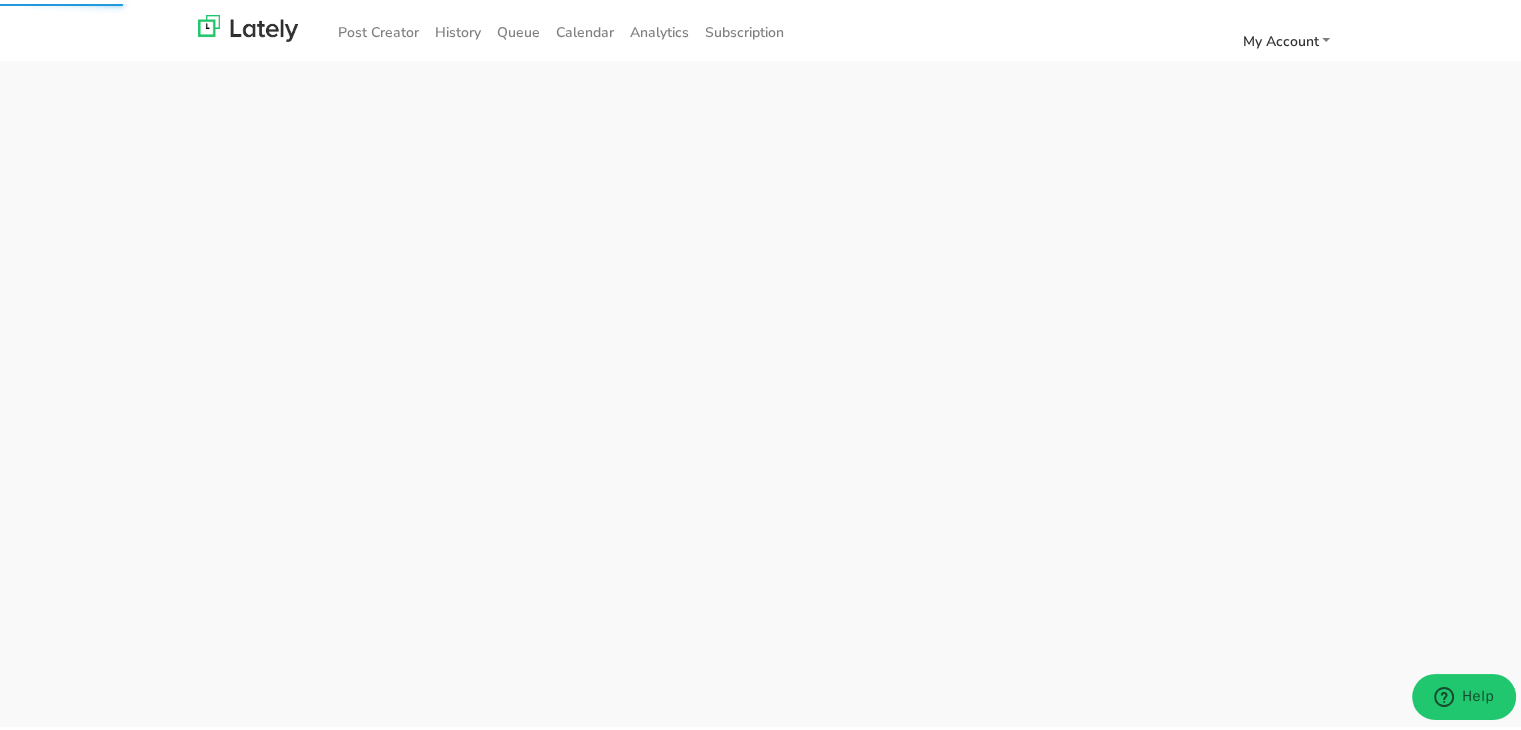 scroll, scrollTop: 0, scrollLeft: 0, axis: both 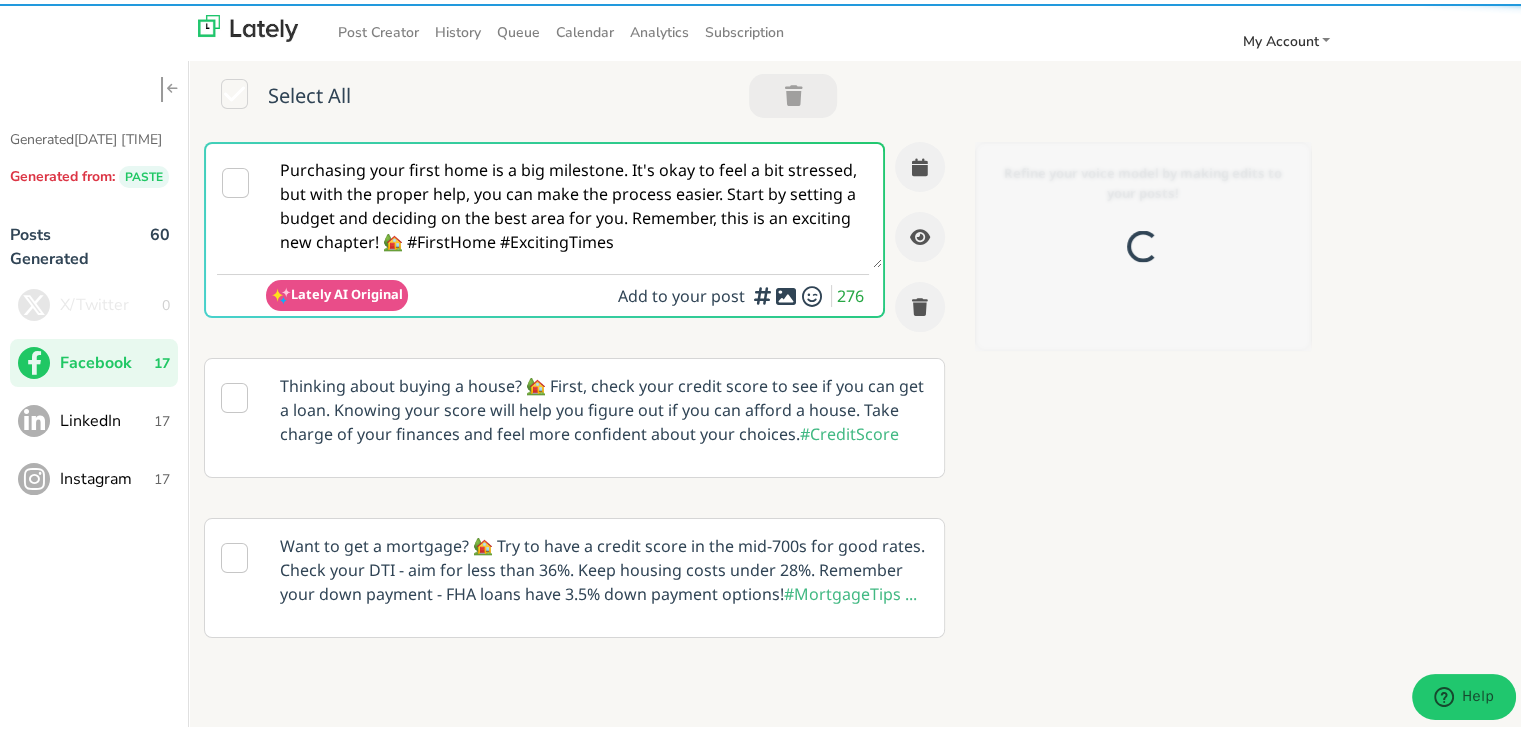 click on "Purchasing your first home is a big milestone. It's okay to feel a bit stressed, but with the proper help, you can make the process easier. Start by setting a budget and deciding on the best area for you. Remember, this is an exciting new chapter! 🏡 #FirstHome #ExcitingTimes" at bounding box center [574, 202] 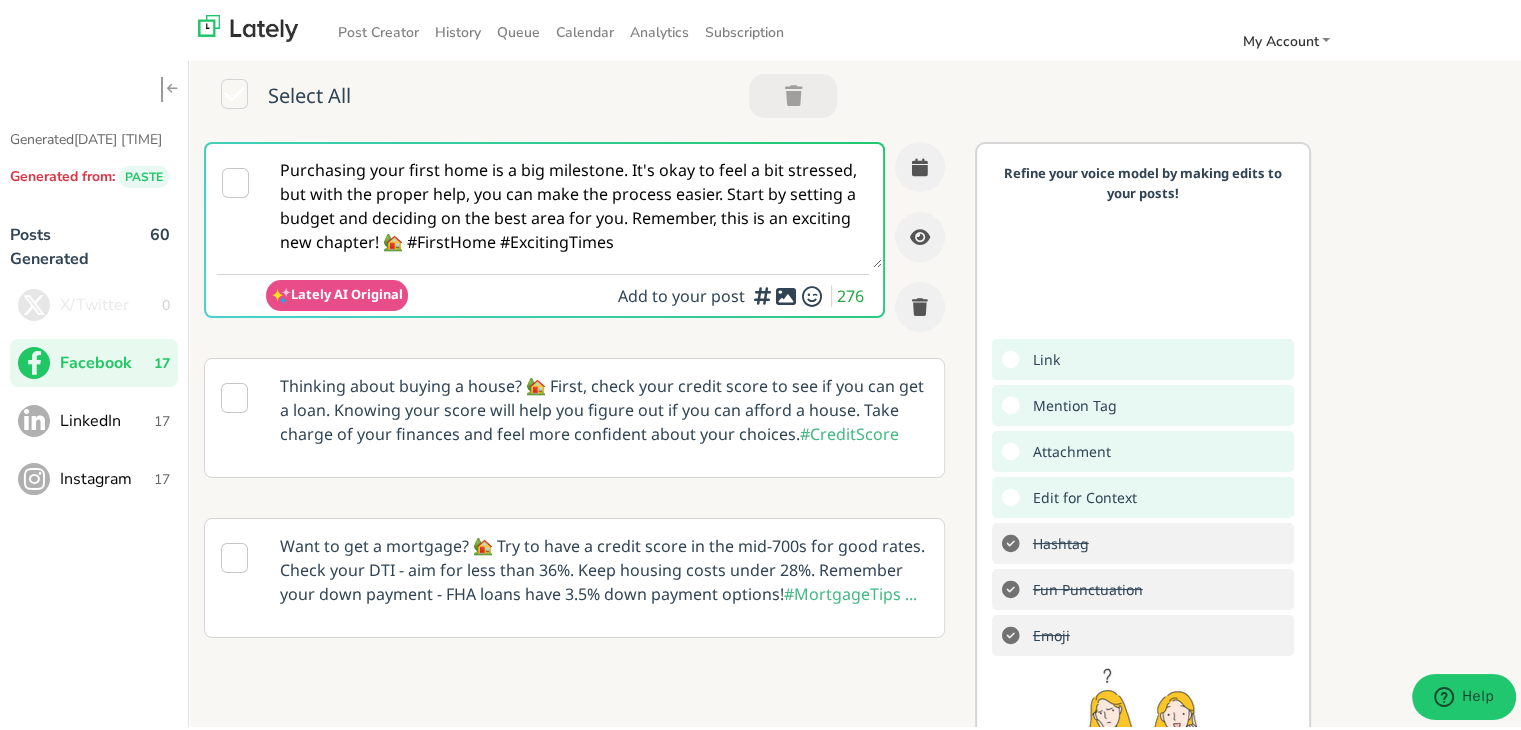 click on "Purchasing your first home is a big milestone. It's okay to feel a bit stressed, but with the proper help, you can make the process easier. Start by setting a budget and deciding on the best area for you. Remember, this is an exciting new chapter! 🏡 #FirstHome #ExcitingTimes" at bounding box center (574, 202) 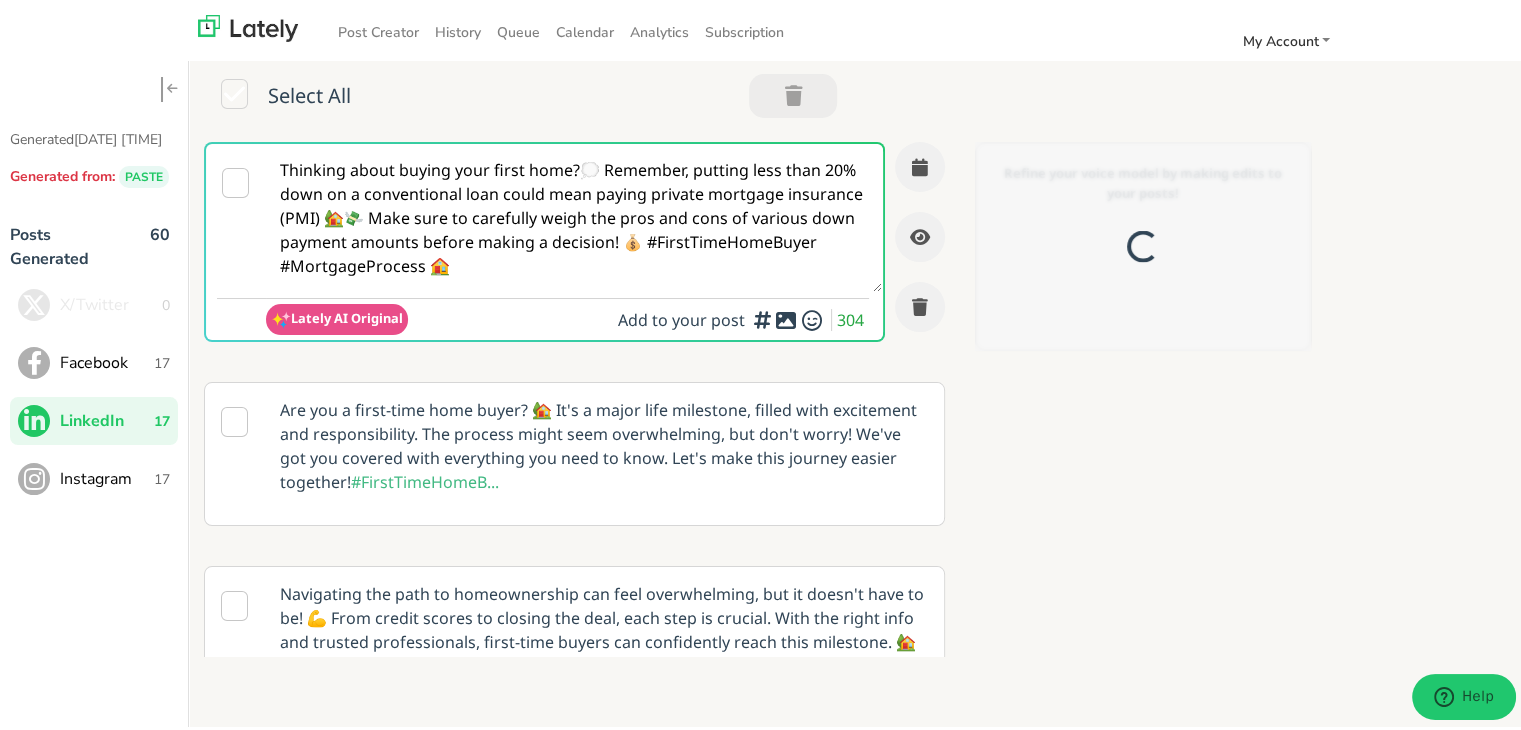 scroll, scrollTop: 0, scrollLeft: 0, axis: both 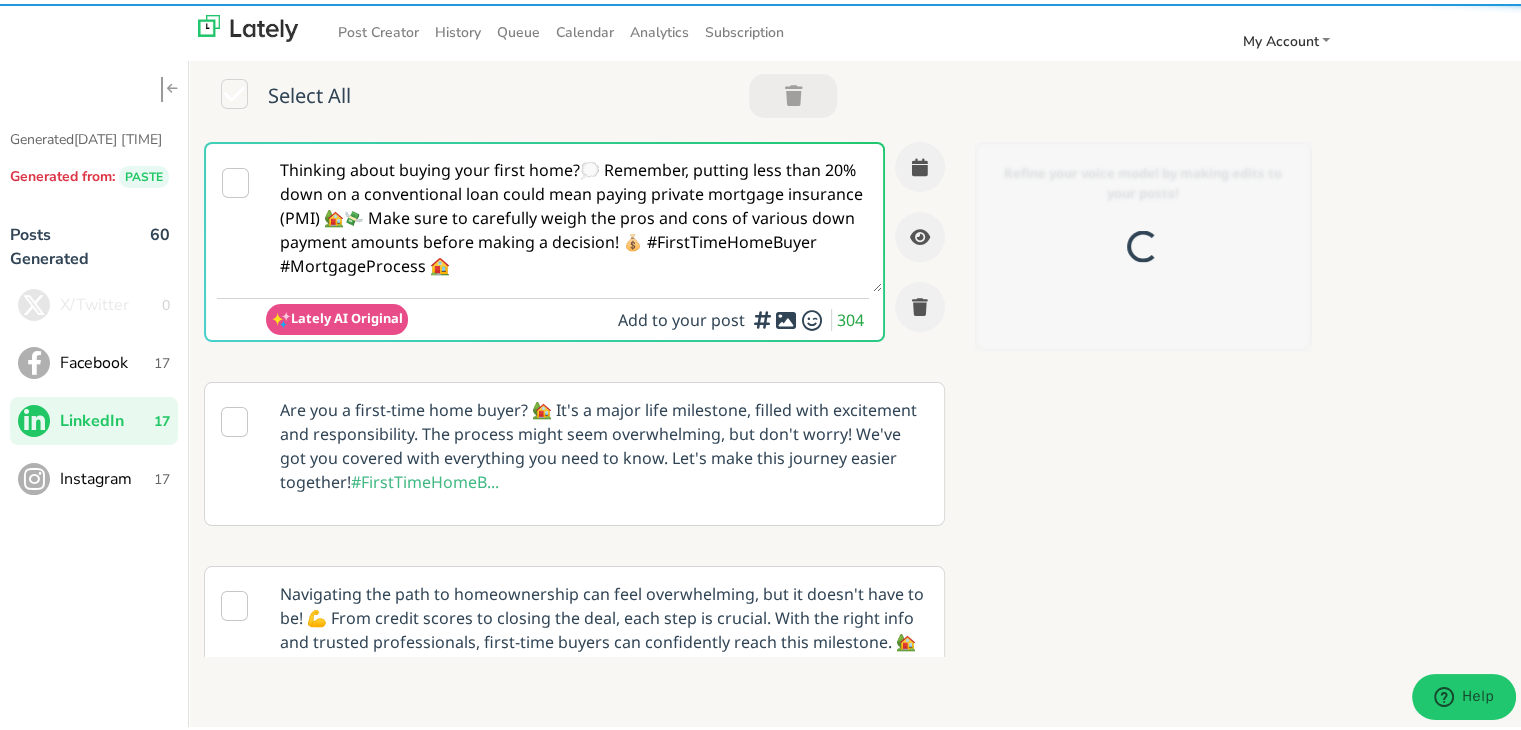 click on "Thinking about buying your first home?💭 Remember, putting less than 20% down on a conventional loan could mean paying private mortgage insurance (PMI) 🏡💸 Make sure to carefully weigh the pros and cons of various down payment amounts before making a decision! 💰 #FirstTimeHomeBuyer #MortgageProcess 🏠" at bounding box center [574, 214] 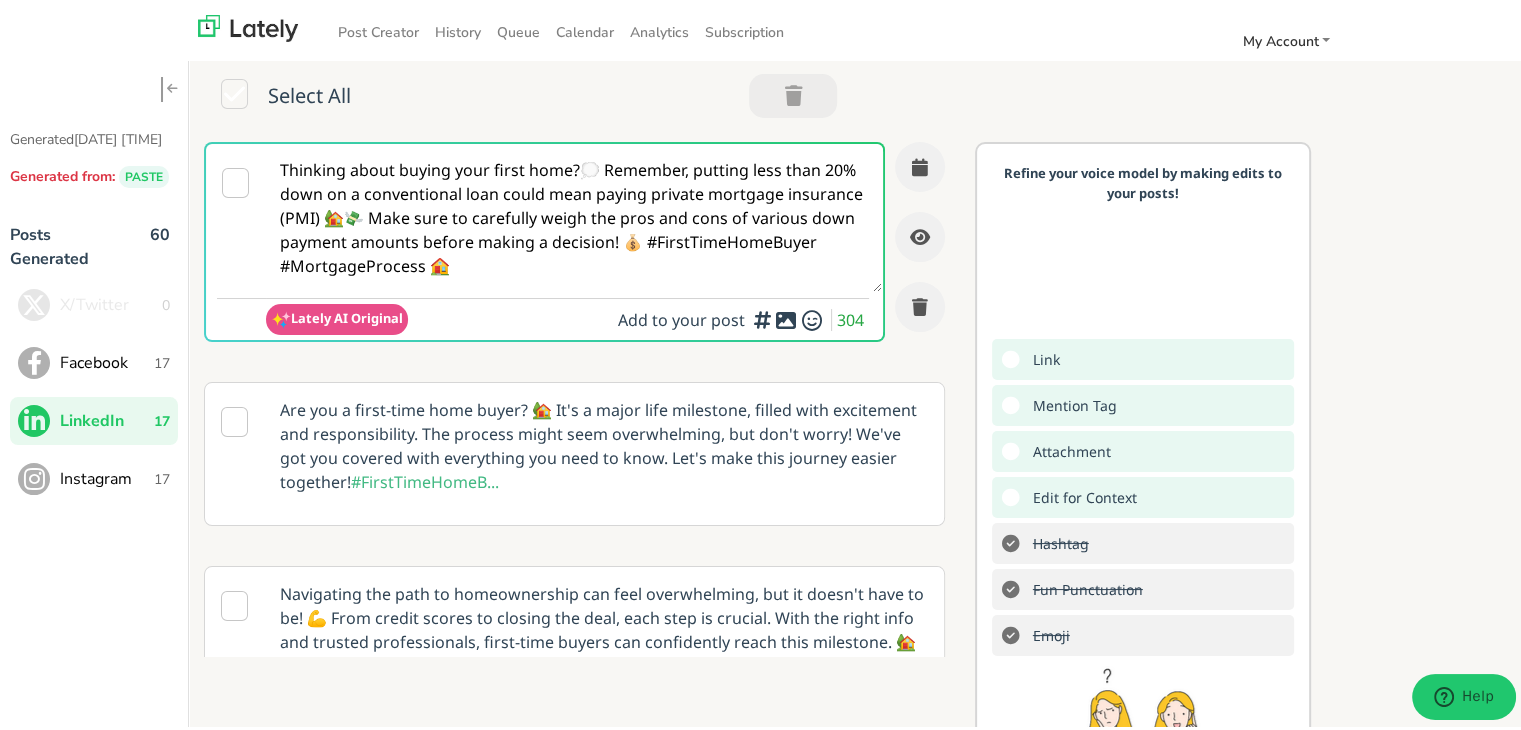 click on "Thinking about buying your first home?💭 Remember, putting less than 20% down on a conventional loan could mean paying private mortgage insurance (PMI) 🏡💸 Make sure to carefully weigh the pros and cons of various down payment amounts before making a decision! 💰 #FirstTimeHomeBuyer #MortgageProcess 🏠" at bounding box center [574, 214] 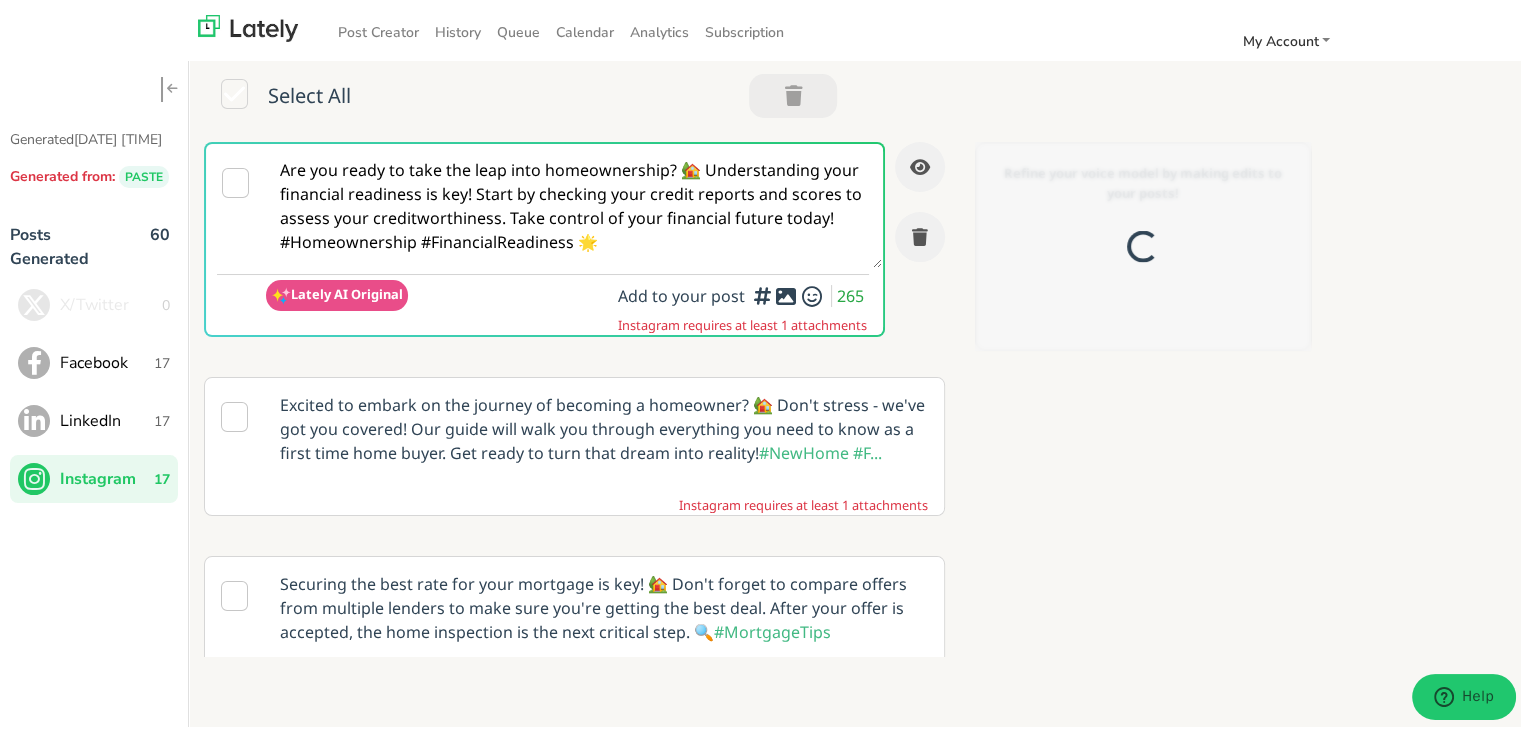 scroll, scrollTop: 0, scrollLeft: 0, axis: both 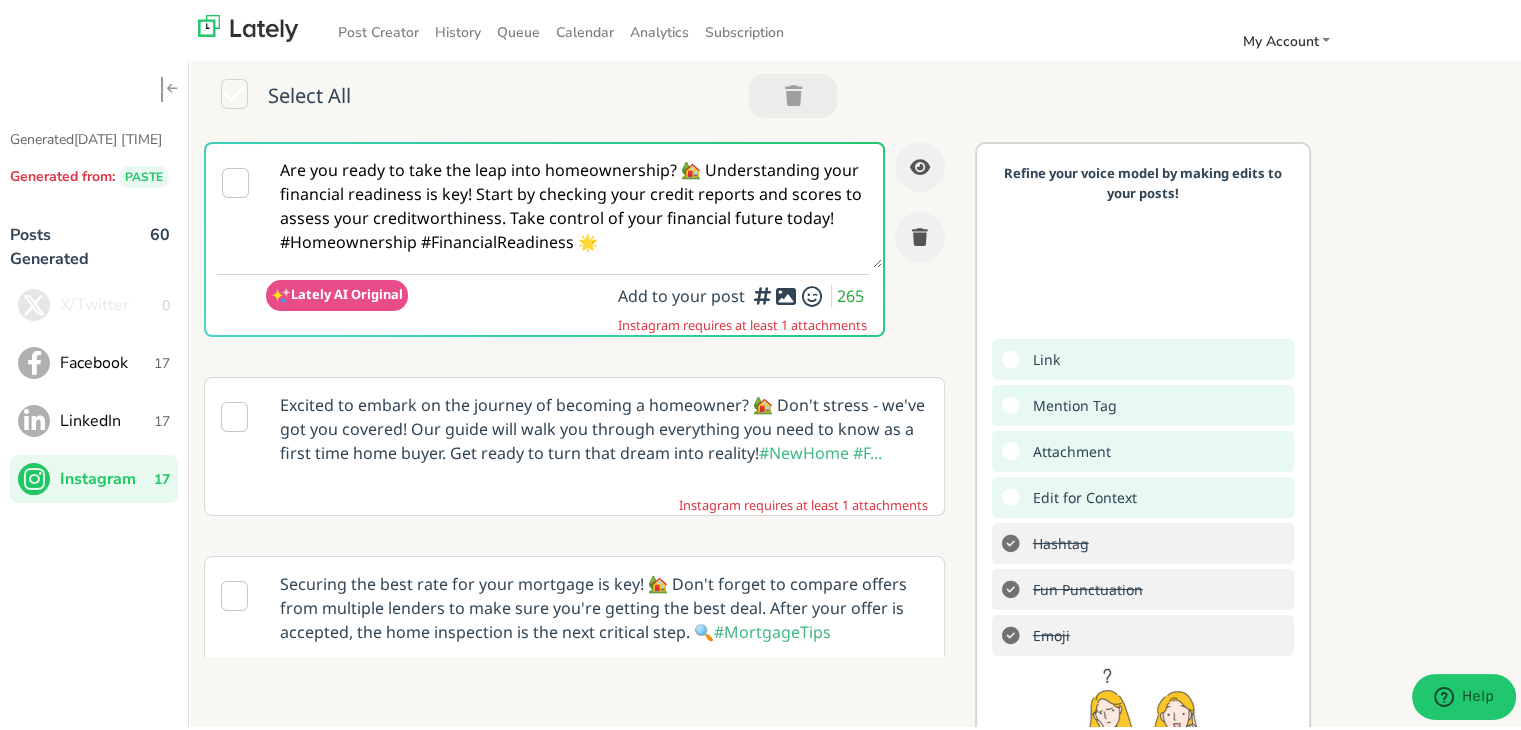 click on "Are you ready to take the leap into homeownership? 🏡 Understanding your financial readiness is key! Start by checking your credit reports and scores to assess your creditworthiness. Take control of your financial future today! #Homeownership #FinancialReadiness 🌟" at bounding box center [574, 202] 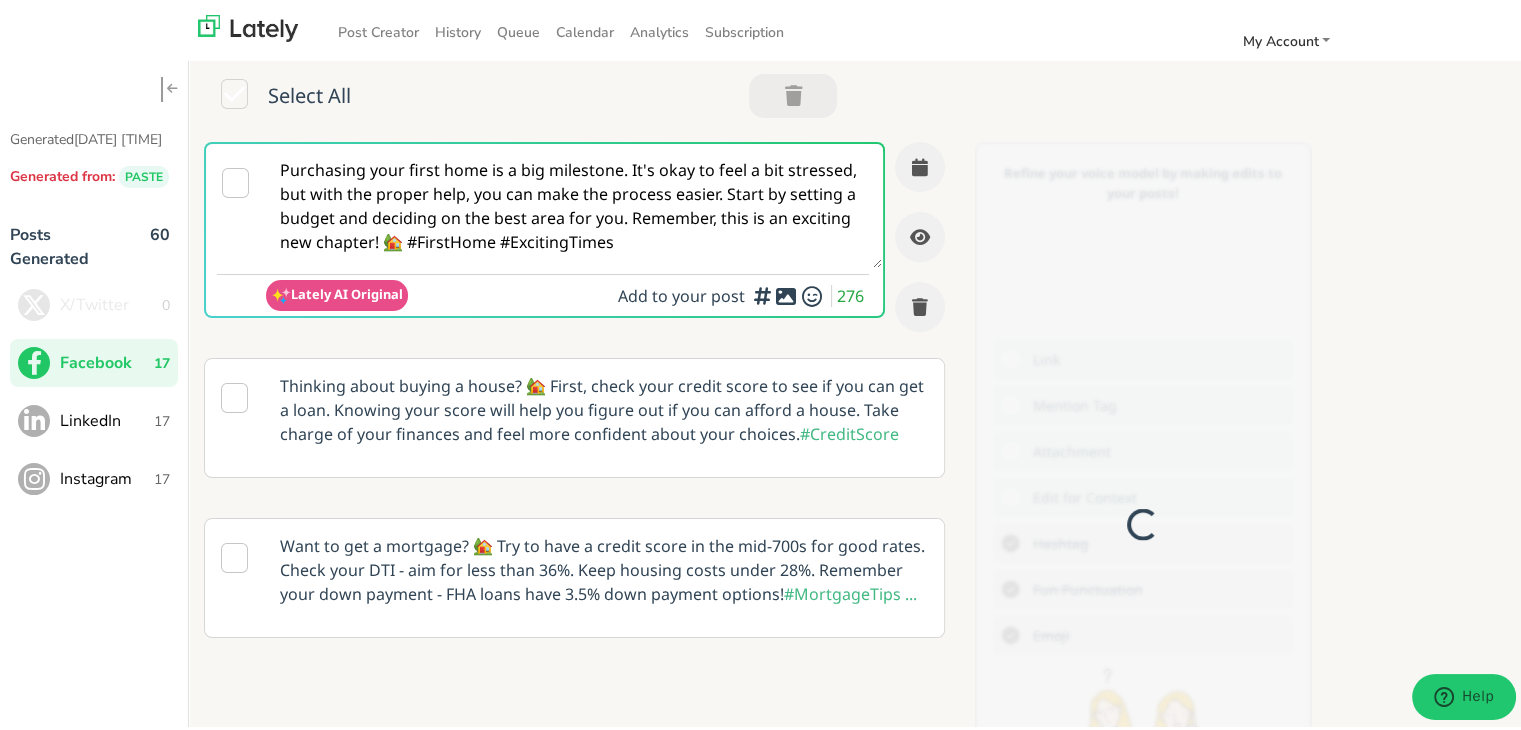 scroll, scrollTop: 0, scrollLeft: 0, axis: both 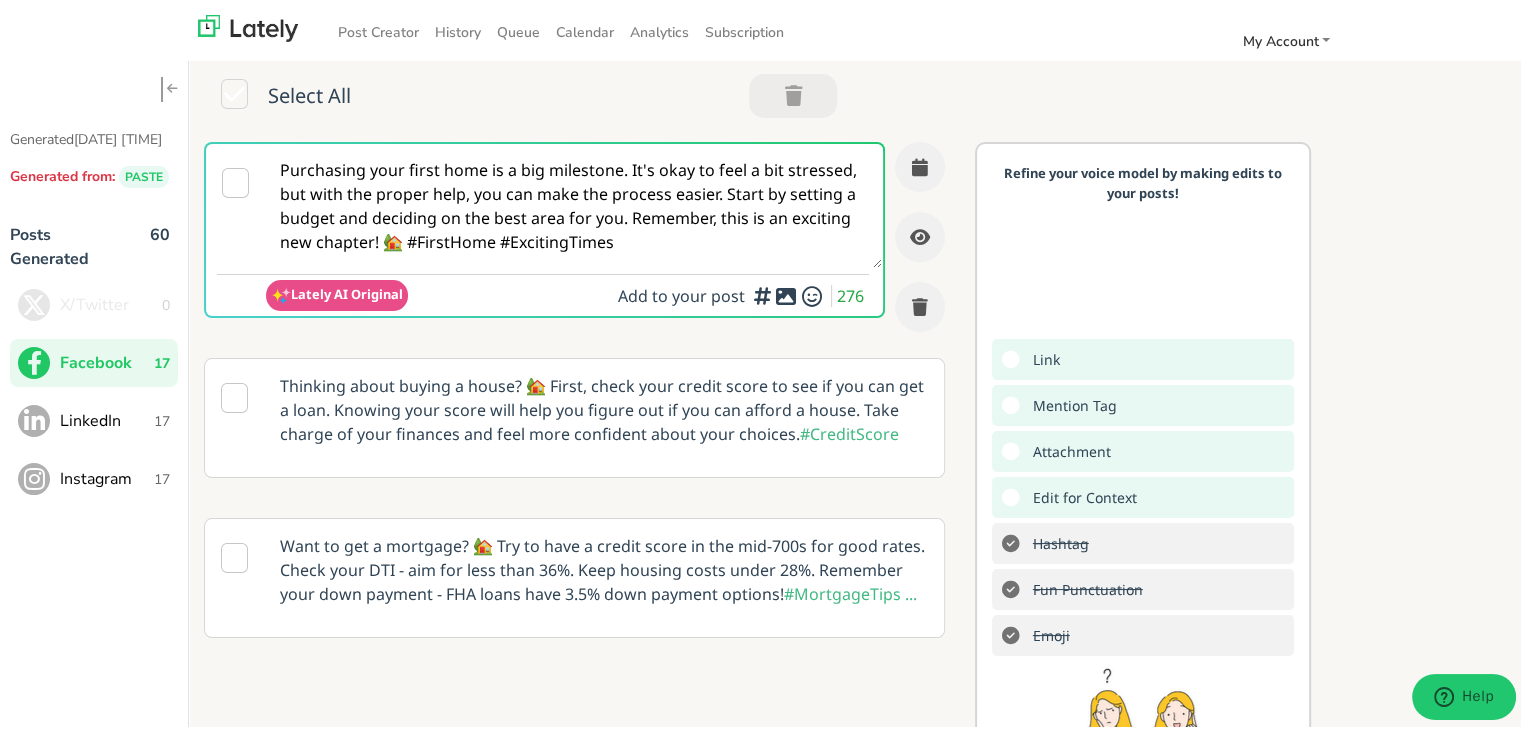 click on "Purchasing your first home is a big milestone. It's okay to feel a bit stressed, but with the proper help, you can make the process easier. Start by setting a budget and deciding on the best area for you. Remember, this is an exciting new chapter! 🏡 #FirstHome #ExcitingTimes" at bounding box center (574, 202) 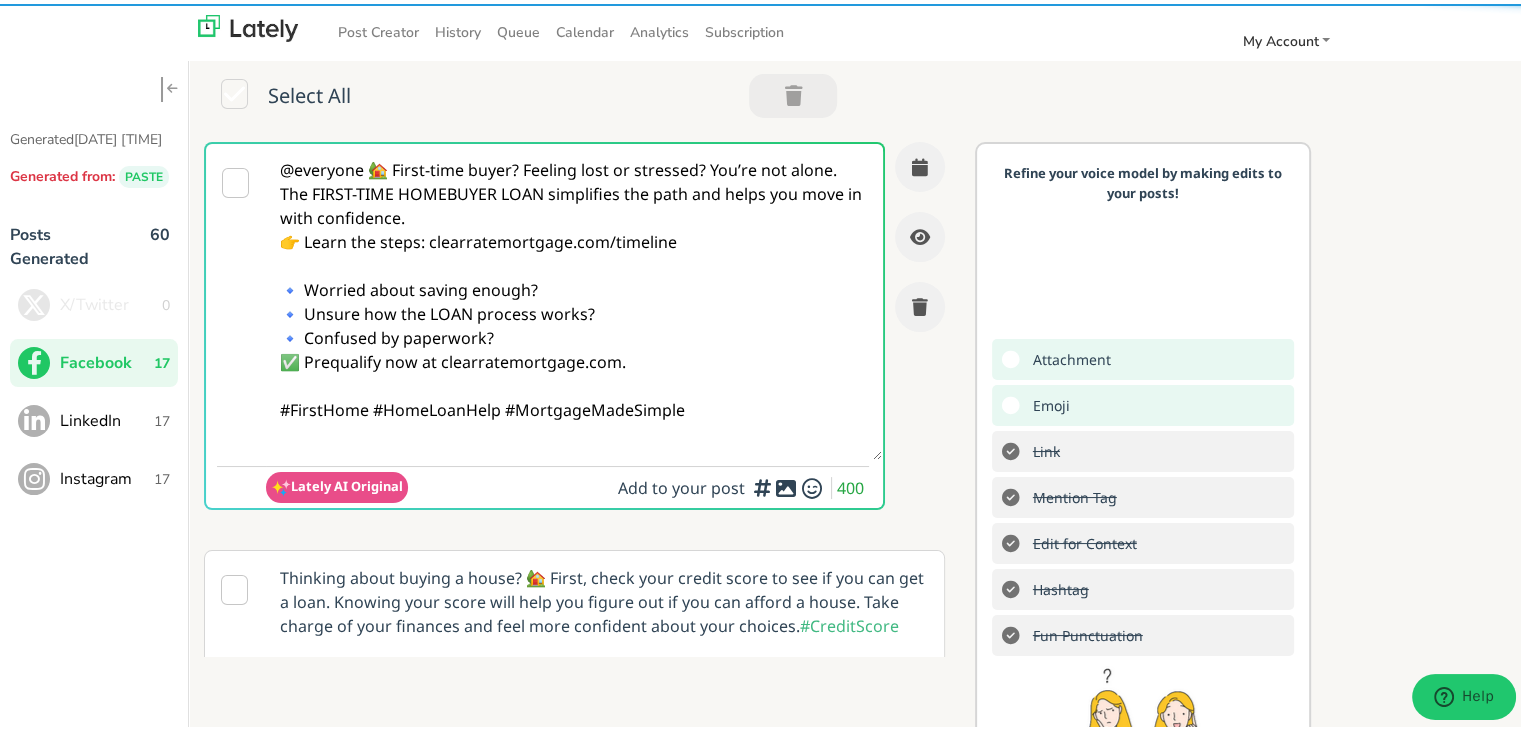 click on "@everyone 🏡 First-time buyer? Feeling lost or stressed? You’re not alone.
The FIRST-TIME HOMEBUYER LOAN simplifies the path and helps you move in with confidence.
👉 Learn the steps: clearratemortgage.com/timeline
🔹 Worried about saving enough?
🔹 Unsure how the LOAN process works?
🔹 Confused by paperwork?
✅ Prequalify now at clearratemortgage.com.
#FirstHome #HomeLoanHelp #MortgageMadeSimple" at bounding box center (574, 298) 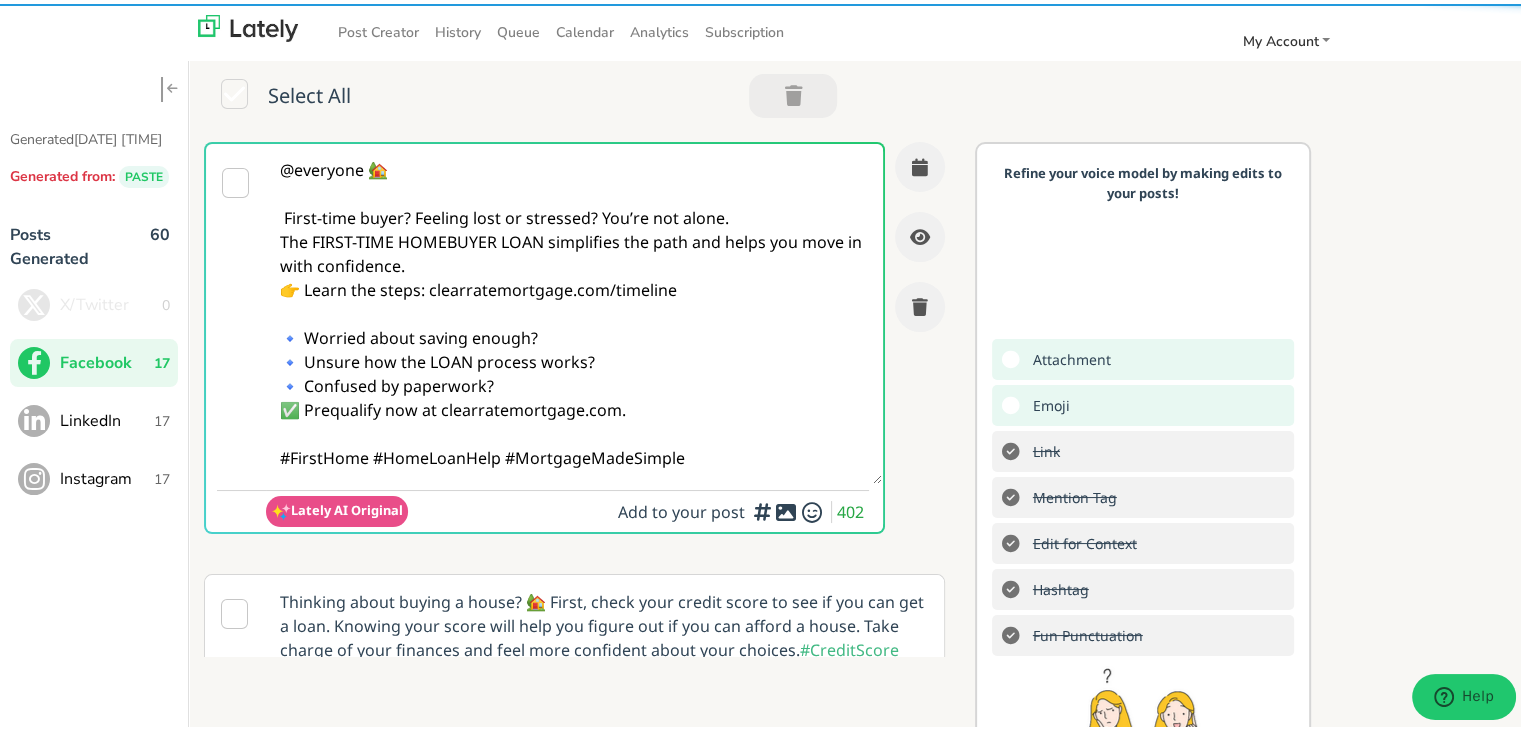 click on "@everyone 🏡
First-time buyer? Feeling lost or stressed? You’re not alone.
The FIRST-TIME HOMEBUYER LOAN simplifies the path and helps you move in with confidence.
👉 Learn the steps: clearratemortgage.com/timeline
🔹 Worried about saving enough?
🔹 Unsure how the LOAN process works?
🔹 Confused by paperwork?
✅ Prequalify now at clearratemortgage.com.
#FirstHome #HomeLoanHelp #MortgageMadeSimple" at bounding box center [574, 310] 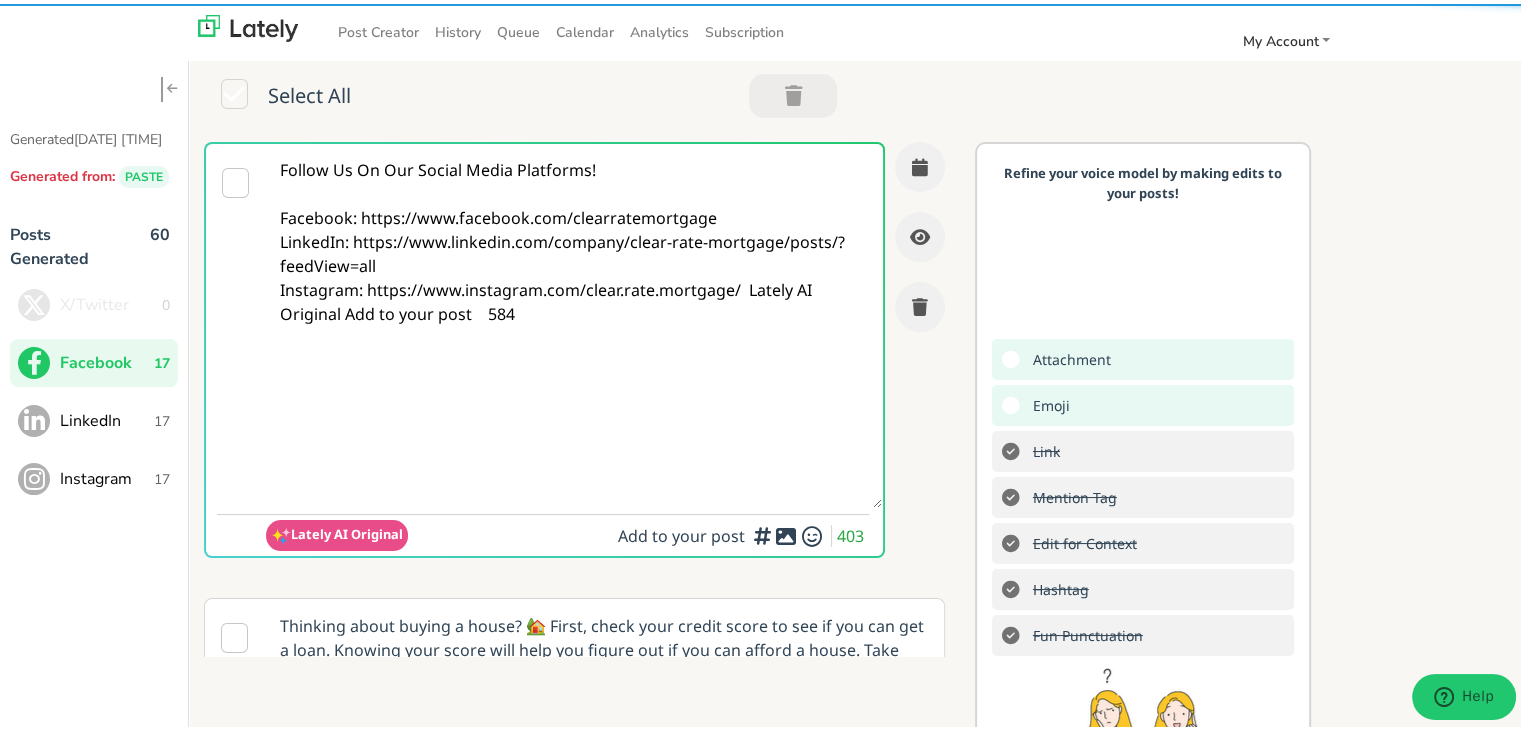click on "Follow Us On Our Social Media Platforms!
Facebook: https://www.facebook.com/clearratemortgage
LinkedIn: https://www.linkedin.com/company/clear-rate-mortgage/posts/?feedView=all
Instagram: https://www.instagram.com/clear.rate.mortgage/  Lately AI Original Add to your post    584" at bounding box center [574, 322] 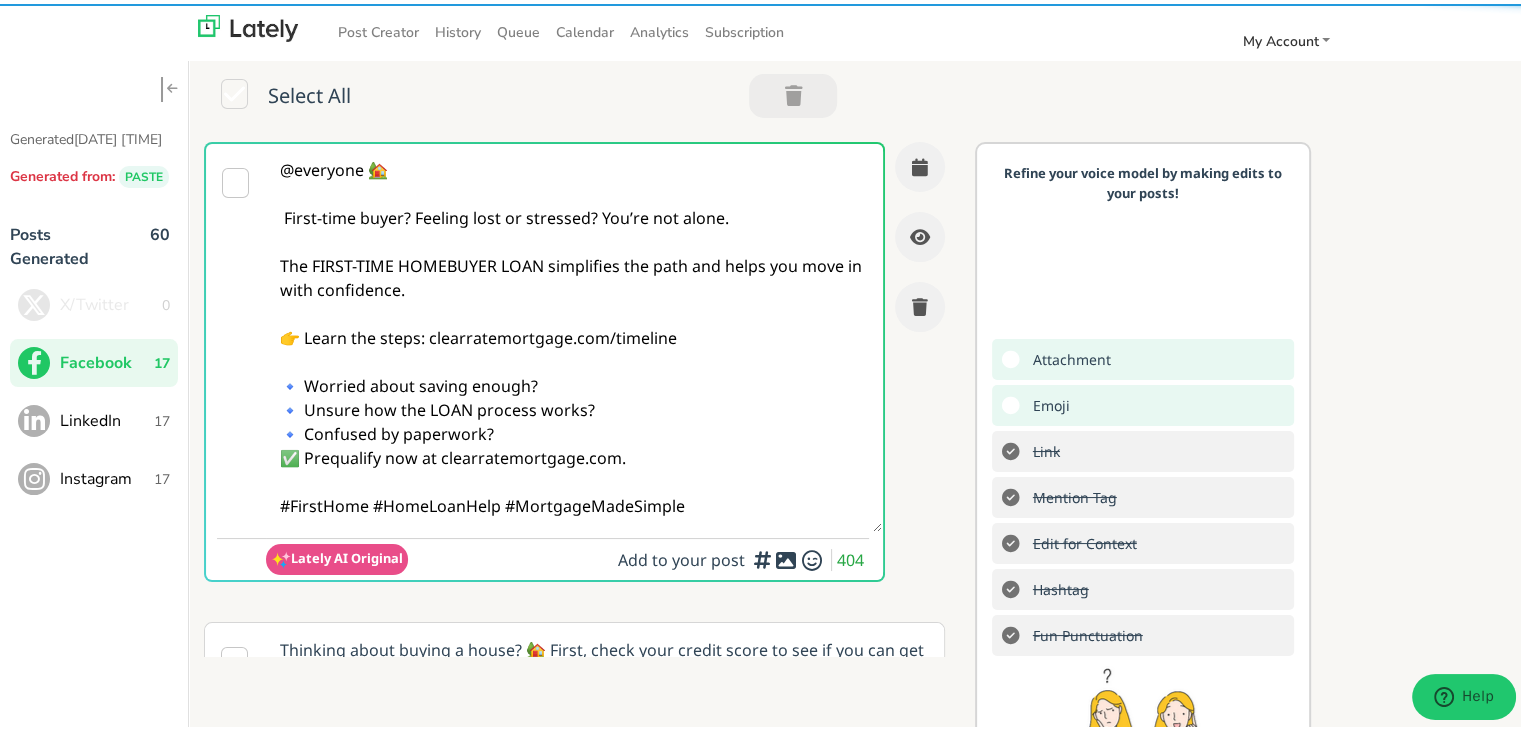 click on "@everyone 🏡
First-time buyer? Feeling lost or stressed? You’re not alone.
The FIRST-TIME HOMEBUYER LOAN simplifies the path and helps you move in with confidence.
👉 Learn the steps: clearratemortgage.com/timeline
🔹 Worried about saving enough?
🔹 Unsure how the LOAN process works?
🔹 Confused by paperwork?
✅ Prequalify now at clearratemortgage.com.
#FirstHome #HomeLoanHelp #MortgageMadeSimple" at bounding box center (574, 334) 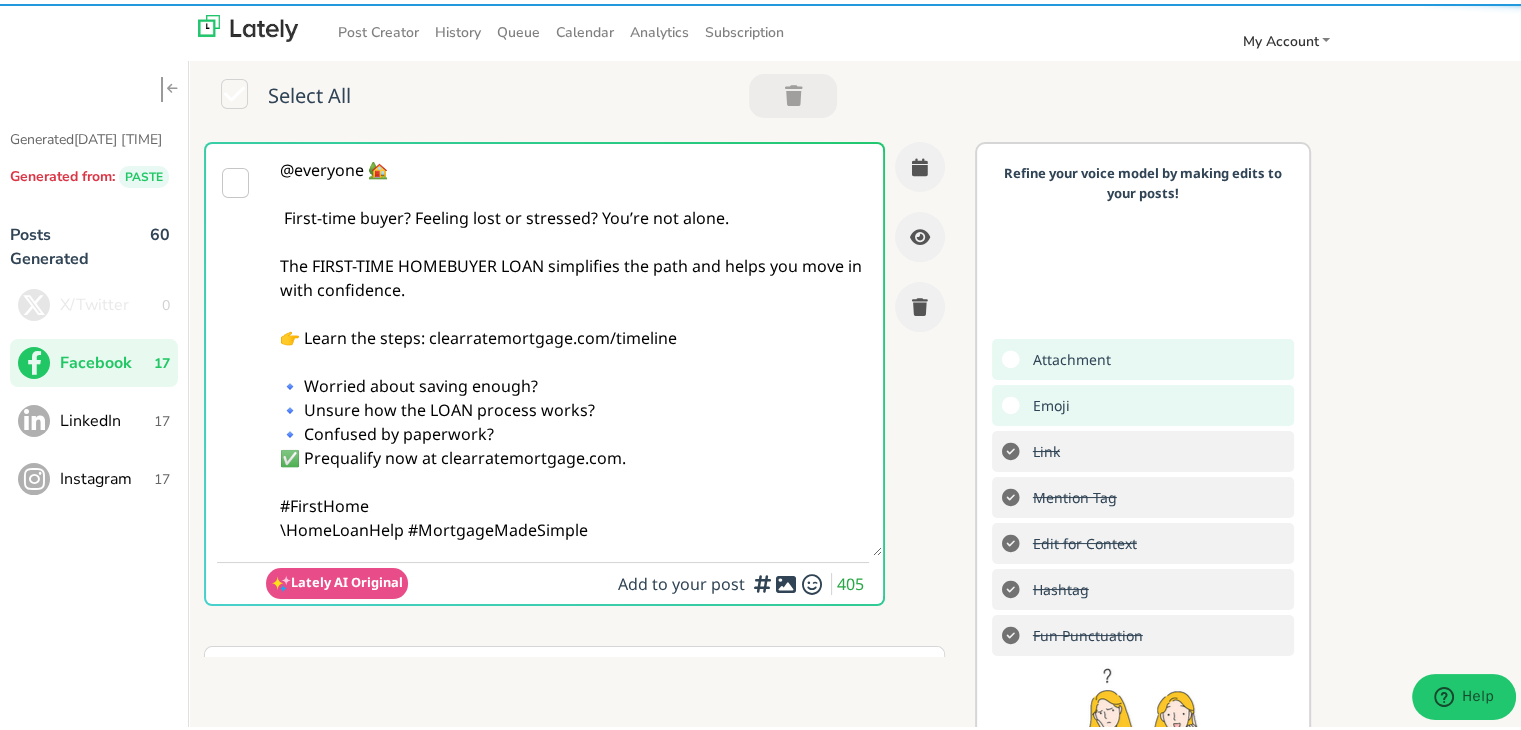 click on "@everyone 🏡
First-time buyer? Feeling lost or stressed? You’re not alone.
The FIRST-TIME HOMEBUYER LOAN simplifies the path and helps you move in with confidence.
👉 Learn the steps: clearratemortgage.com/timeline
🔹 Worried about saving enough?
🔹 Unsure how the LOAN process works?
🔹 Confused by paperwork?
✅ Prequalify now at clearratemortgage.com.
#FirstHome
\HomeLoanHelp #MortgageMadeSimple" at bounding box center (574, 346) 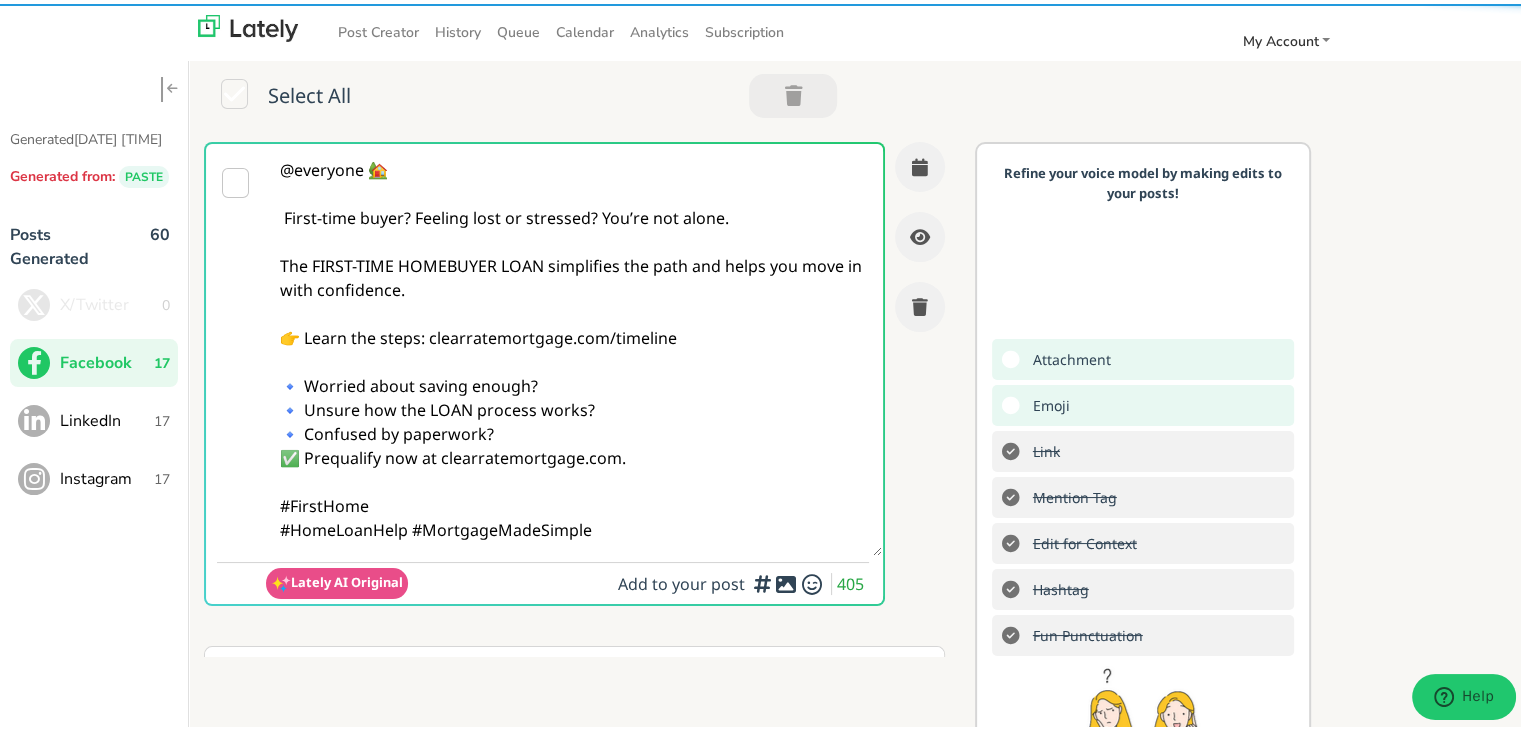 click on "@everyone 🏡
First-time buyer? Feeling lost or stressed? You’re not alone.
The FIRST-TIME HOMEBUYER LOAN simplifies the path and helps you move in with confidence.
👉 Learn the steps: clearratemortgage.com/timeline
🔹 Worried about saving enough?
🔹 Unsure how the LOAN process works?
🔹 Confused by paperwork?
✅ Prequalify now at clearratemortgage.com.
#FirstHome
#HomeLoanHelp #MortgageMadeSimple" at bounding box center [574, 346] 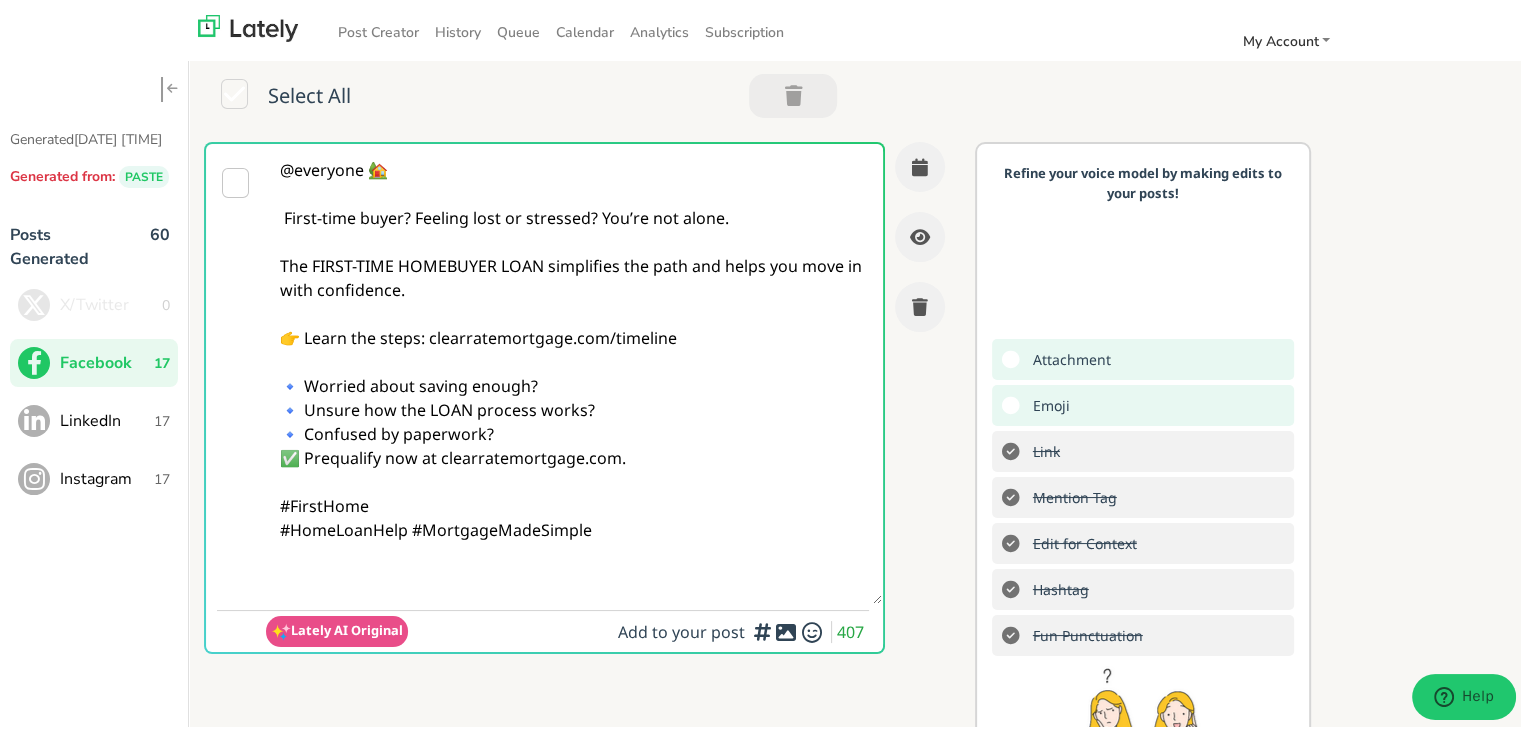 paste on "Follow Us On Our Social Media Platforms!
Facebook: https://www.facebook.com/clearratemortgage
LinkedIn: https://www.linkedin.com/company/clear-rate-mortgage/posts/?feedView=all
Instagram: https://www.instagram.com/clear.rate.mortgage/" 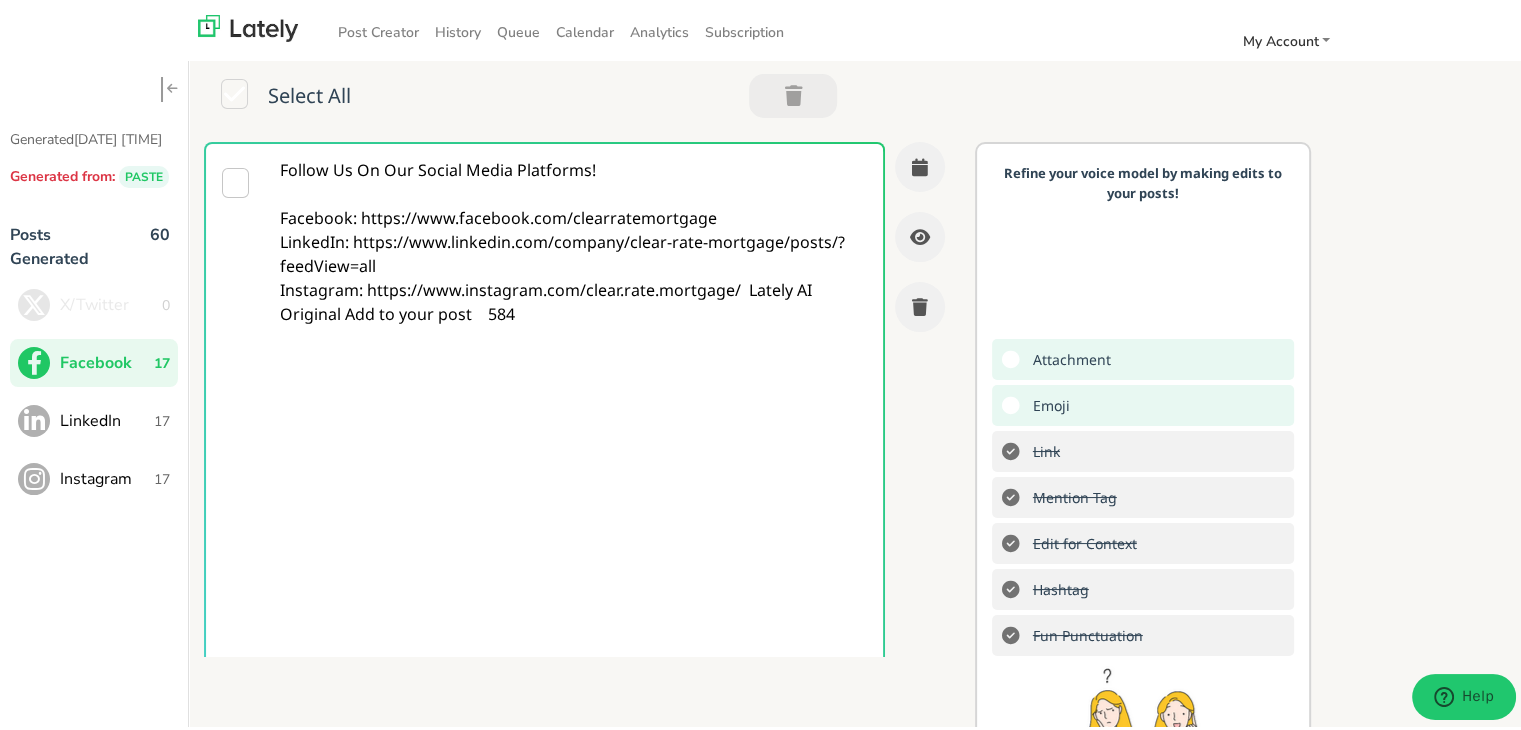 click on "Follow Us On Our Social Media Platforms!
Facebook: https://www.facebook.com/clearratemortgage
LinkedIn: https://www.linkedin.com/company/clear-rate-mortgage/posts/?feedView=all
Instagram: https://www.instagram.com/clear.rate.mortgage/  Lately AI Original Add to your post    584" at bounding box center (574, 442) 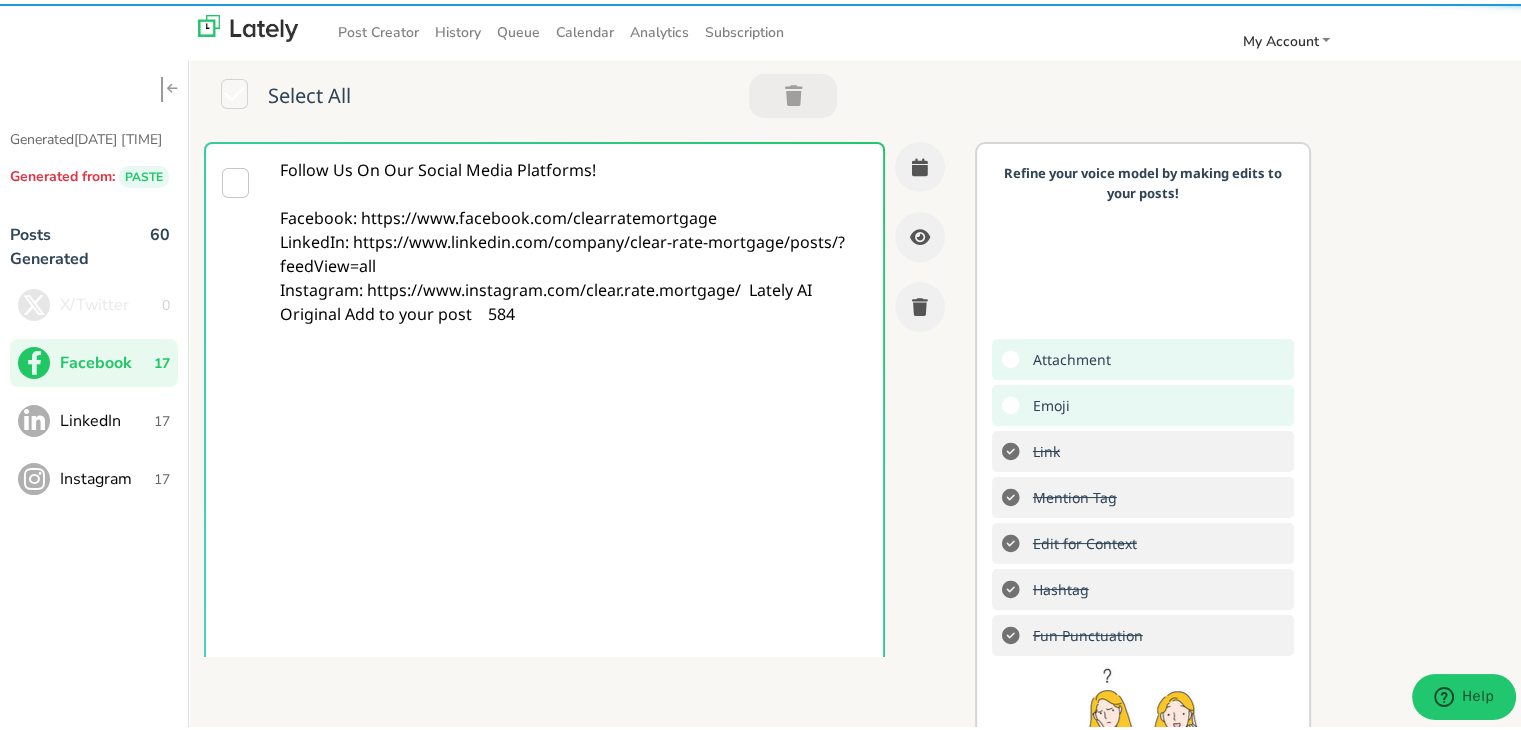 type on "Follow Us On Our Social Media Platforms!
Facebook: https://www.facebook.com/clearratemortgage
LinkedIn: https://www.linkedin.com/company/clear-rate-mortgage/posts/?feedView=all
Instagram: https://www.instagram.com/clear.rate.mortgage/  Lately AI Original Add to your post    584" 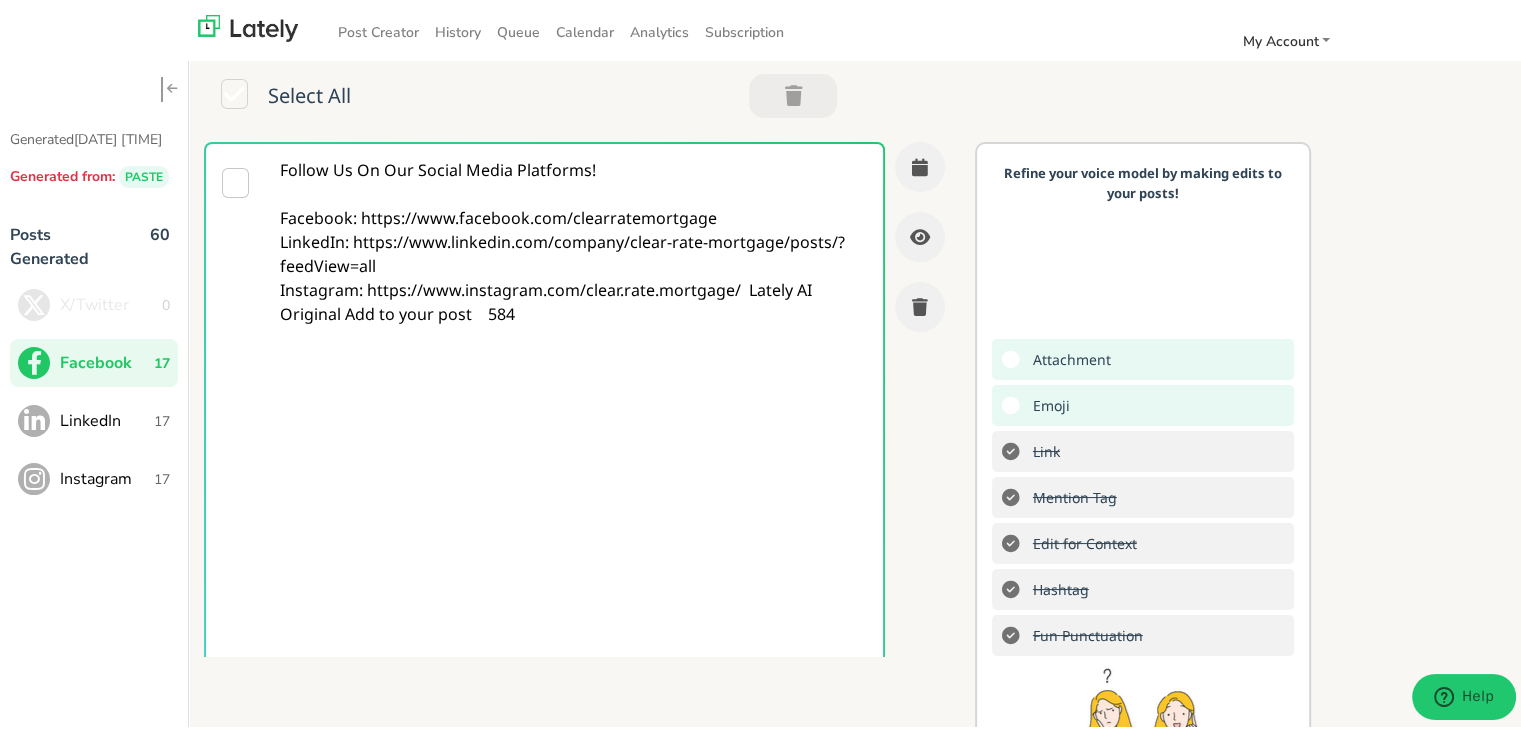 scroll, scrollTop: 449, scrollLeft: 0, axis: vertical 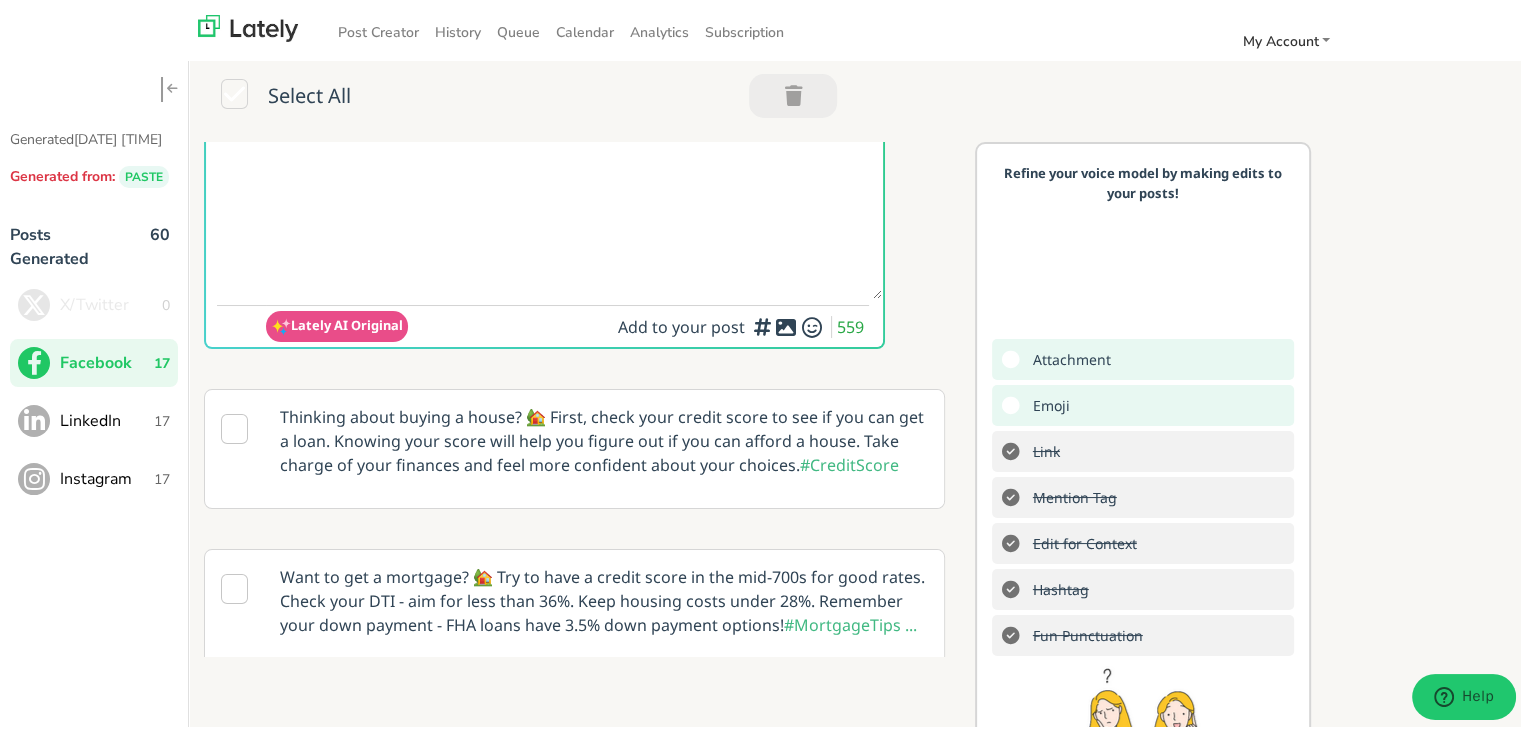 click at bounding box center (762, 323) 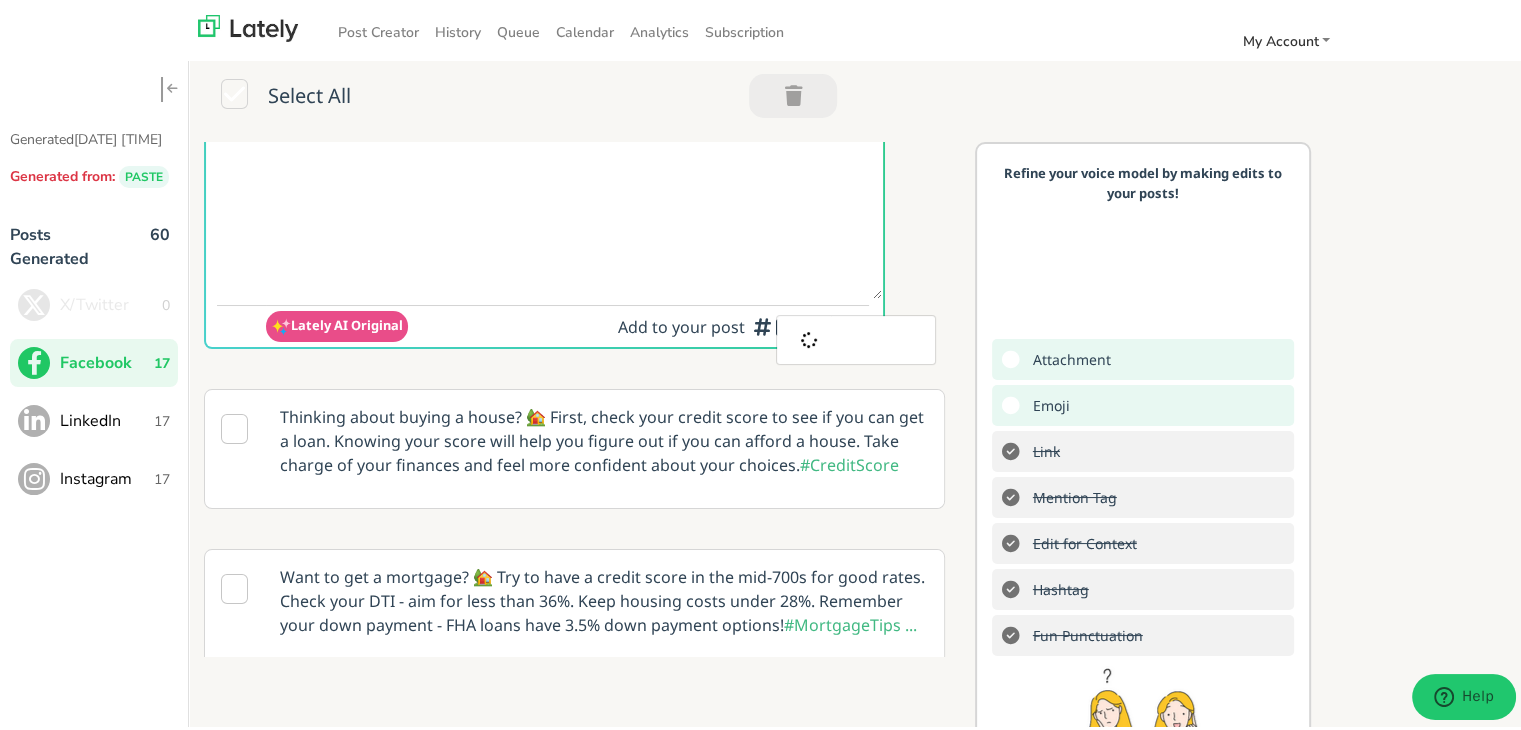 click on "Follow Us On Our Social Media Platforms!
Facebook: https://www.facebook.com/clearratemortgage
LinkedIn: https://www.linkedin.com/company/clear-rate-mortgage/posts/?feedView=all
Instagram: https://www.instagram.com/clear.rate.mortgage/  Lately AI Original Add to your post    [NUMBER]" at bounding box center [574, 27] 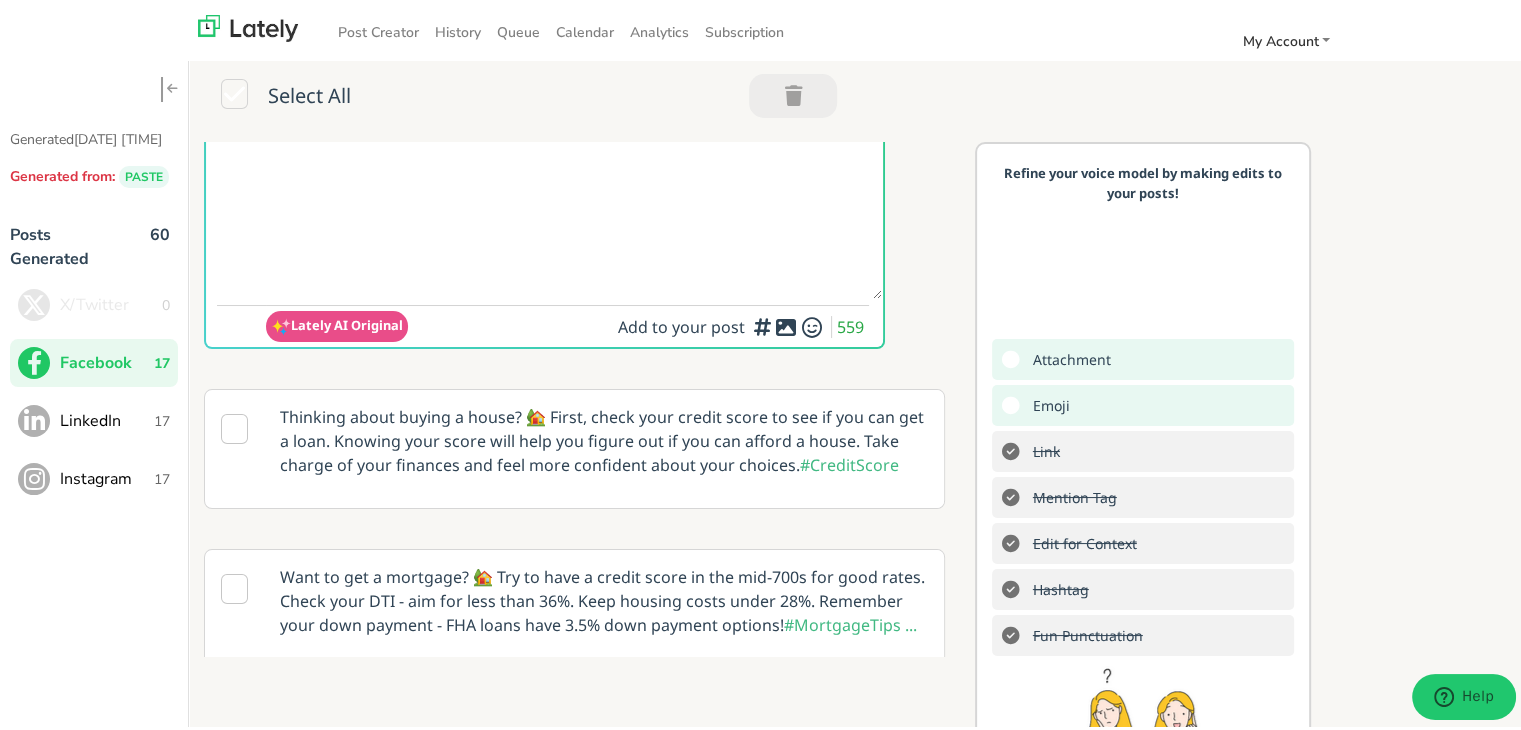 click on "17" at bounding box center (166, 301) 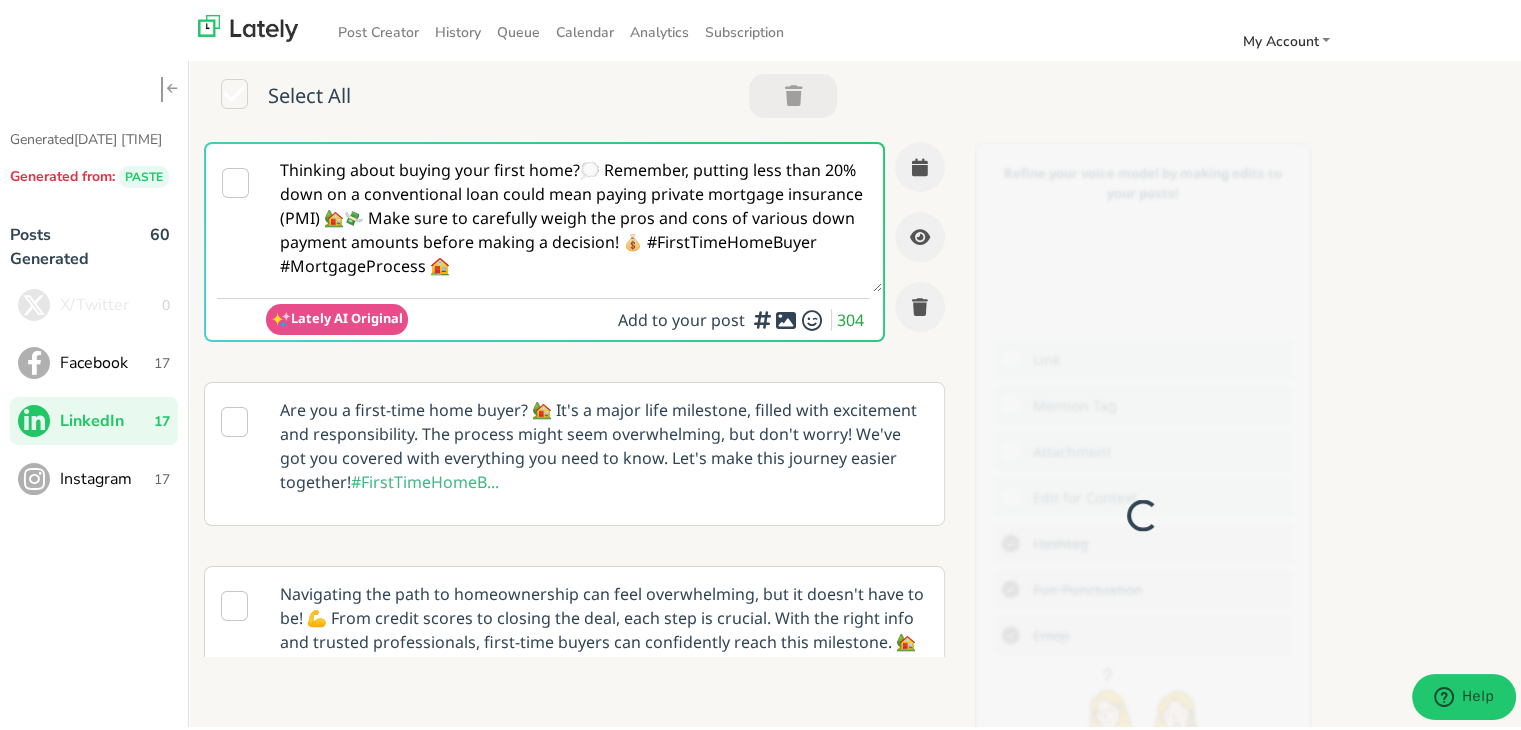 scroll, scrollTop: 0, scrollLeft: 0, axis: both 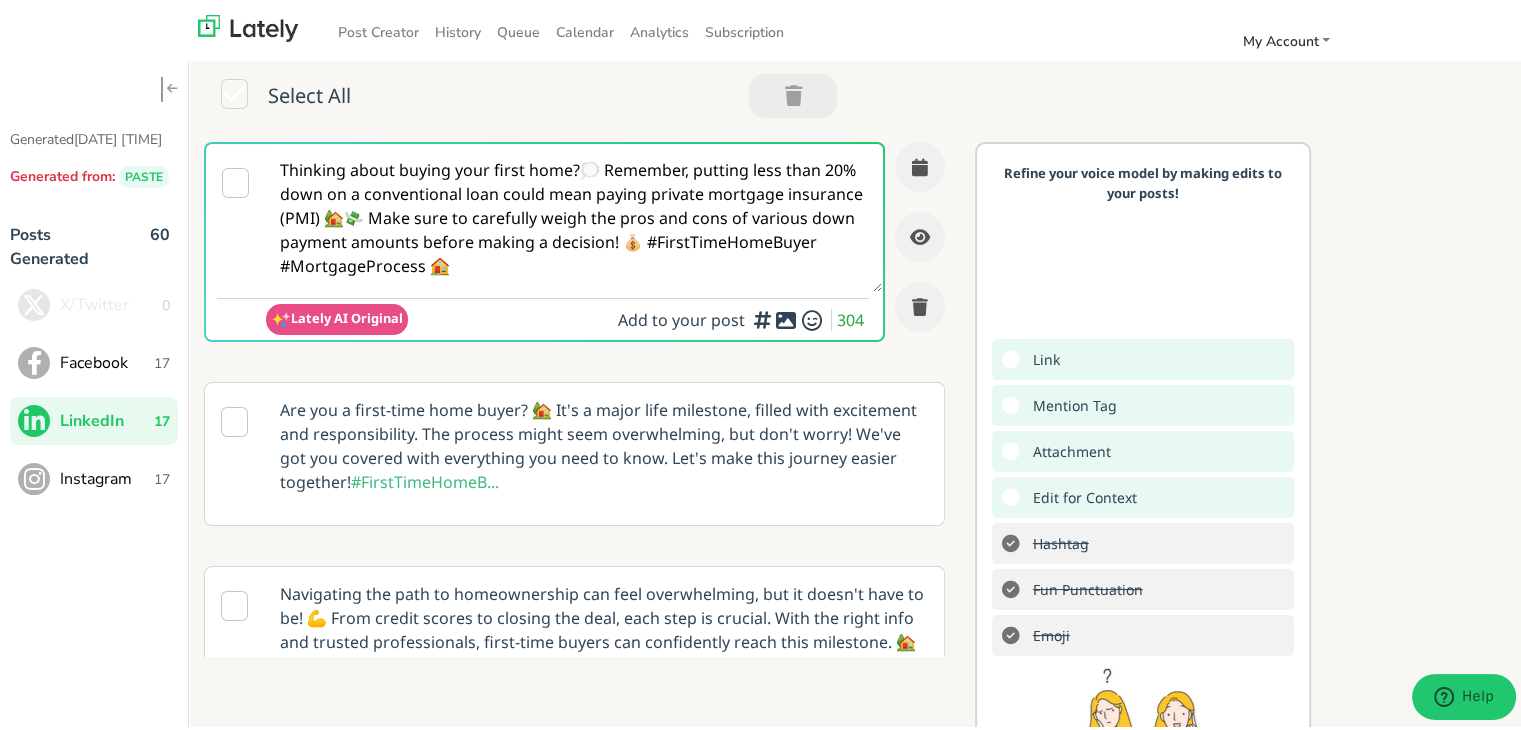 click on "Facebook" at bounding box center [111, 301] 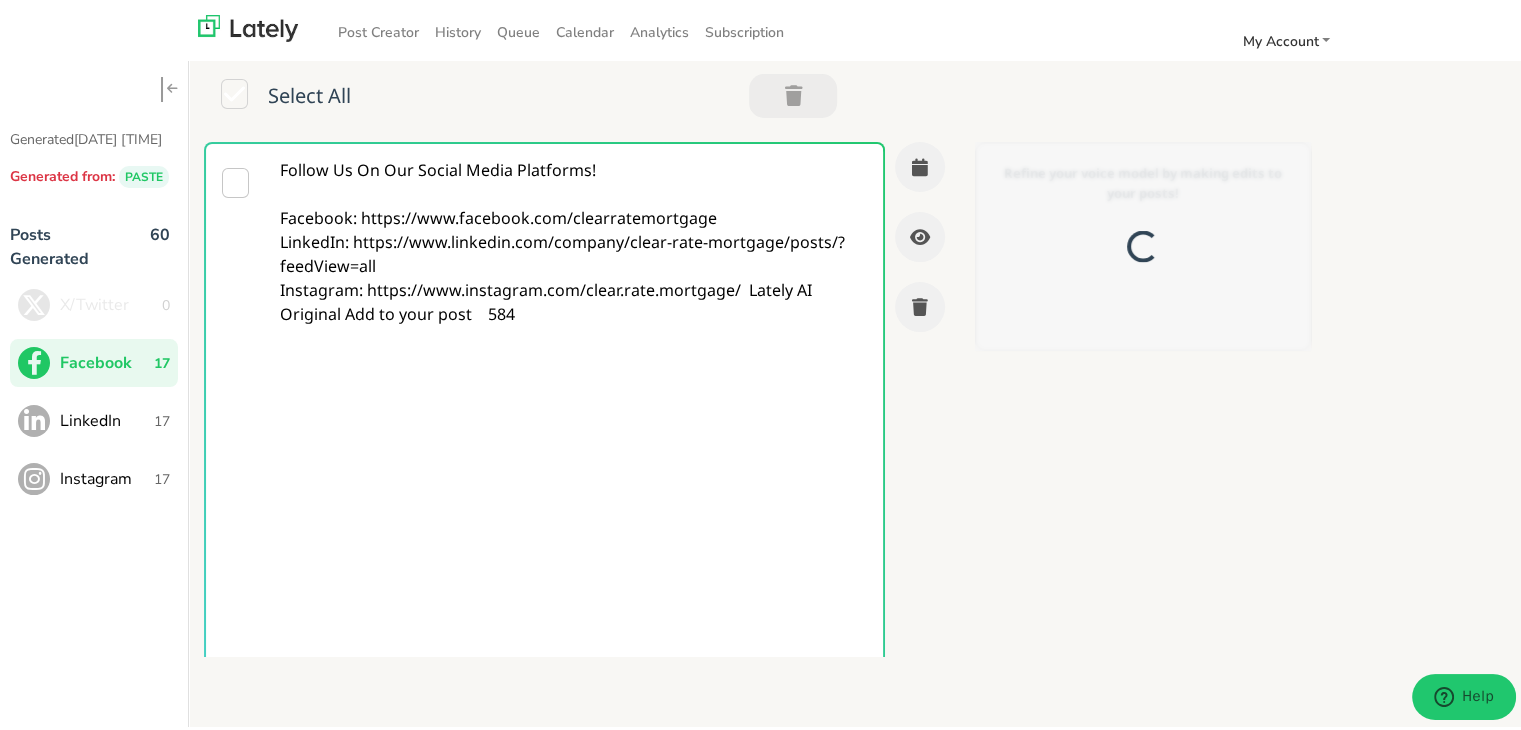 scroll, scrollTop: 0, scrollLeft: 0, axis: both 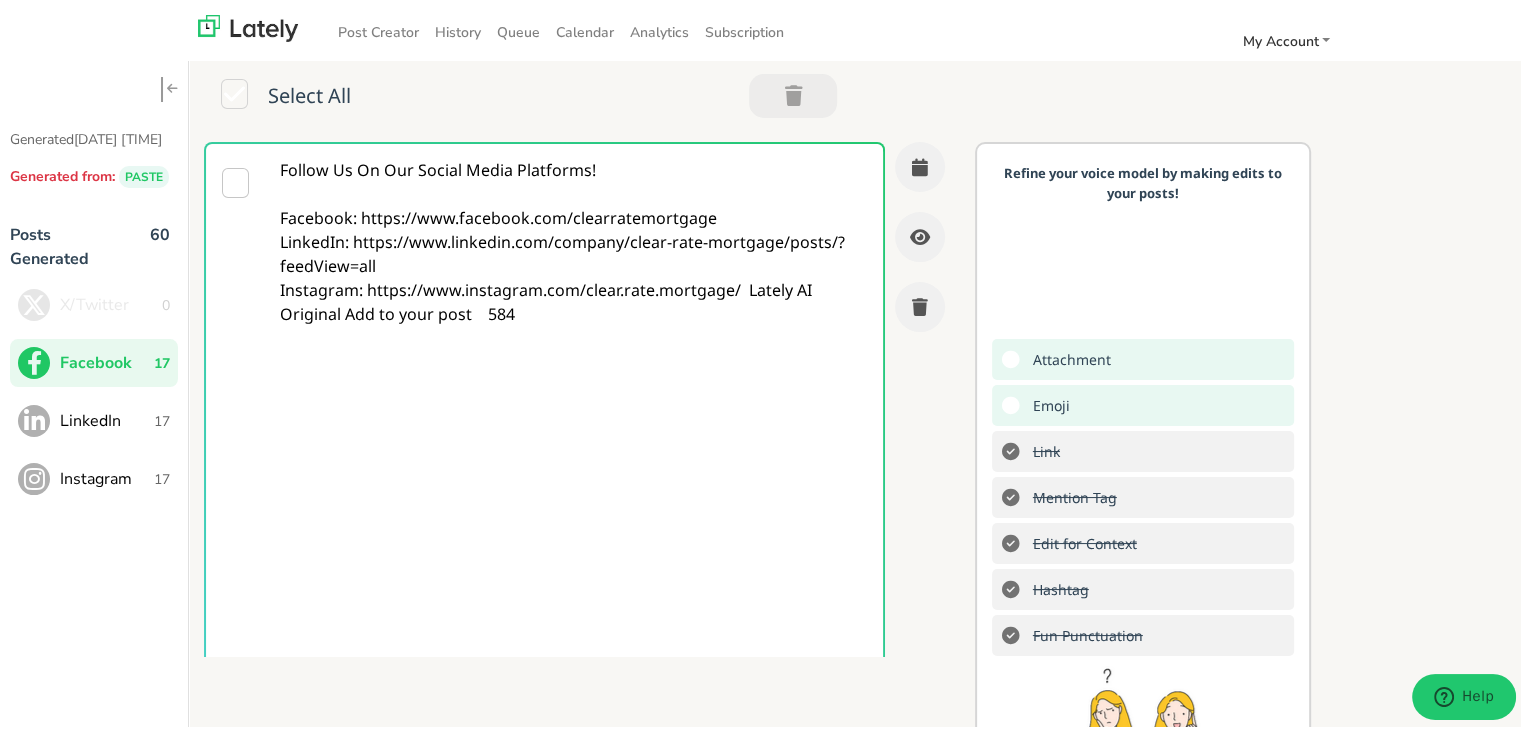 click on "@everyone 🏡
First-time buyer? Feeling lost or stressed? You’re not alone.
The FIRST-TIME HOMEBUYER LOAN simplifies the path and helps you move in with confidence.
👉 Learn the steps: clearratemortgage.com/timeline
🔹 Worried about saving enough?
🔹 Unsure how the LOAN process works?
🔹 Confused by paperwork?
✅ Prequalify now at clearratemortgage.com.
#FirstHome
#HomeLoanHelp #MortgageMadeSimple
Follow Us On Our Social Media Platforms!
Facebook: https://www.facebook.com/clearratemortgage
LinkedIn: https://www.linkedin.com/company/clear-rate-mortgage/posts/?feedView=all
Instagram: https://www.instagram.com/clear.rate.mortgage/  Lately AI Original Add to your post    559 Thinking about buying a house? 🏡 First, check your credit score to see if you can get a loan. Knowing your score will help you figure out if you can afford a house. Take charge of your finances and feel more confident about your choices.  #CreditScore   #MortgageTips   ... #HomeBuying   #Fi... #SmartHomeBuyer" at bounding box center [582, 395] 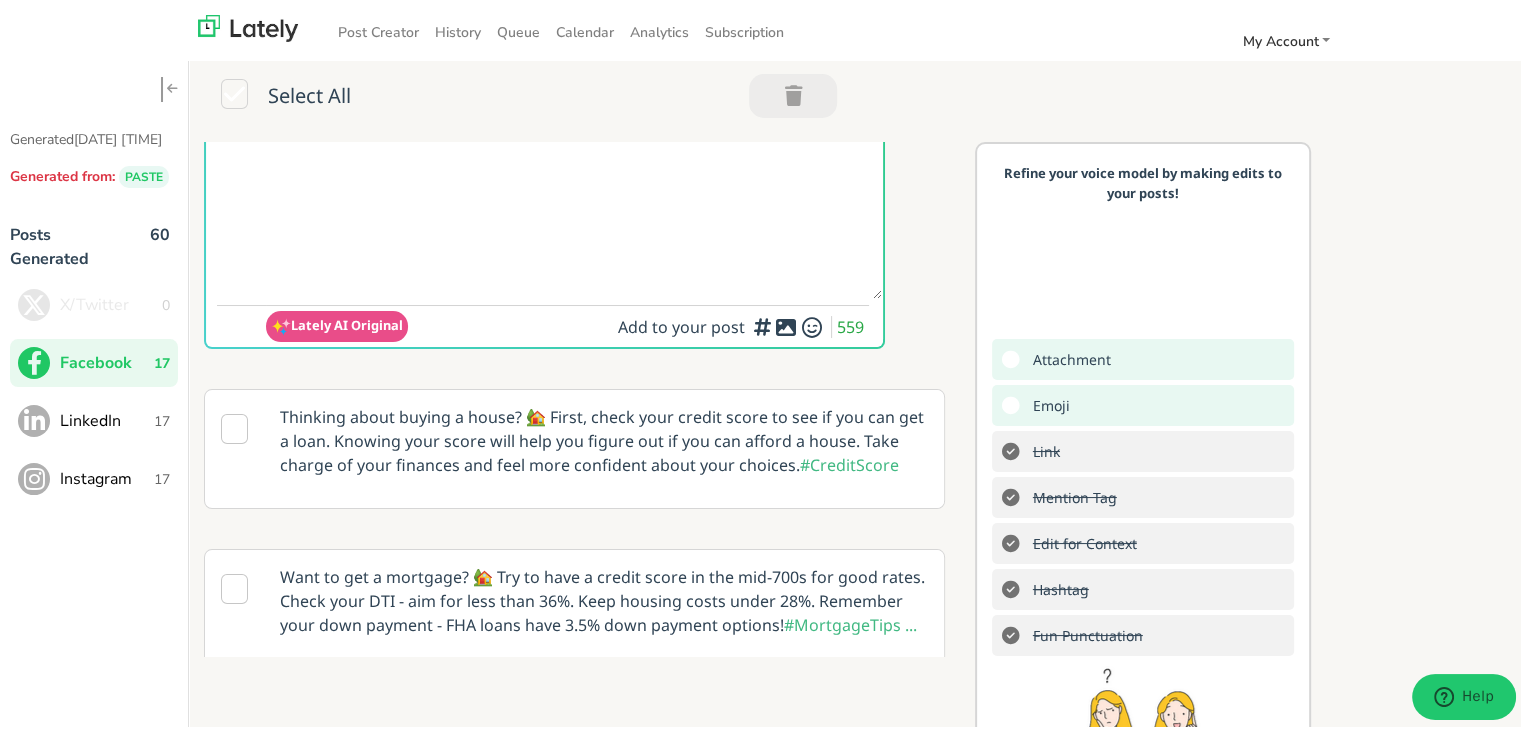 click on "Add a video or photo or swap out the default image from any link for increased visual appeal" at bounding box center (762, 269) 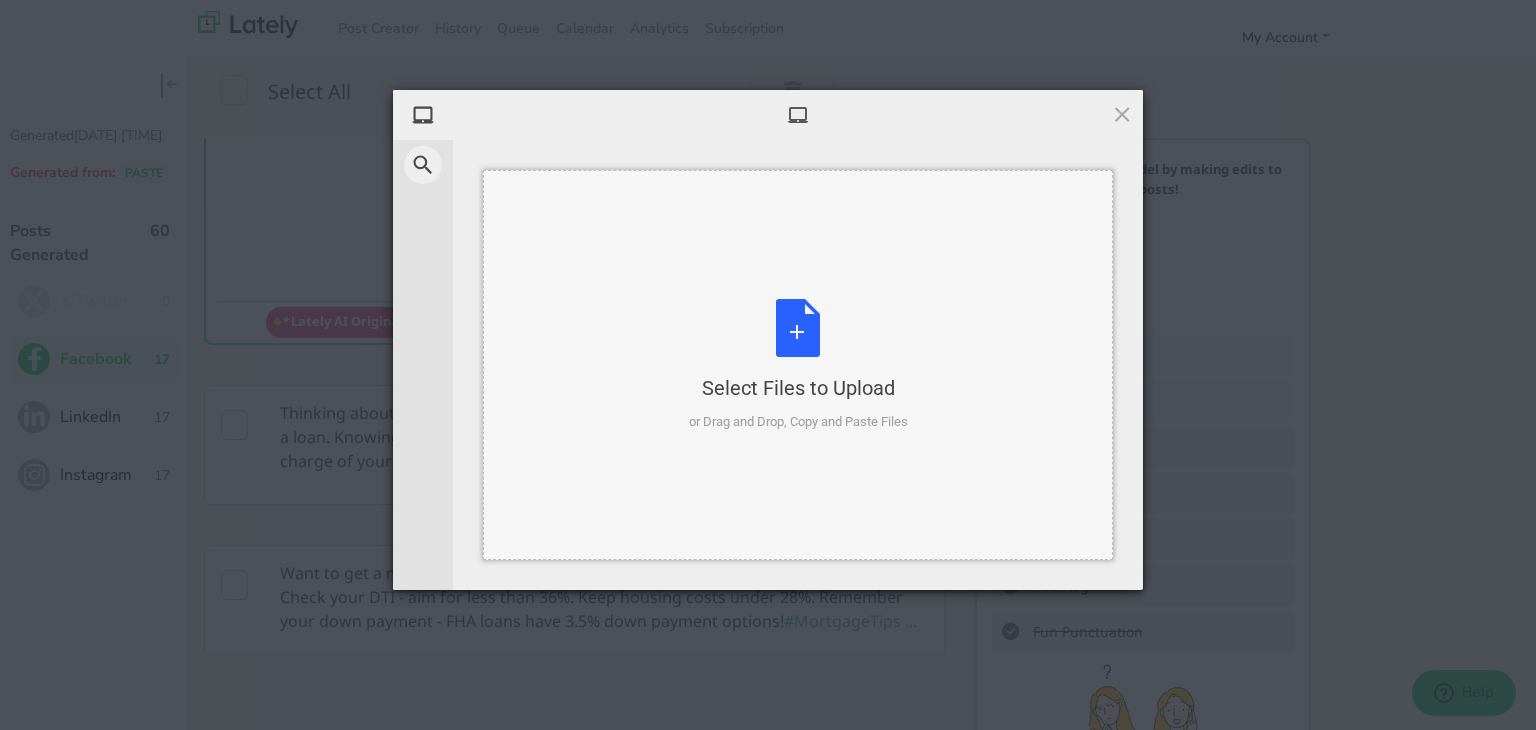 click on "Select Files to Upload
or Drag and Drop, Copy and Paste Files" at bounding box center (798, 365) 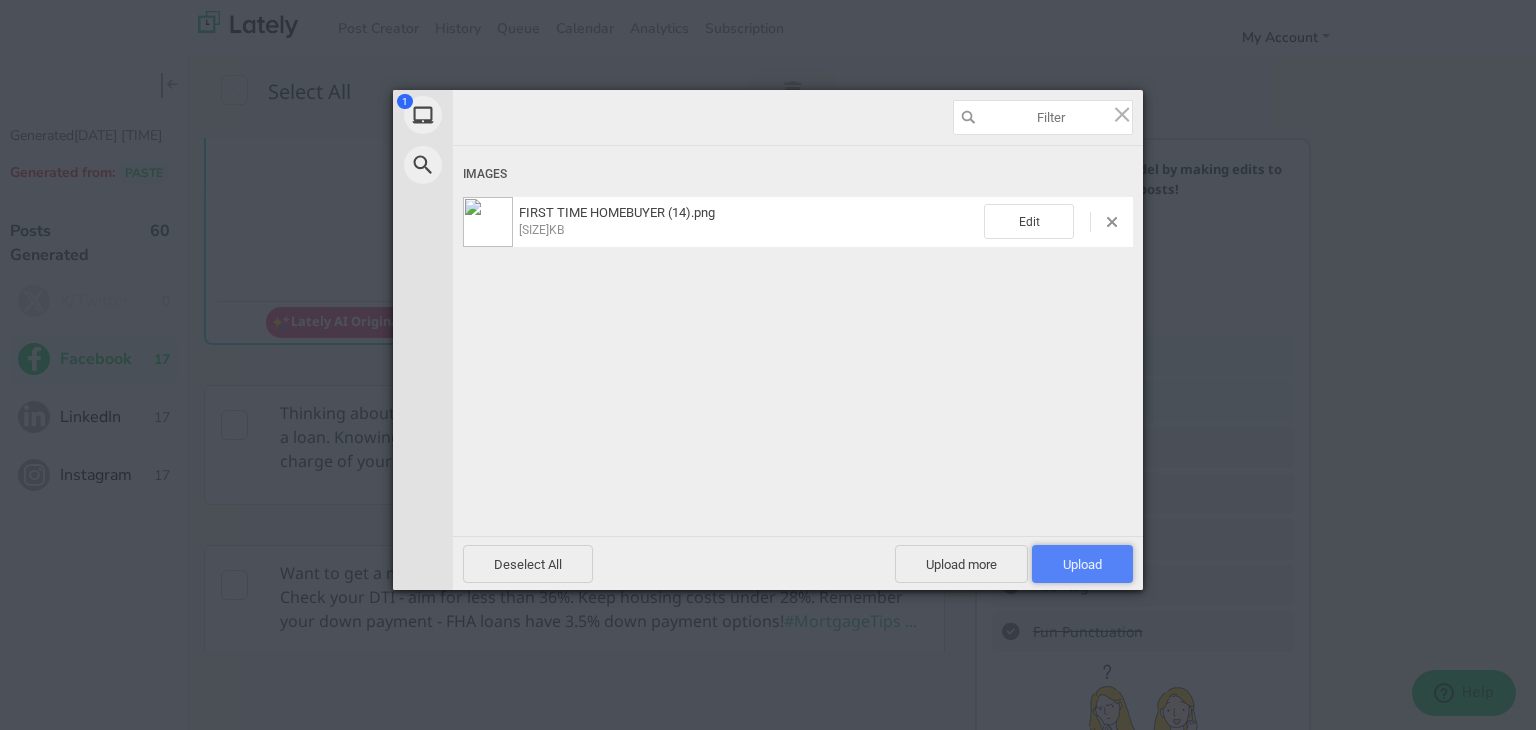 click on "Upload
1" at bounding box center [1082, 564] 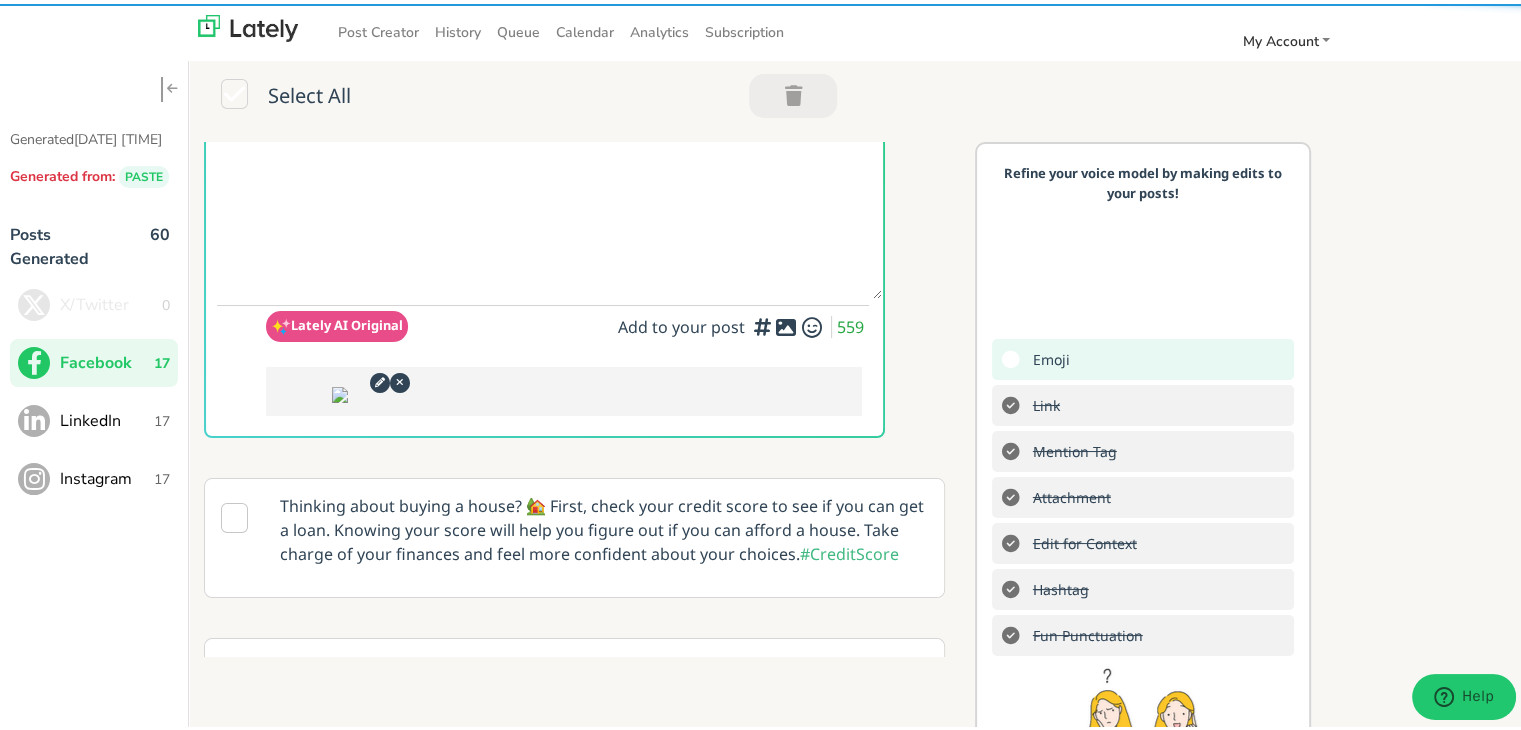 scroll, scrollTop: 0, scrollLeft: 0, axis: both 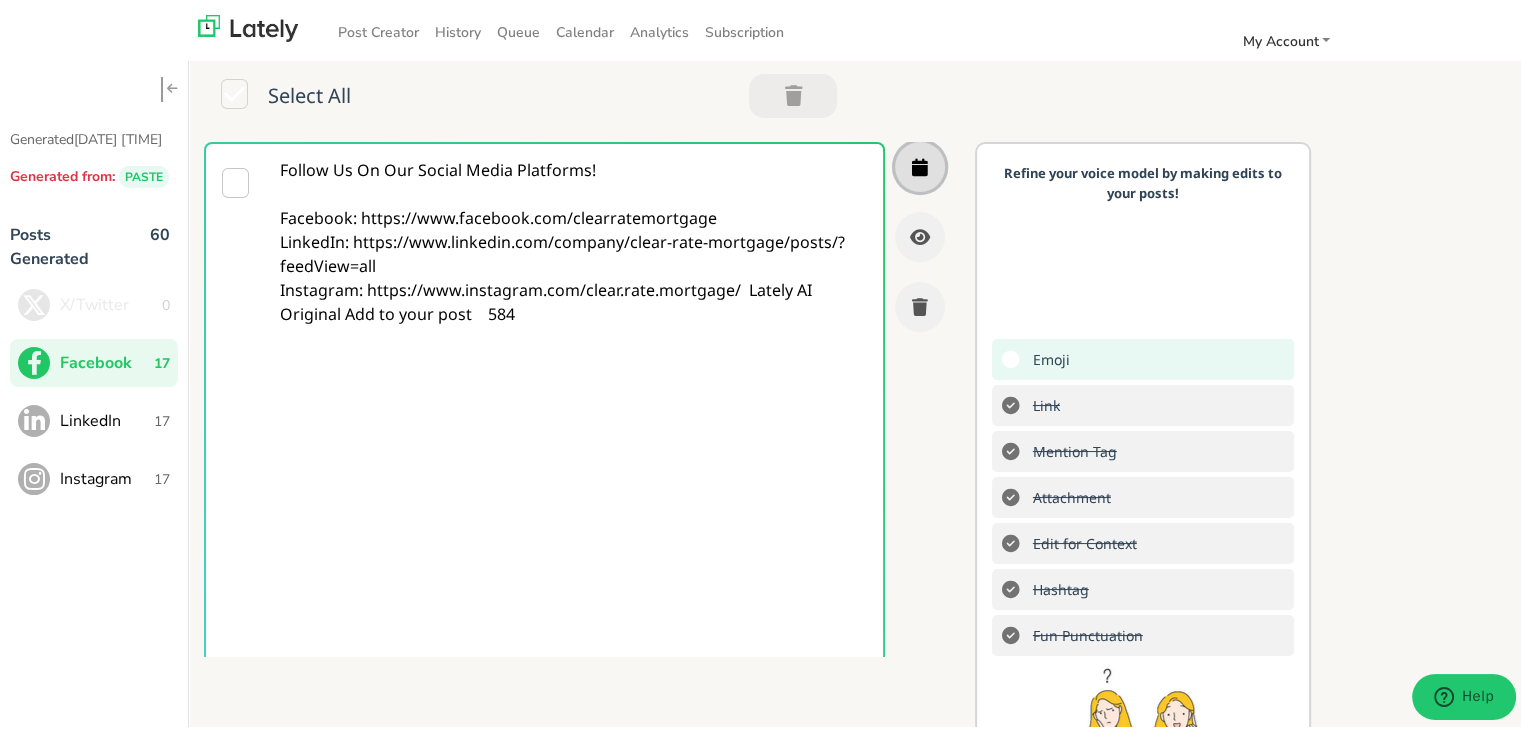 click at bounding box center (920, 163) 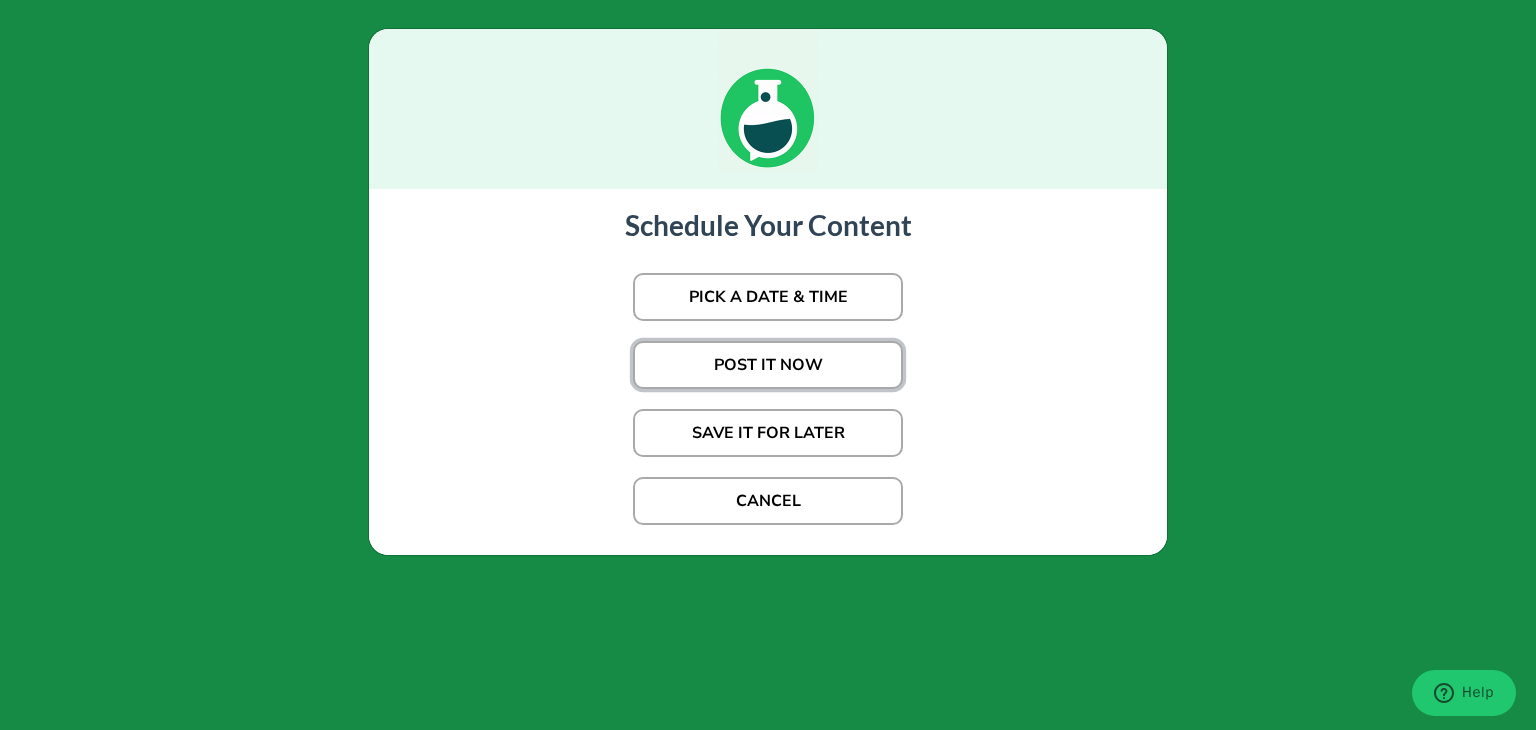 click on "POST IT NOW" at bounding box center [768, 297] 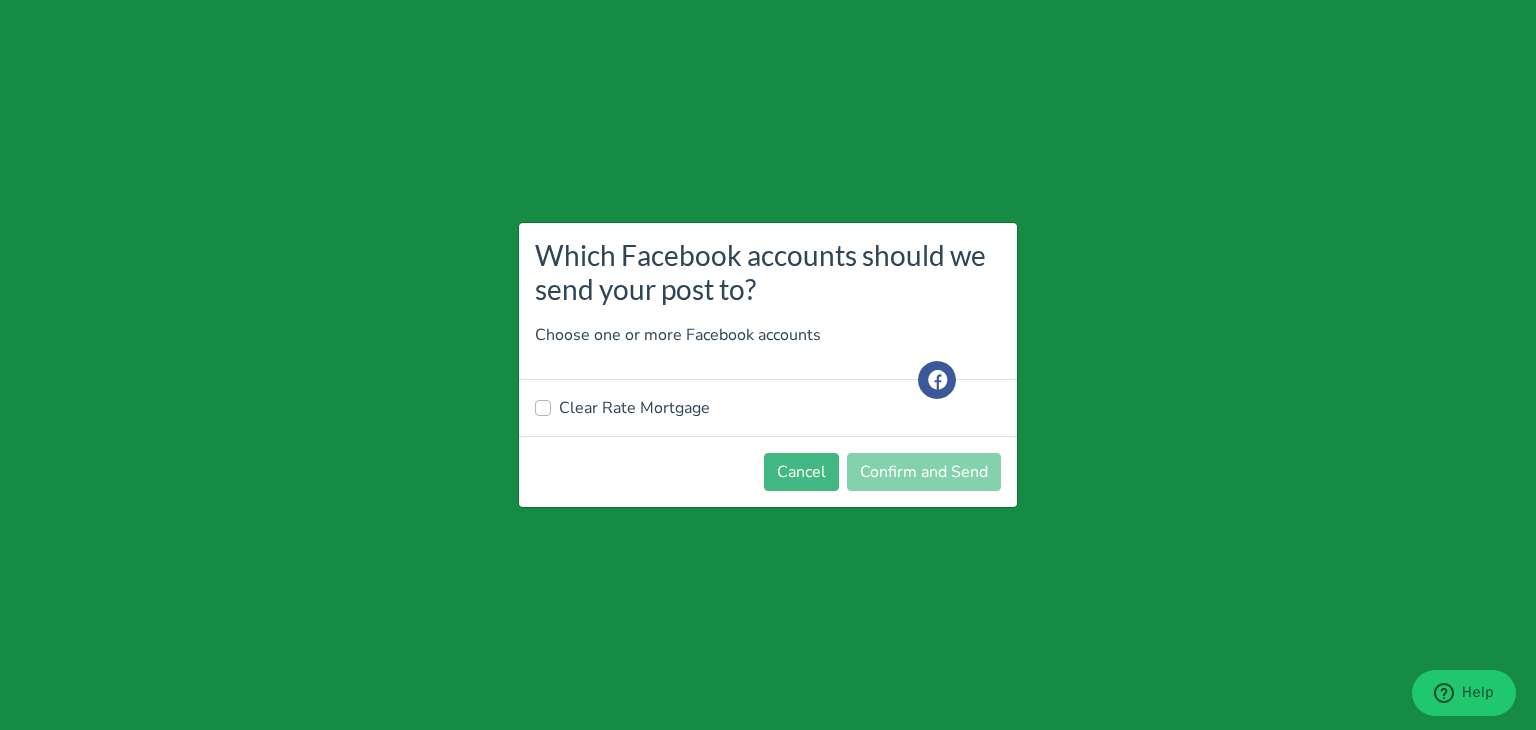 click on "Clear Rate Mortgage" at bounding box center [634, 408] 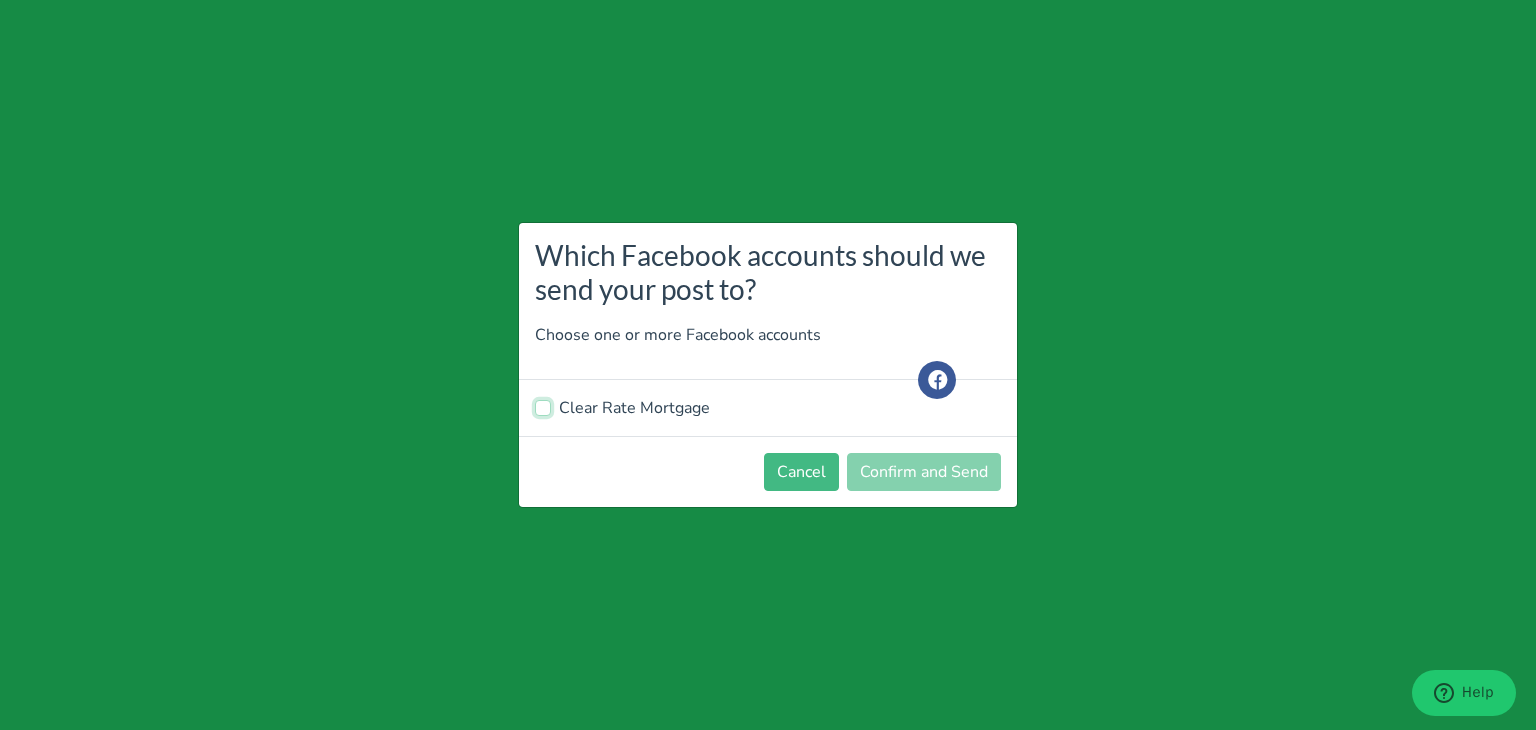 click on "Clear Rate Mortgage" at bounding box center (543, 406) 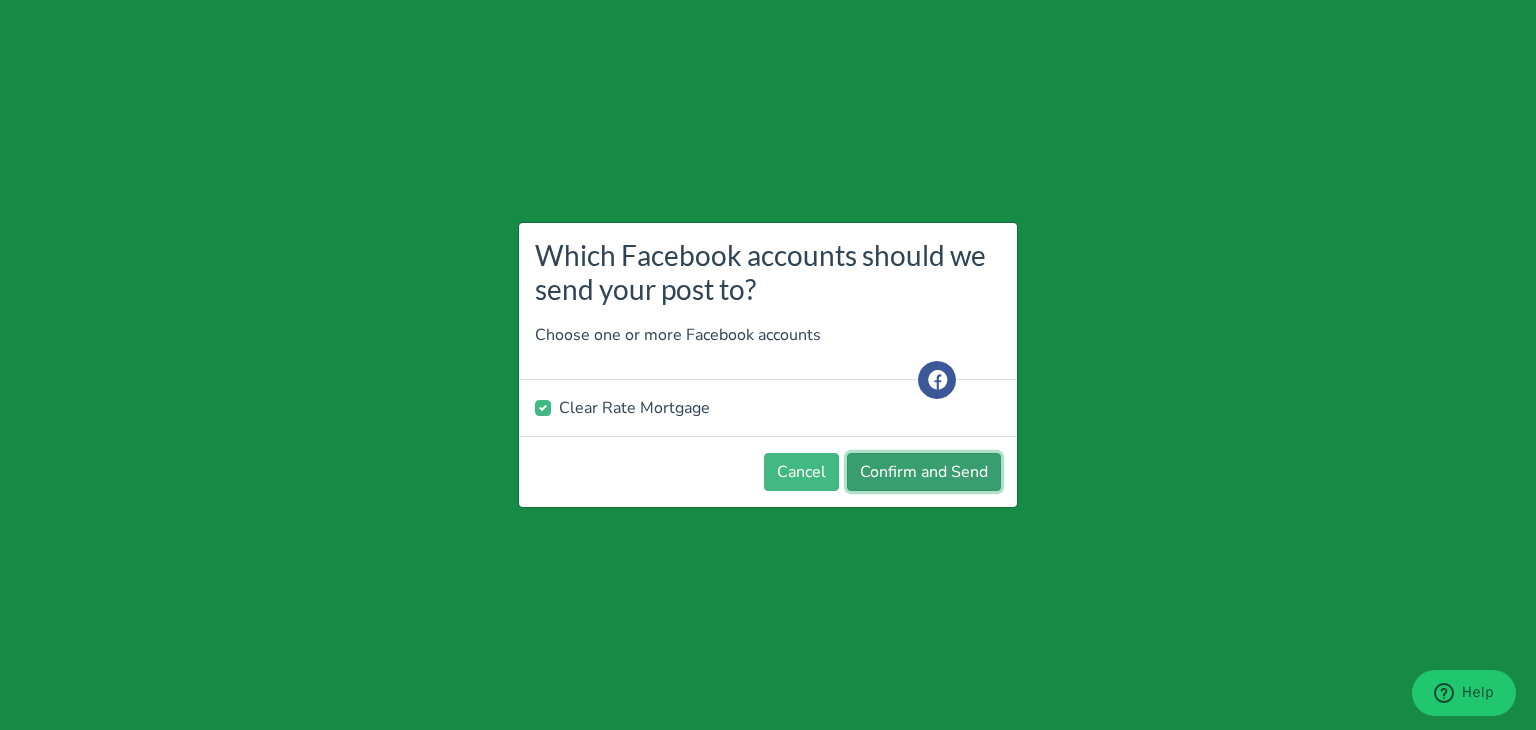 click on "Confirm and Send" at bounding box center [924, 472] 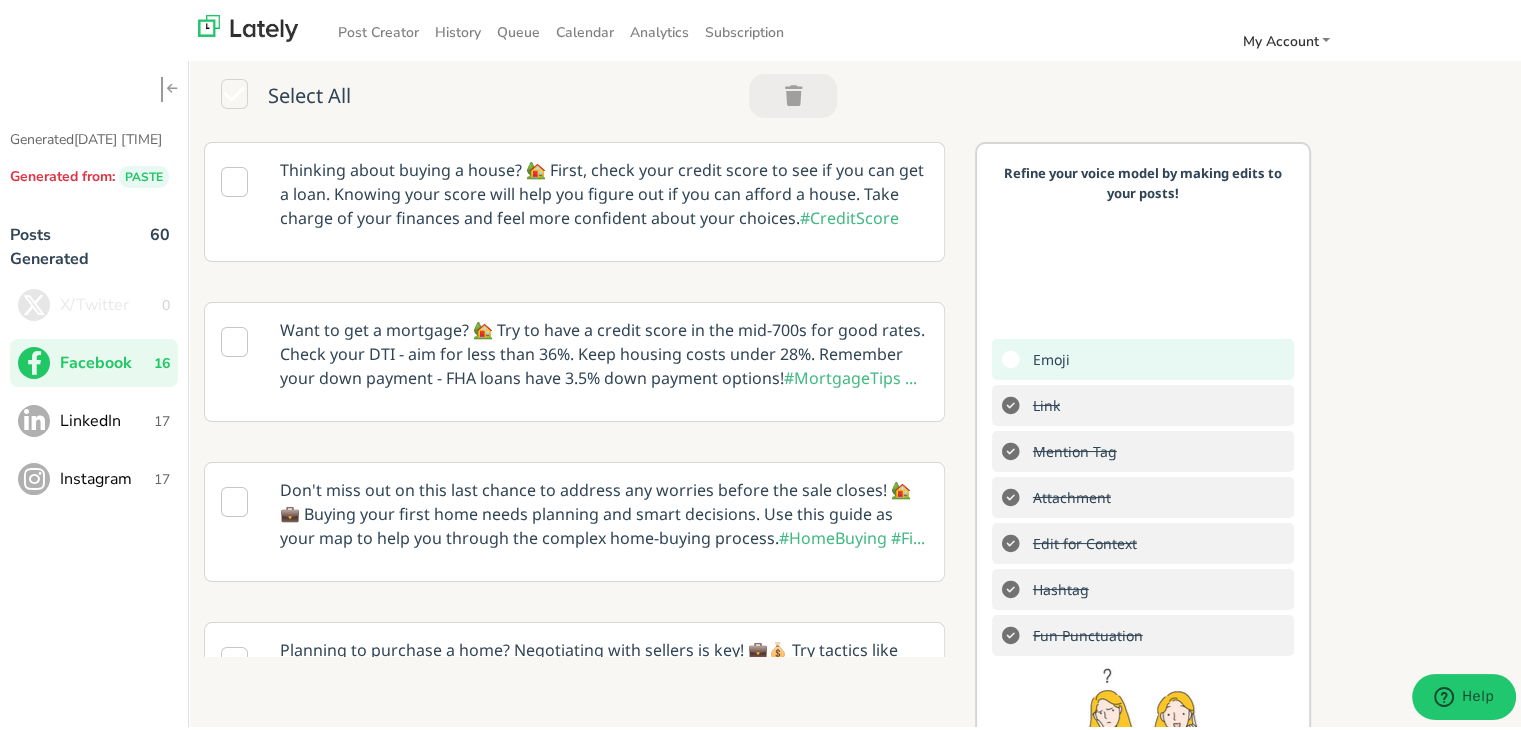 click on "17" at bounding box center [166, 301] 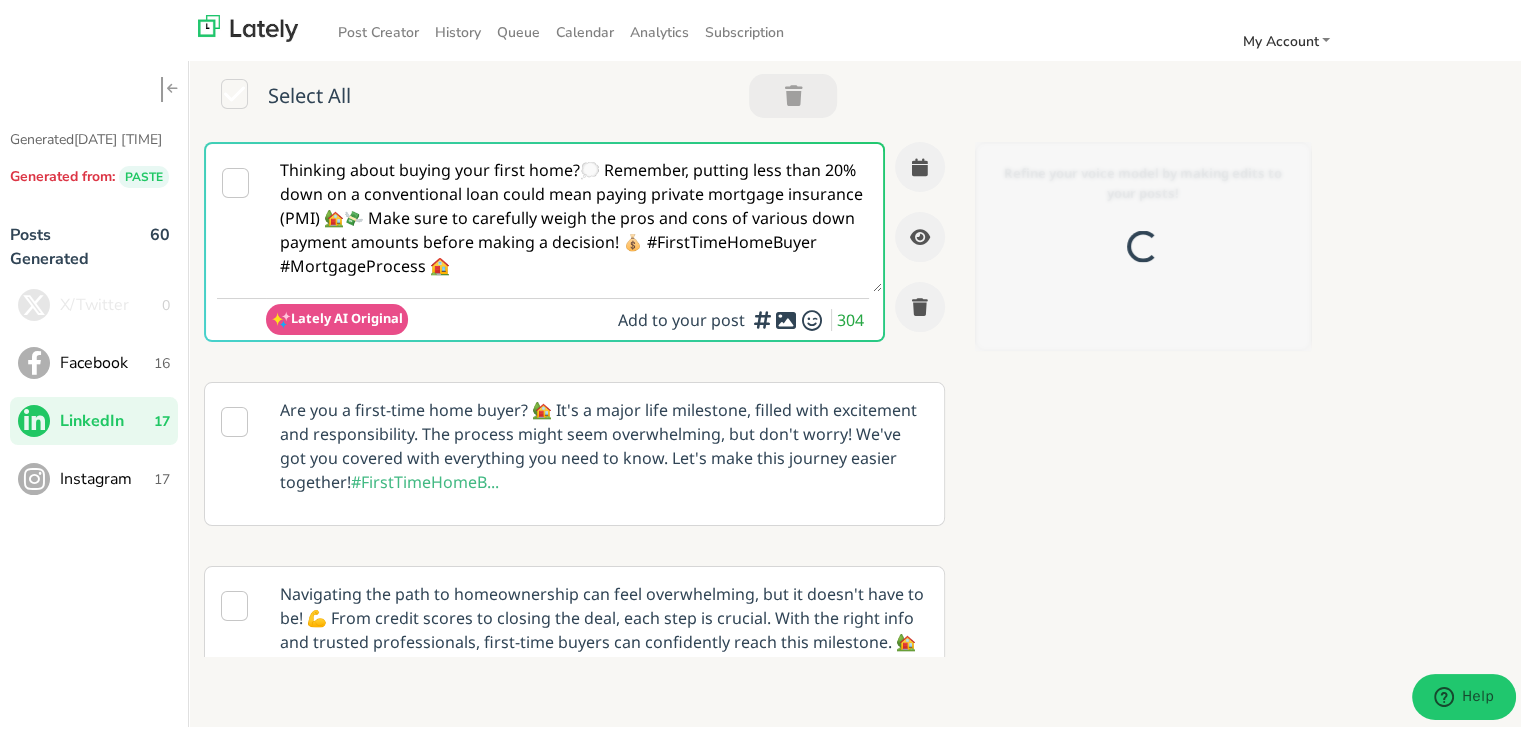 scroll, scrollTop: 0, scrollLeft: 0, axis: both 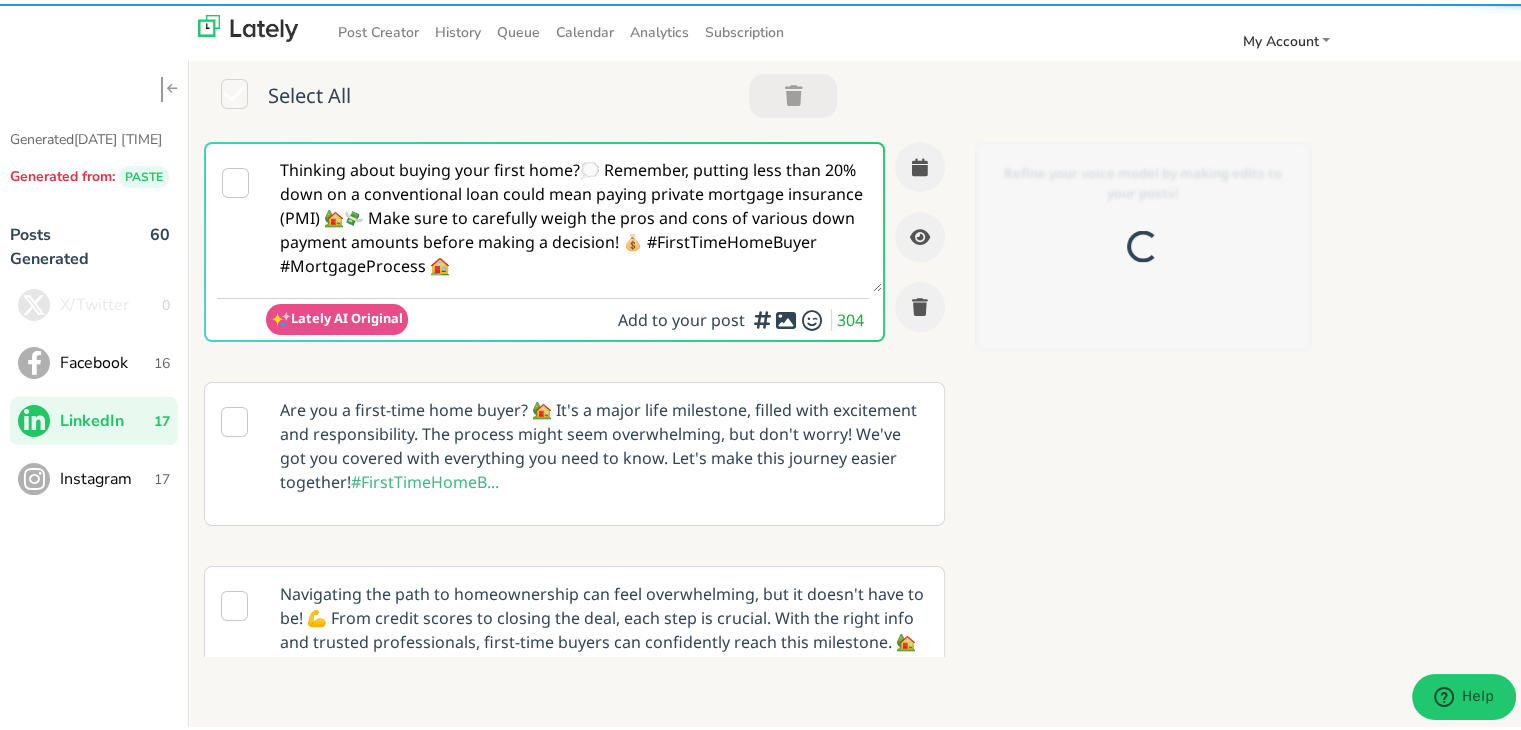 click on "Thinking about buying your first home?💭 Remember, putting less than 20% down on a conventional loan could mean paying private mortgage insurance (PMI) 🏡💸 Make sure to carefully weigh the pros and cons of various down payment amounts before making a decision! 💰 #FirstTimeHomeBuyer #MortgageProcess 🏠" at bounding box center (574, 214) 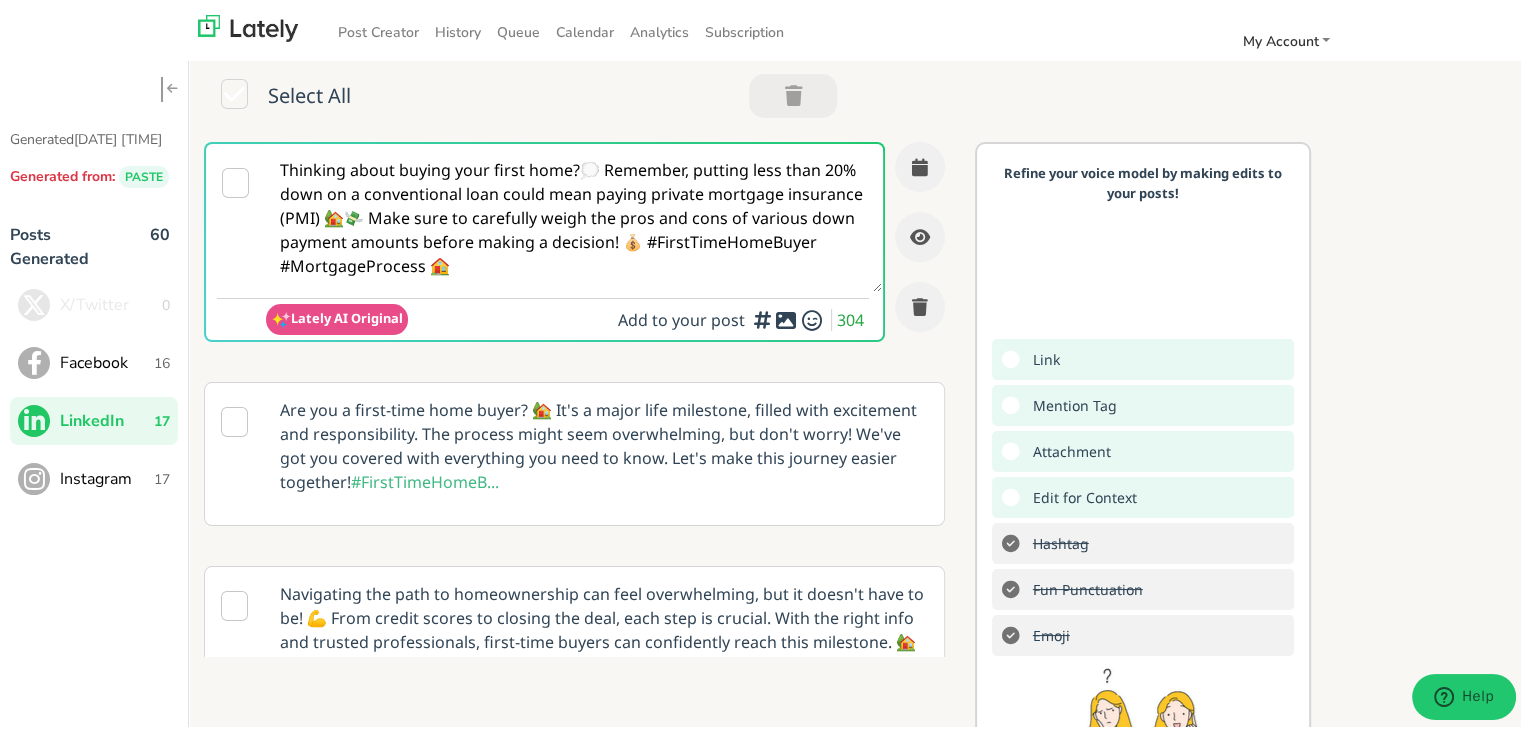paste on "@linkedinmembers Thinking about buying your first home? Let’s simplify the unknown.
Our FIRST-TIME HOMEBUYER LOAN helps you understand each step—no guesswork needed.
📌 Get clear on the full process: clearratemortgage.com/timeline
✔️ Set your budget with expert support
✔️ Explore realistic loan options
✔️ Navigate paperwork with ease
✅ Prequalify now at clearratemortgage.com.
#FirstTimeBuyer #LoanSupport #HomeOwnership" 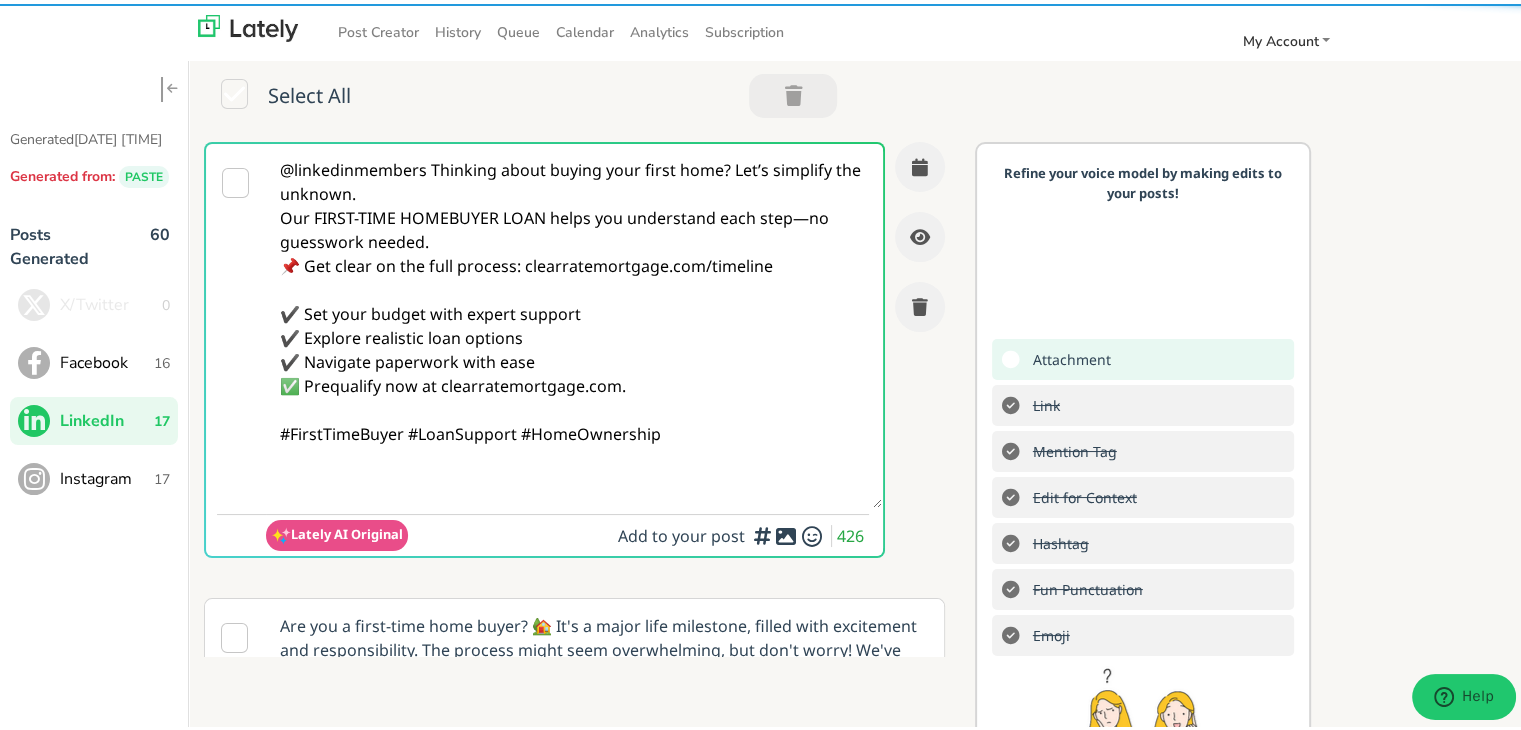 click on "@linkedinmembers Thinking about buying your first home? Let’s simplify the unknown.
Our FIRST-TIME HOMEBUYER LOAN helps you understand each step—no guesswork needed.
📌 Get clear on the full process: clearratemortgage.com/timeline
✔️ Set your budget with expert support
✔️ Explore realistic loan options
✔️ Navigate paperwork with ease
✅ Prequalify now at clearratemortgage.com.
#FirstTimeBuyer #LoanSupport #HomeOwnership" at bounding box center [574, 322] 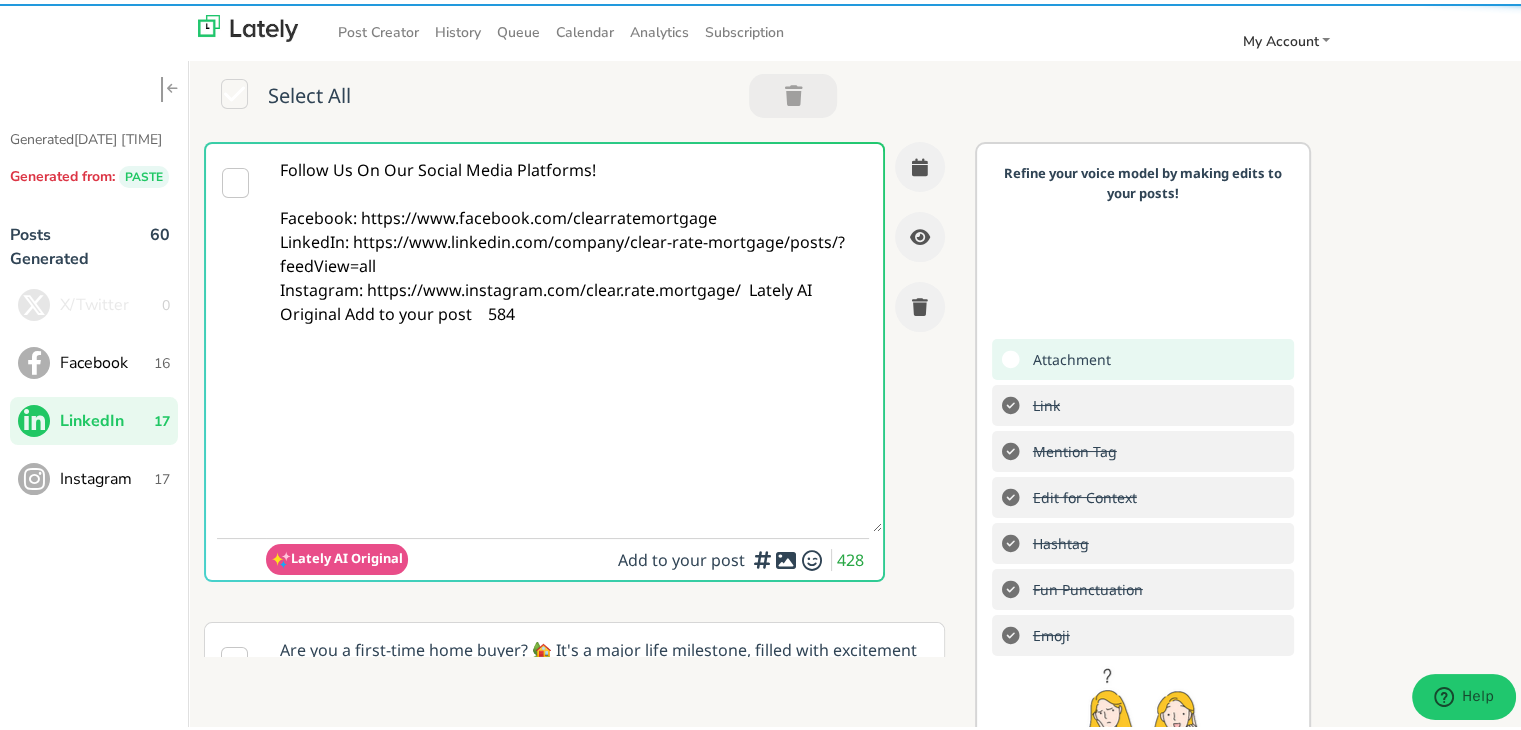 click on "Follow Us On Our Social Media Platforms!
Facebook: https://www.facebook.com/clearratemortgage
LinkedIn: https://www.linkedin.com/company/clear-rate-mortgage/posts/?feedView=all
Instagram: https://www.instagram.com/clear.rate.mortgage/  Lately AI Original Add to your post    584" at bounding box center (574, 334) 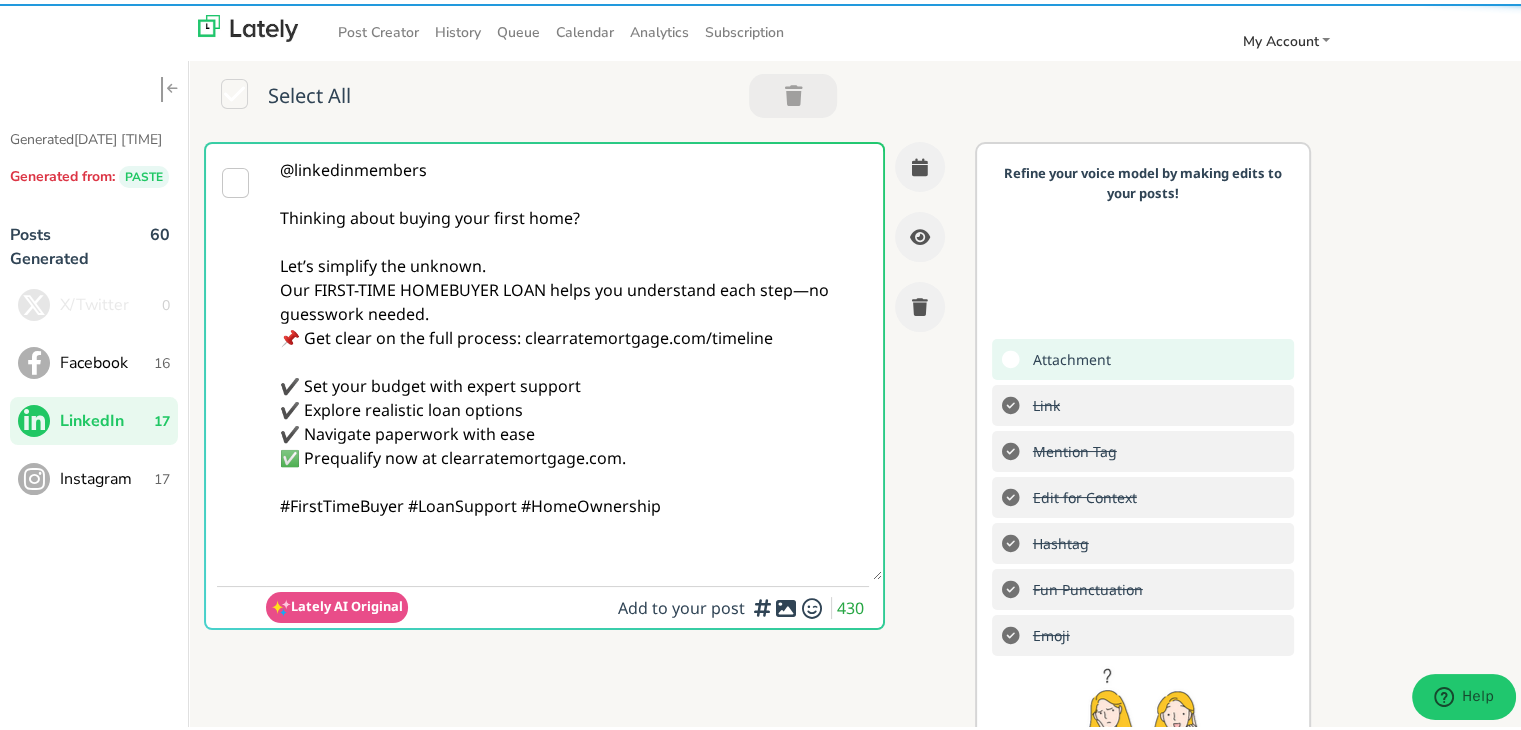 click on "@linkedinmembers
Thinking about buying your first home?
Let’s simplify the unknown.
Our FIRST-TIME HOMEBUYER LOAN helps you understand each step—no guesswork needed.
📌 Get clear on the full process: clearratemortgage.com/timeline
✔️ Set your budget with expert support
✔️ Explore realistic loan options
✔️ Navigate paperwork with ease
✅ Prequalify now at clearratemortgage.com.
#FirstTimeBuyer #LoanSupport #HomeOwnership" at bounding box center (574, 358) 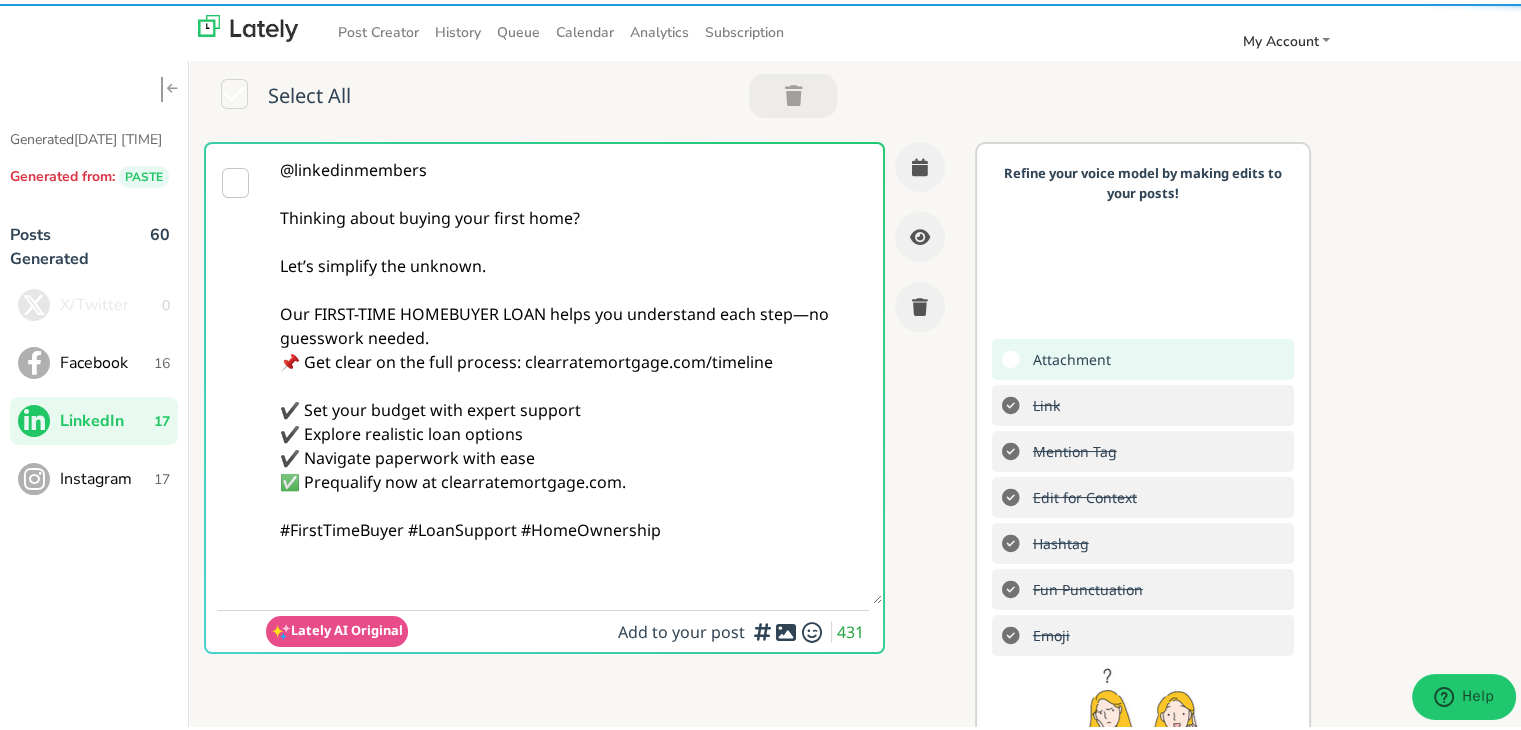click on "@linkedinmembers
Thinking about buying your first home?
Let’s simplify the unknown.
Our FIRST-TIME HOMEBUYER LOAN helps you understand each step—no guesswork needed.
📌 Get clear on the full process: clearratemortgage.com/timeline
✔️ Set your budget with expert support
✔️ Explore realistic loan options
✔️ Navigate paperwork with ease
✅ Prequalify now at clearratemortgage.com.
#FirstTimeBuyer #LoanSupport #HomeOwnership" at bounding box center [574, 370] 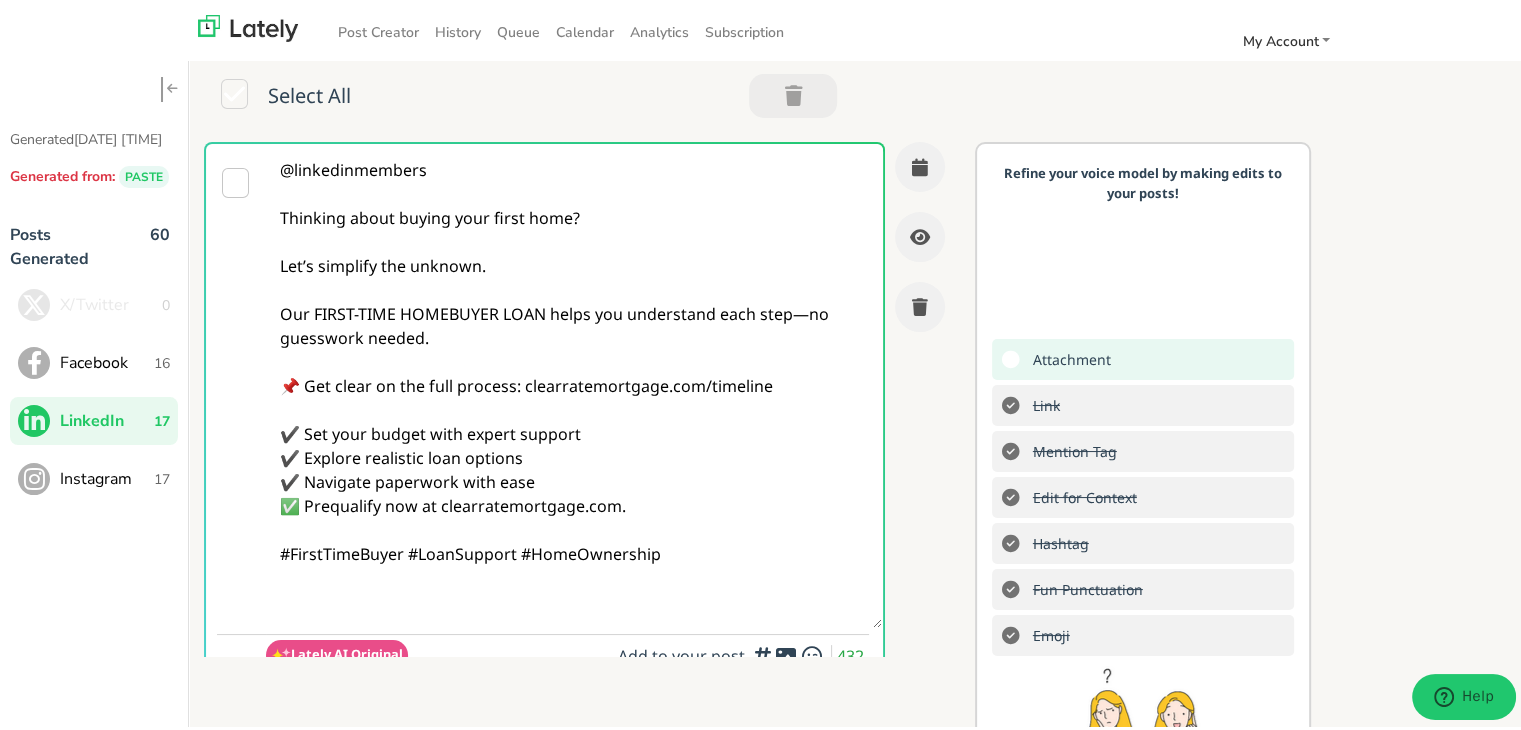 click on "@linkedinmembers
Thinking about buying your first home?
Let’s simplify the unknown.
Our FIRST-TIME HOMEBUYER LOAN helps you understand each step—no guesswork needed.
📌 Get clear on the full process: clearratemortgage.com/timeline
✔️ Set your budget with expert support
✔️ Explore realistic loan options
✔️ Navigate paperwork with ease
✅ Prequalify now at clearratemortgage.com.
#FirstTimeBuyer #LoanSupport #HomeOwnership" at bounding box center [574, 382] 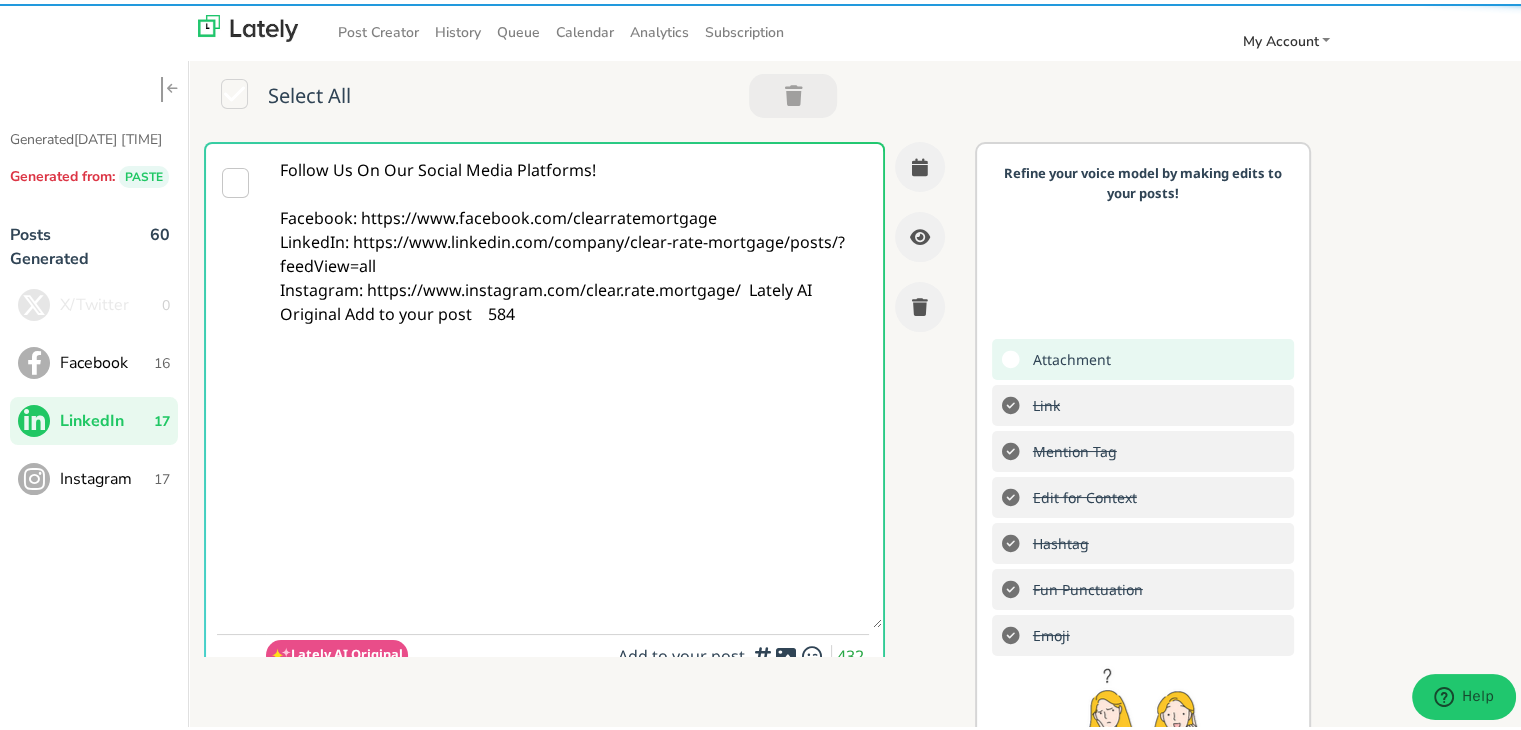 click on "Refine your voice model by making edits to your posts! Attachment Link Mention Tag Edit for Context Hashtag Fun Punctuation Emoji Kately Suggestion  Write with your eyeballs! Think: how does the LOOK of what I'm writing contribute to its MEANING?" at bounding box center [1143, 512] 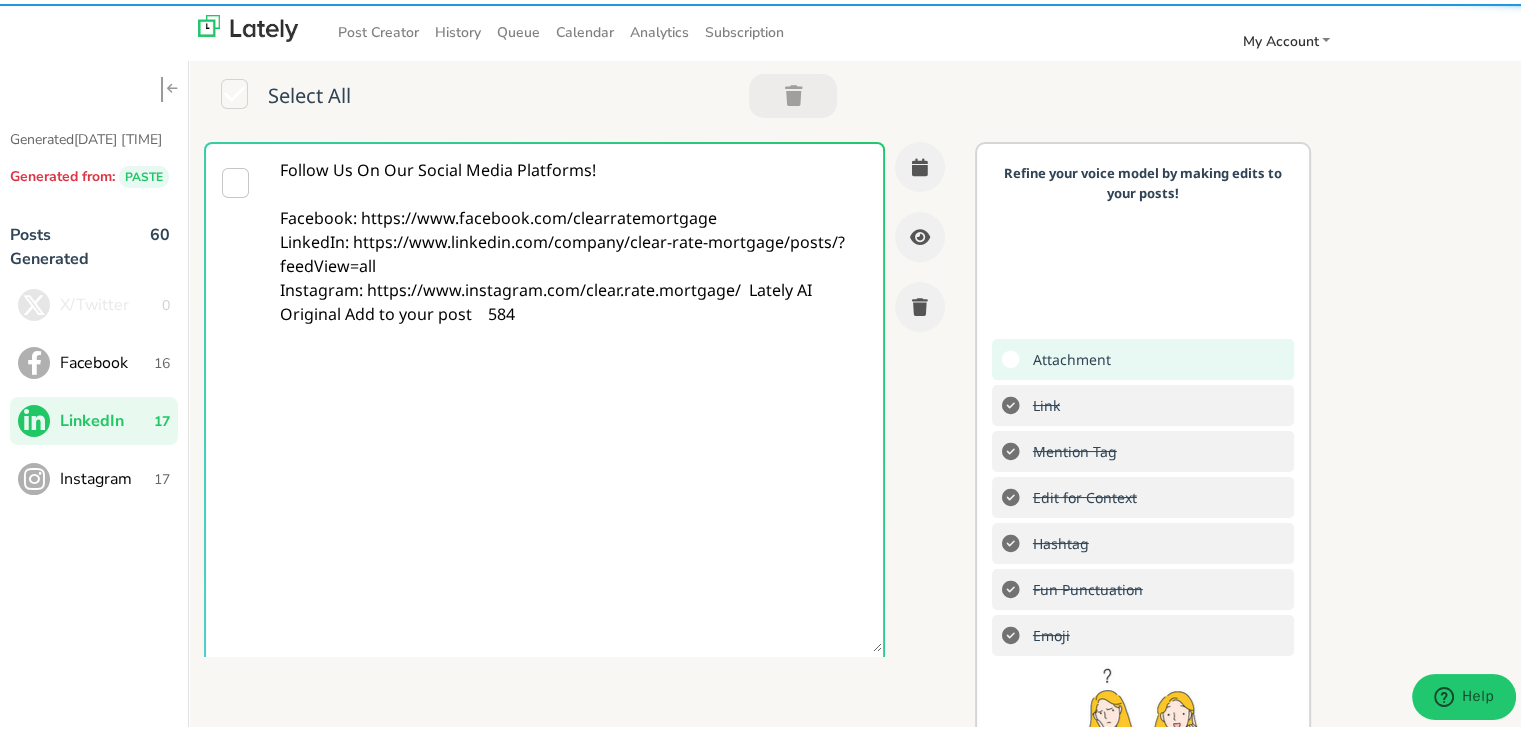 click on "Follow Us On Our Social Media Platforms!
Facebook: https://www.facebook.com/clearratemortgage
LinkedIn: https://www.linkedin.com/company/clear-rate-mortgage/posts/?feedView=all
Instagram: https://www.instagram.com/clear.rate.mortgage/  Lately AI Original Add to your post    584" at bounding box center [574, 394] 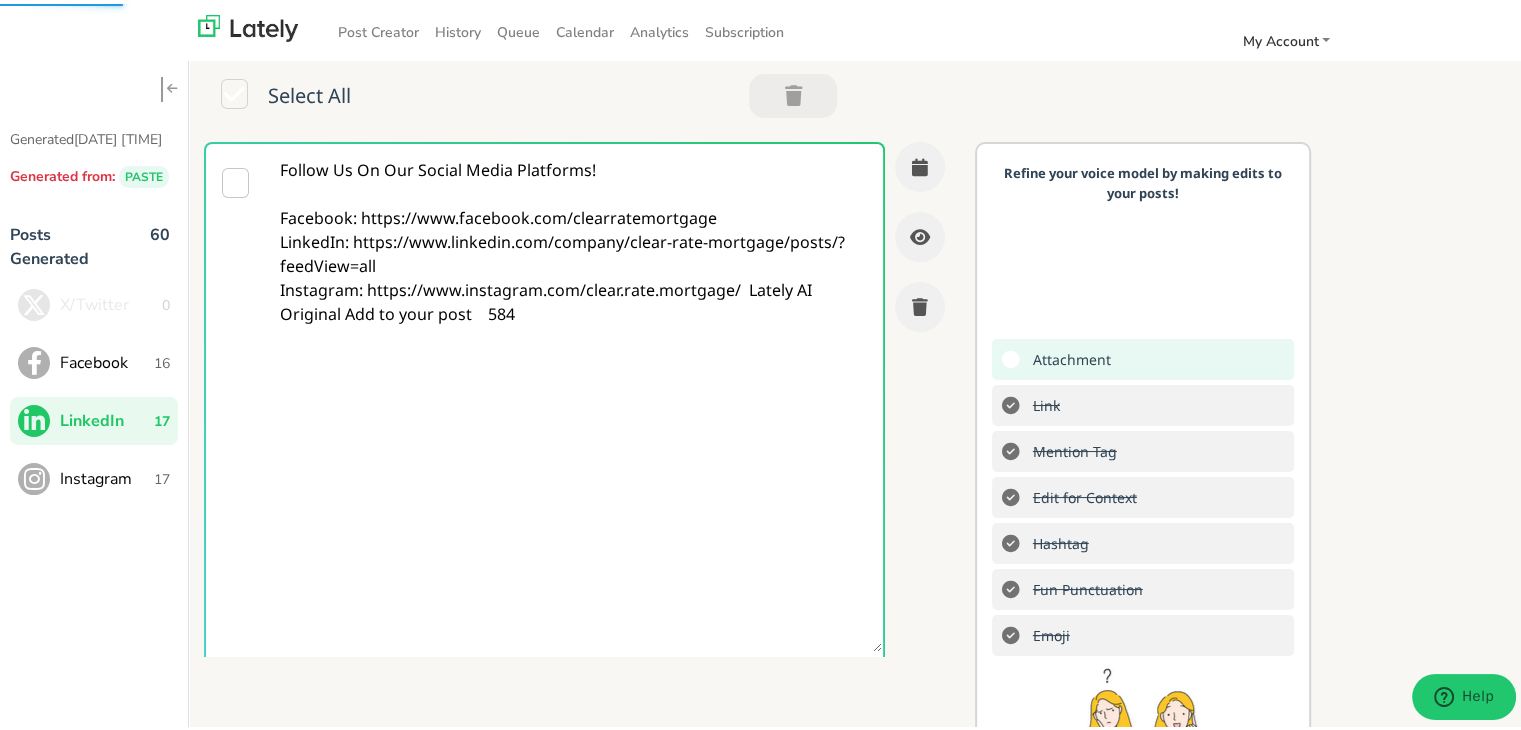 paste on "Follow Us On Our Social Media Platforms!
Facebook: https://www.facebook.com/clearratemortgage
LinkedIn: https://www.linkedin.com/company/clear-rate-mortgage/posts/?feedView=all
Instagram: https://www.instagram.com/clear.rate.mortgage/" 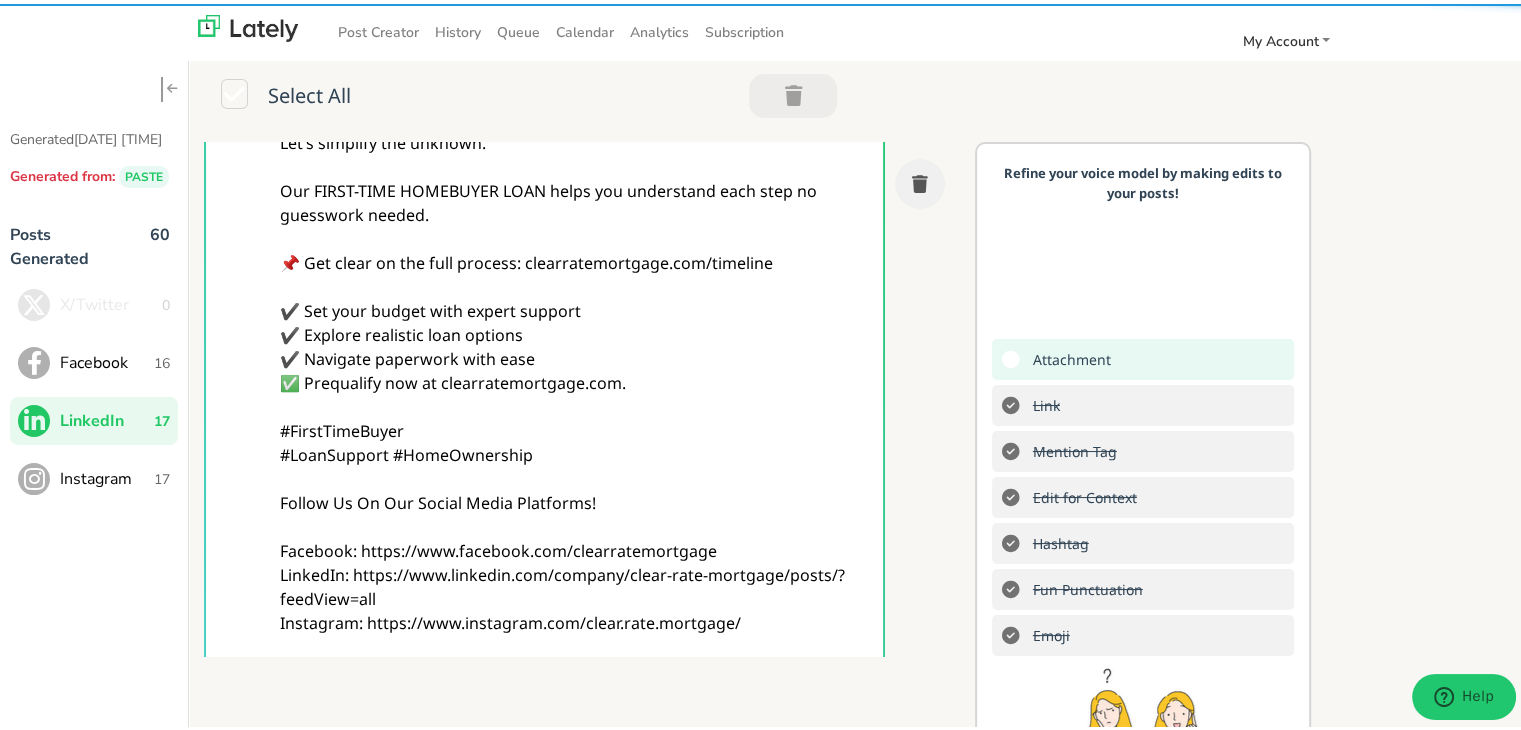 scroll, scrollTop: 572, scrollLeft: 0, axis: vertical 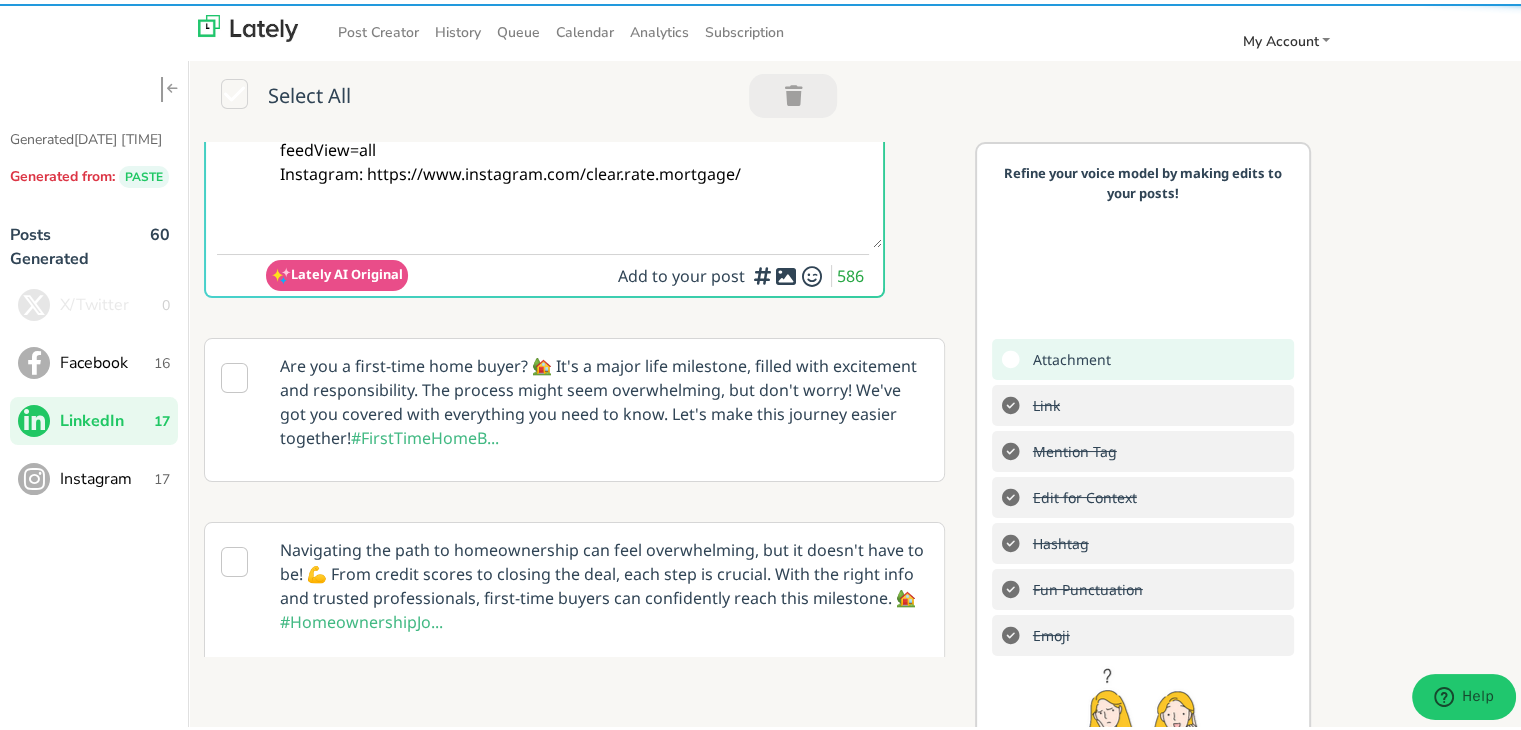 type on "@linkedinmembers
Thinking about buying your first home?
Let’s simplify the unknown.
Our FIRST-TIME HOMEBUYER LOAN helps you understand each step no guesswork needed.
📌 Get clear on the full process: clearratemortgage.com/timeline
✔️ Set your budget with expert support
✔️ Explore realistic loan options
✔️ Navigate paperwork with ease
✅ Prequalify now at clearratemortgage.com.
#FirstTimeBuyer
#LoanSupport #HomeOwnership
Follow Us On Our Social Media Platforms!
Facebook: https://www.facebook.com/clearratemortgage
LinkedIn: https://www.linkedin.com/company/clear-rate-mortgage/posts/?feedView=all
Instagram: https://www.instagram.com/clear.rate.mortgage/" 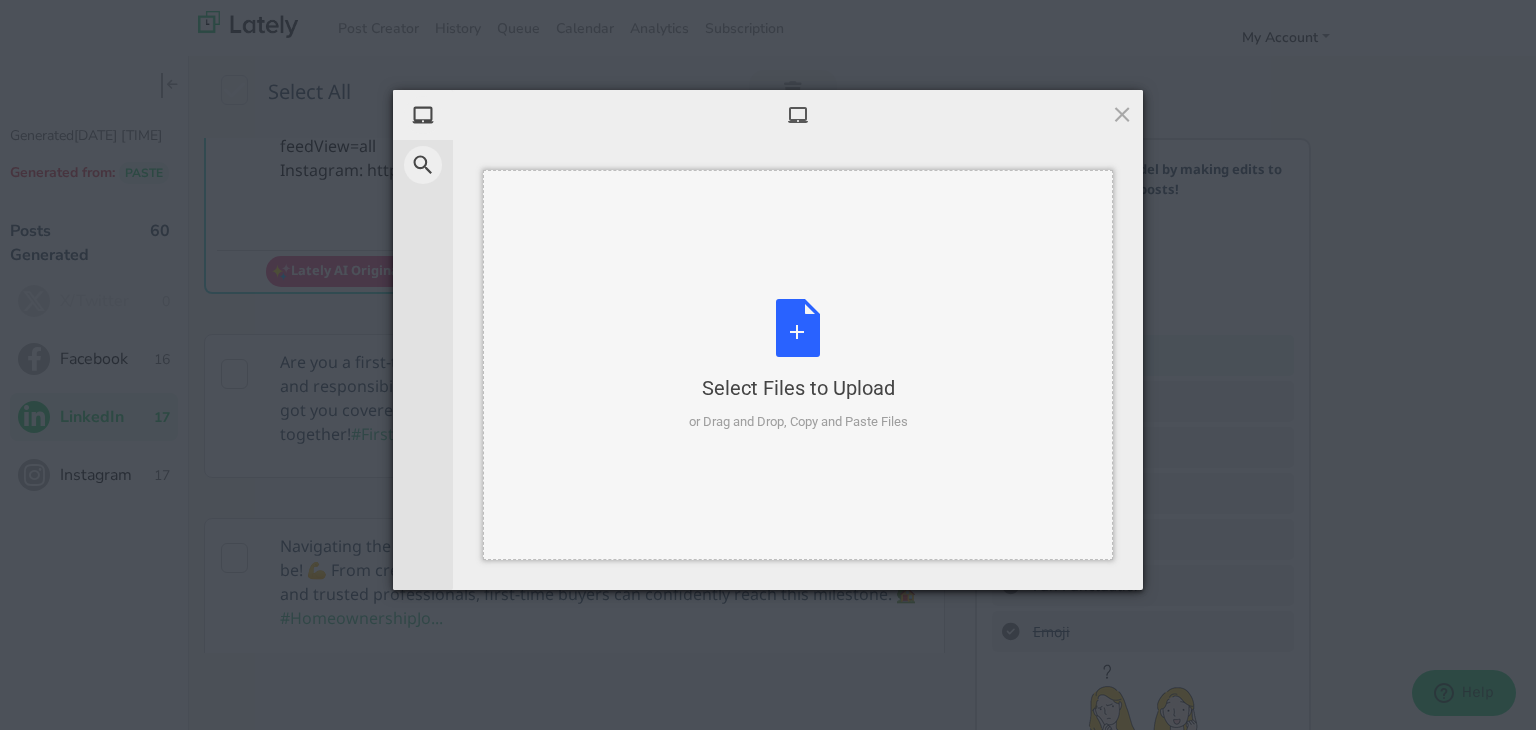 click on "Select Files to Upload
or Drag and Drop, Copy and Paste Files" at bounding box center [798, 365] 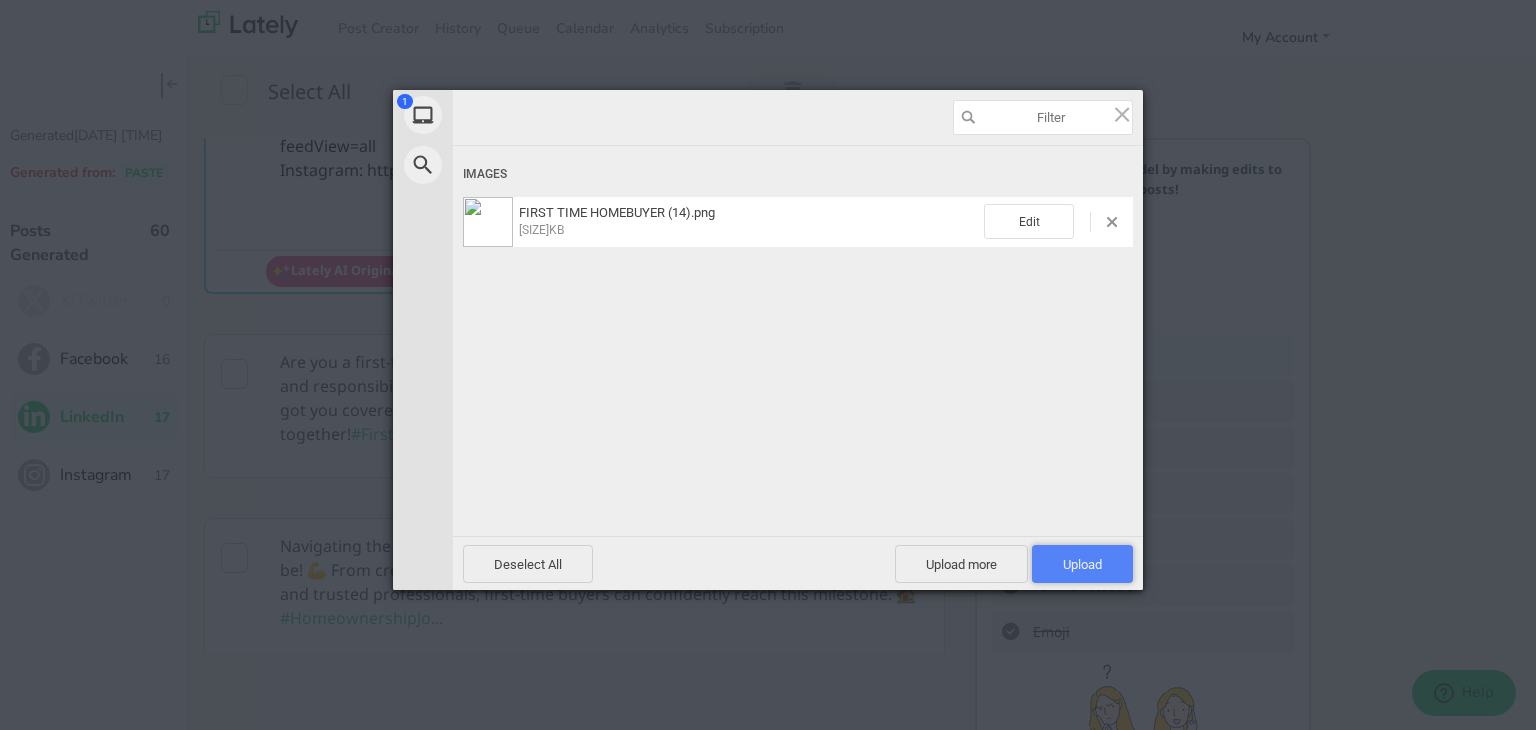 click on "Upload
1" at bounding box center (1082, 564) 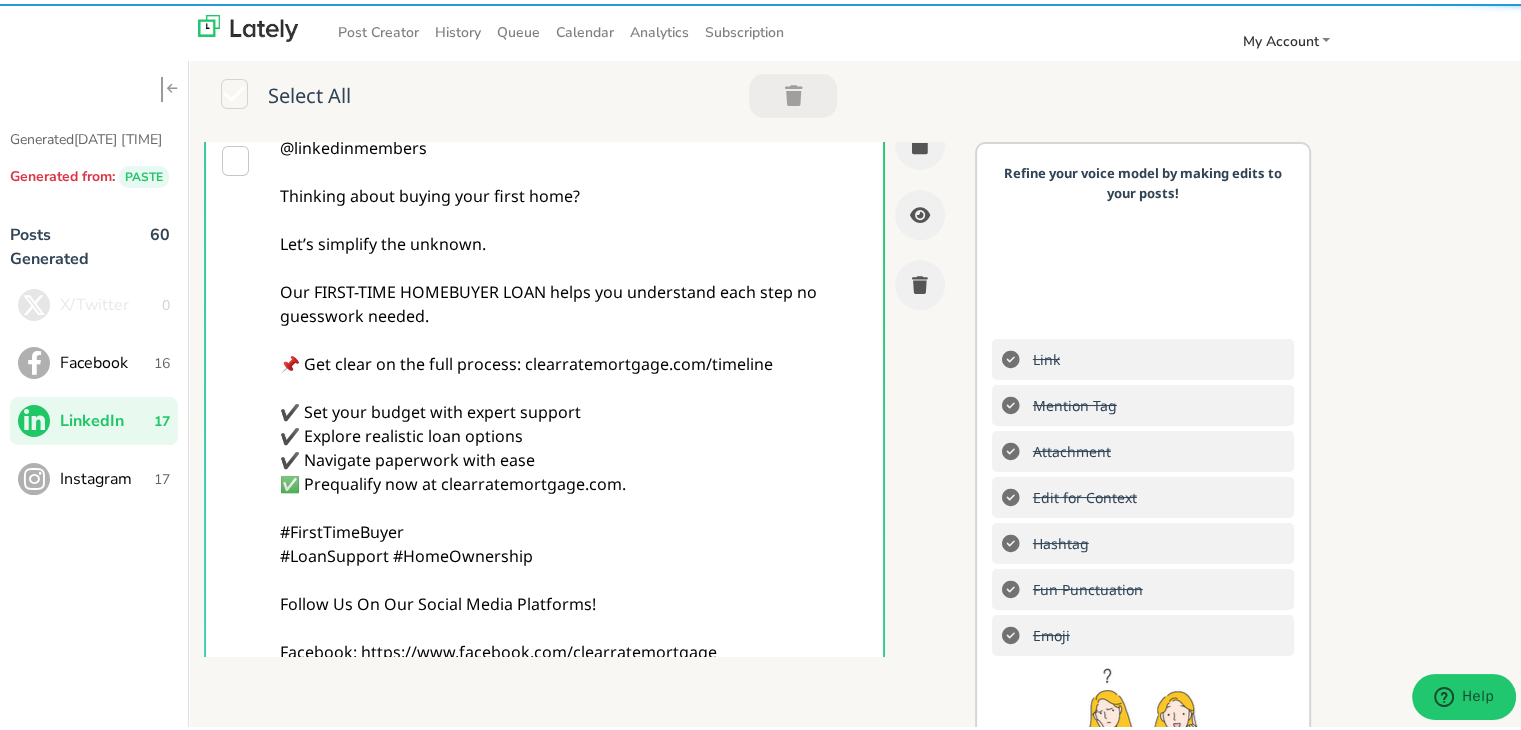 scroll, scrollTop: 0, scrollLeft: 0, axis: both 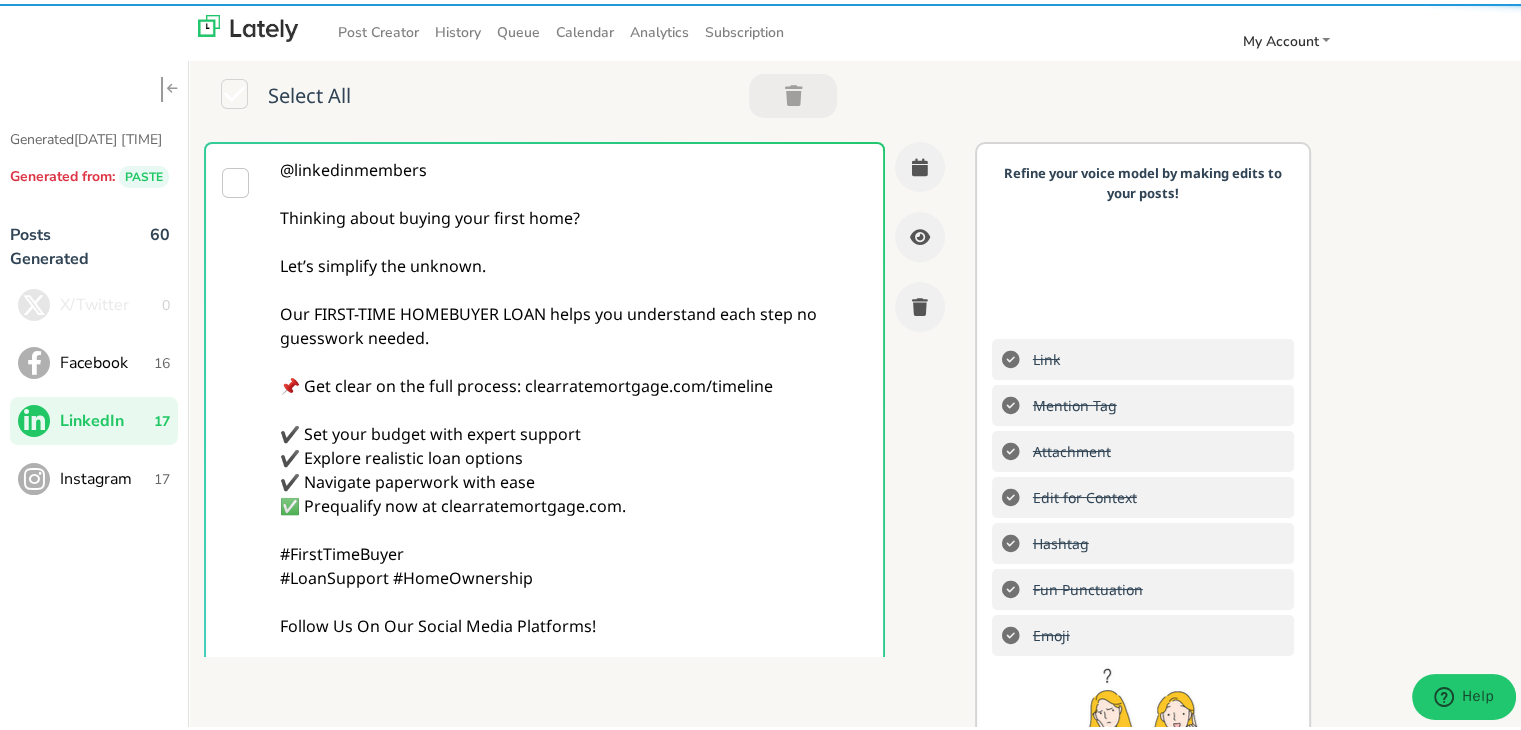 click on "@linkedinmembers
Thinking about buying your first home?
Let’s simplify the unknown.
Our FIRST-TIME HOMEBUYER LOAN helps you understand each step no guesswork needed.
📌 Get clear on the full process: clearratemortgage.com/timeline
✔️ Set your budget with expert support
✔️ Explore realistic loan options
✔️ Navigate paperwork with ease
✅ Prequalify now at clearratemortgage.com.
#FirstTimeBuyer
#LoanSupport #HomeOwnership
Follow Us On Our Social Media Platforms!
Facebook: https://www.facebook.com/clearratemortgage
LinkedIn: https://www.linkedin.com/company/clear-rate-mortgage/posts/?feedView=all
Instagram: https://www.instagram.com/clear.rate.mortgage/" at bounding box center [574, 478] 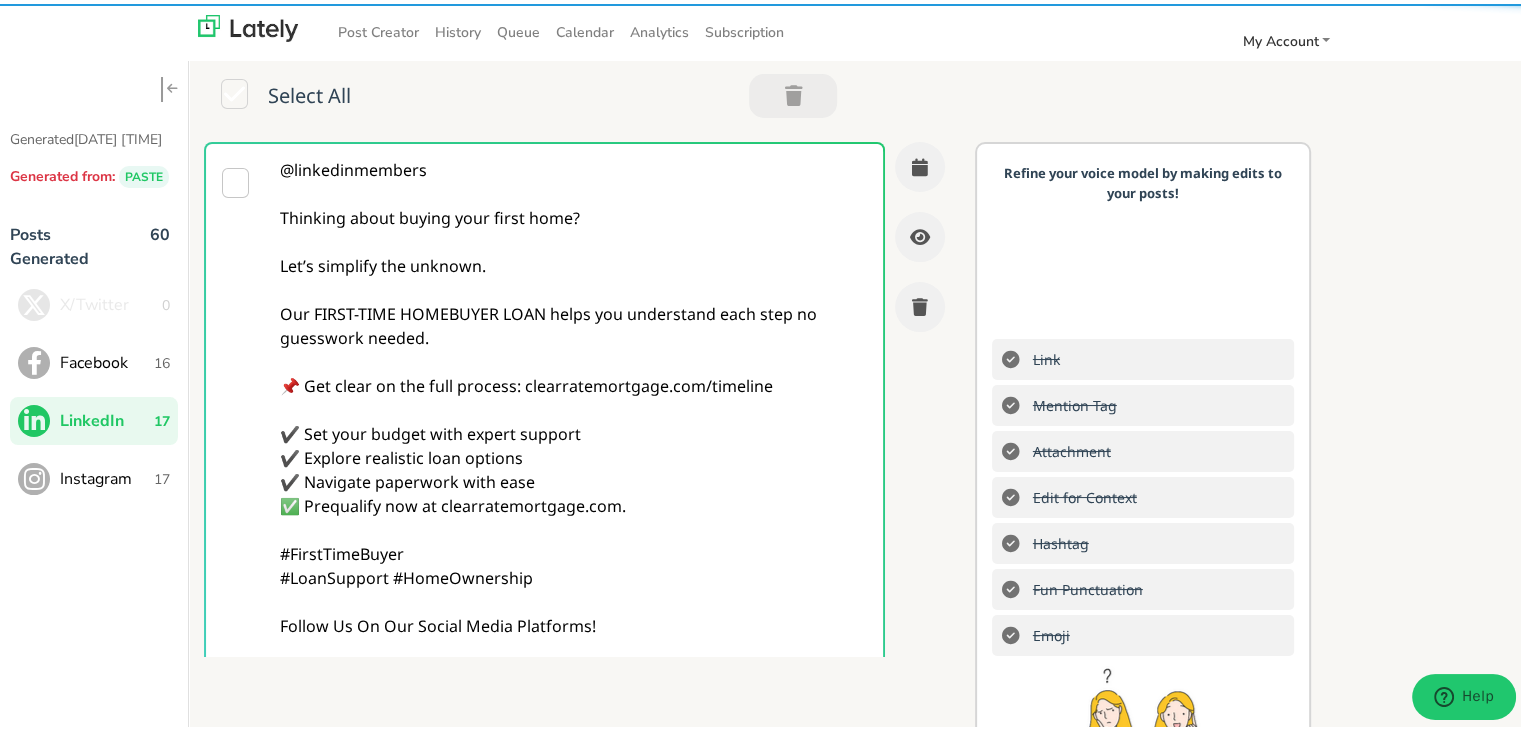 click on "Refine your voice model by making edits to your posts! Link Mention Tag Attachment Edit for Context Hashtag Fun Punctuation Emoji Kately Suggestion  Write with your eyeballs! Think: how does the LOOK of what I'm writing contribute to its MEANING?" at bounding box center (1143, 512) 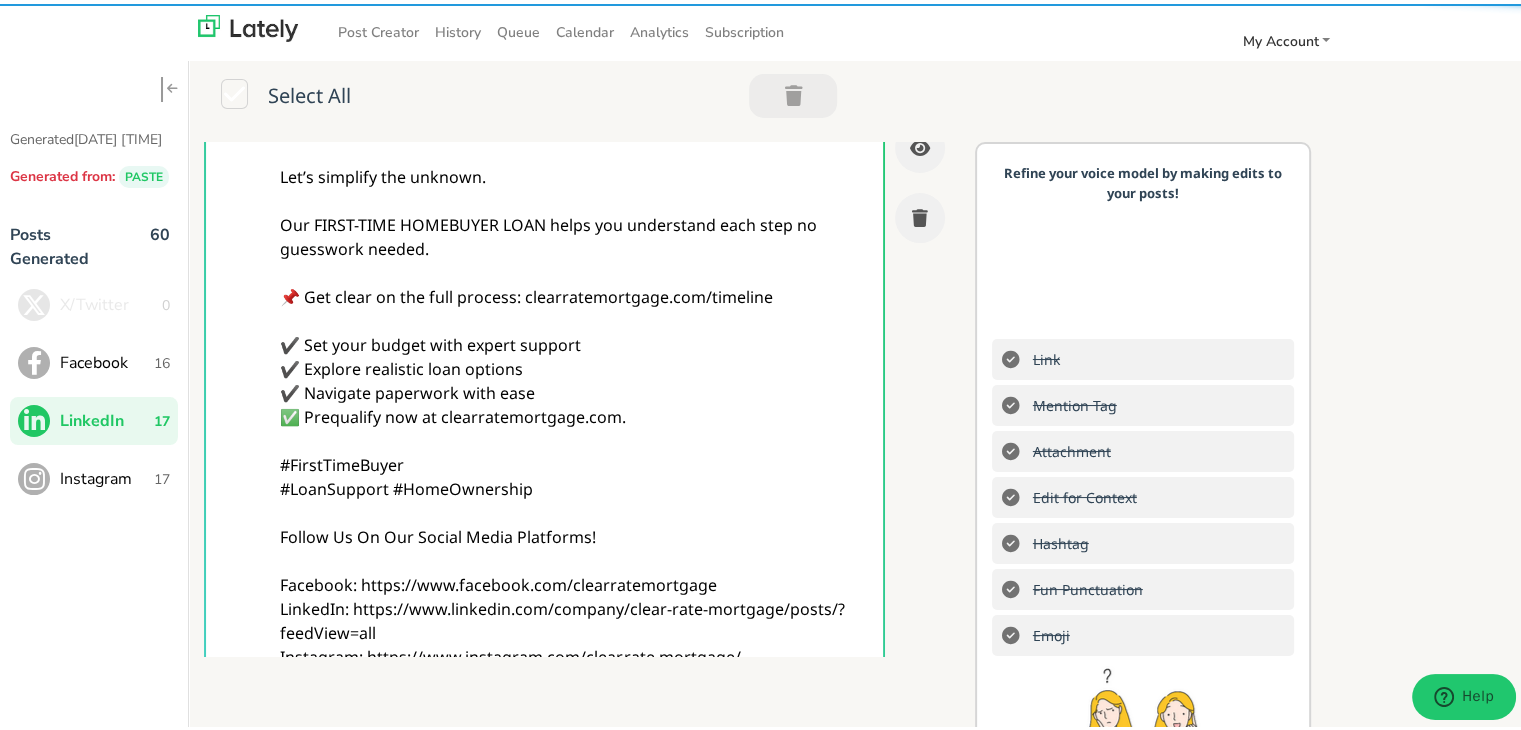 scroll, scrollTop: 0, scrollLeft: 0, axis: both 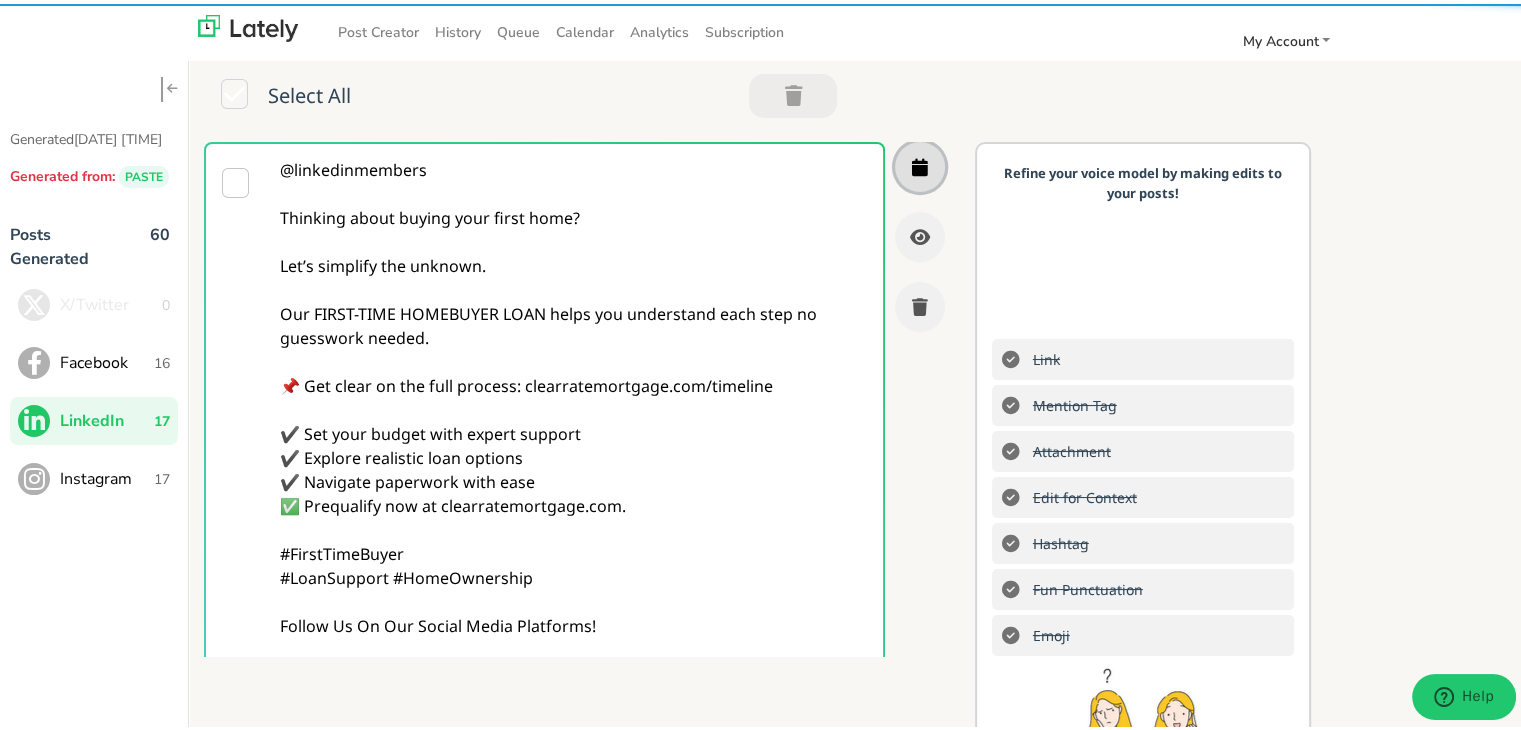 click at bounding box center (920, 163) 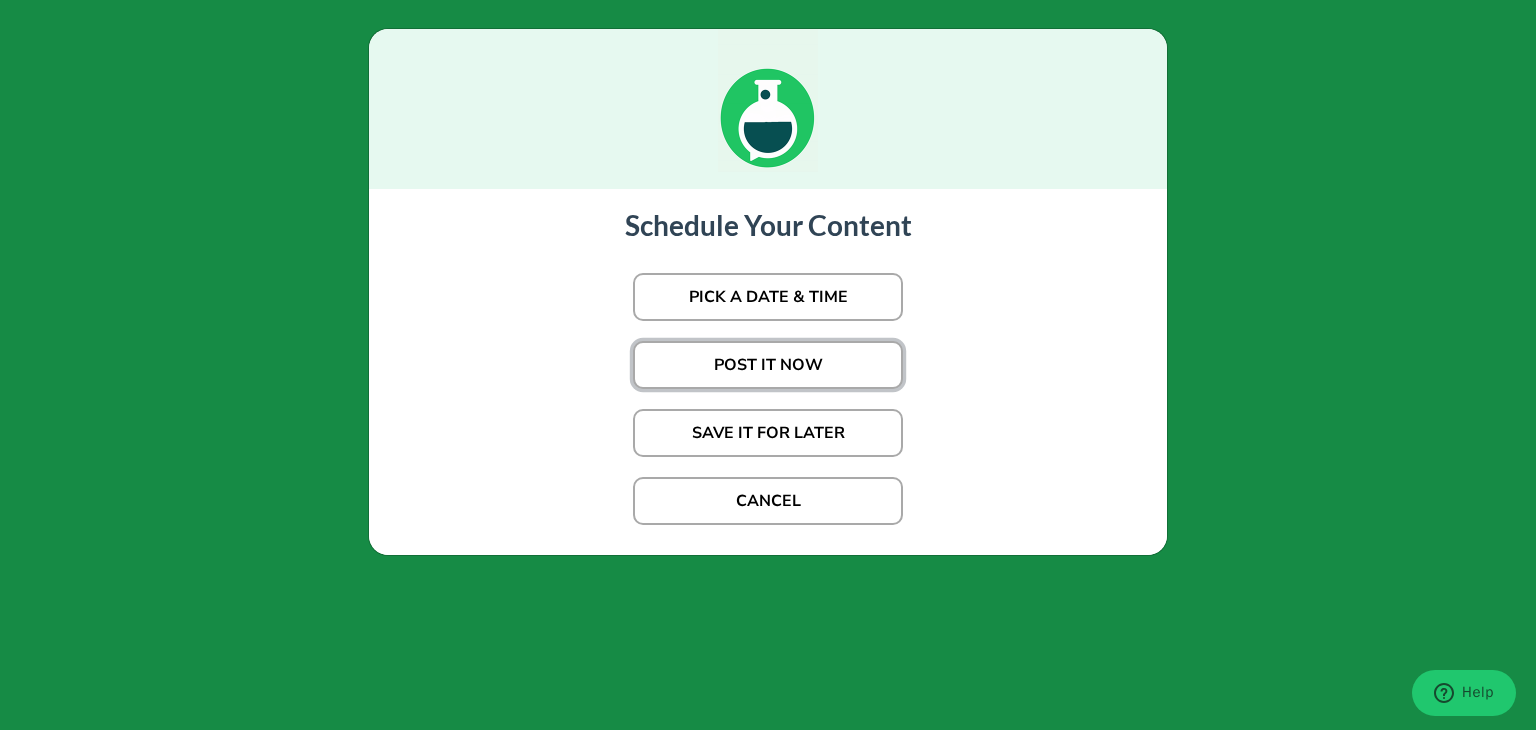 click on "POST IT NOW" at bounding box center [768, 297] 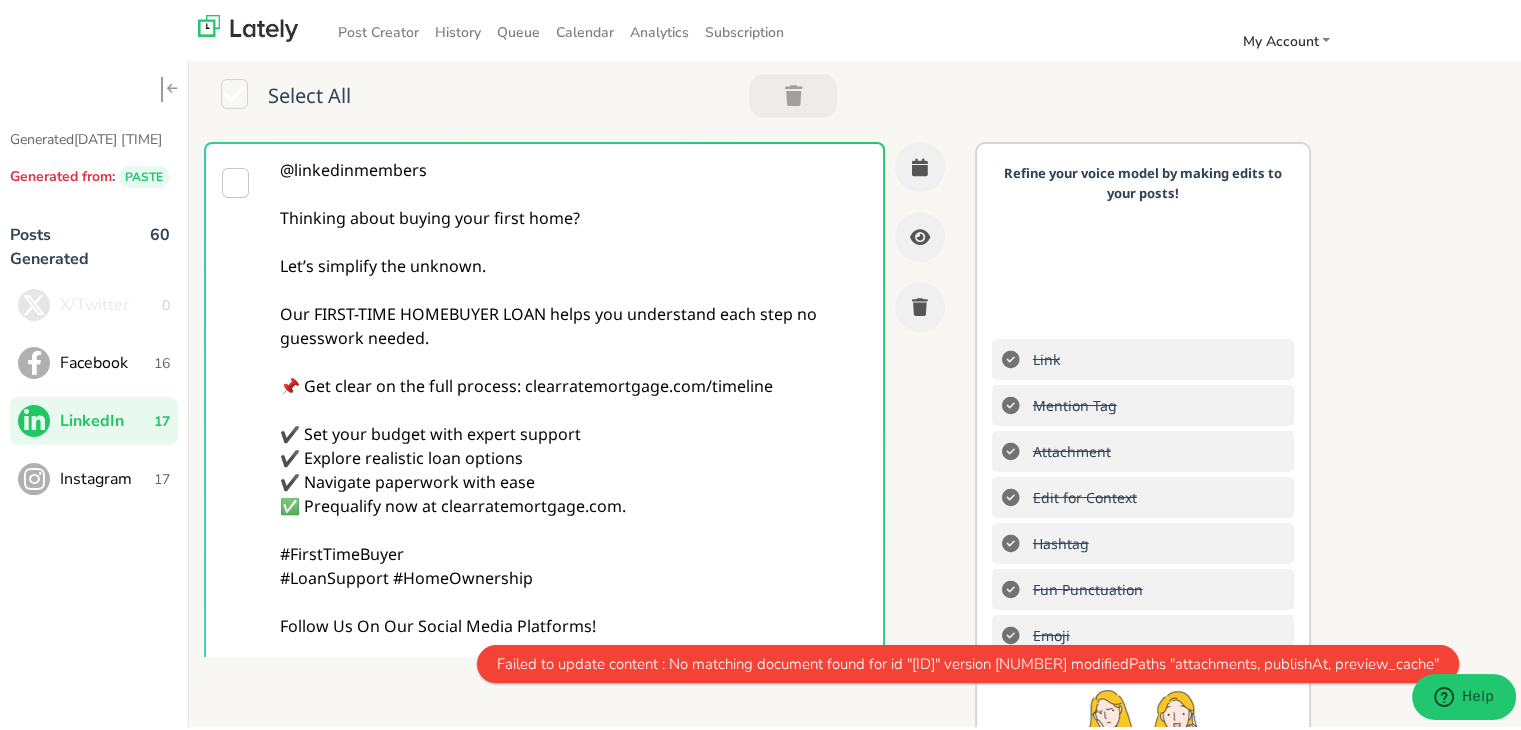 click on "@linkedinmembers
Thinking about buying your first home?
Let’s simplify the unknown.
Our FIRST-TIME HOMEBUYER LOAN helps you understand each step no guesswork needed.
📌 Get clear on the full process: clearratemortgage.com/timeline
✔️ Set your budget with expert support
✔️ Explore realistic loan options
✔️ Navigate paperwork with ease
✅ Prequalify now at clearratemortgage.com.
#FirstTimeBuyer
#LoanSupport #HomeOwnership
Follow Us On Our Social Media Platforms!
Facebook: https://www.facebook.com/clearratemortgage
LinkedIn: https://www.linkedin.com/company/clear-rate-mortgage/posts/?feedView=all
Instagram: https://www.instagram.com/clear.rate.mortgage/" at bounding box center (574, 478) 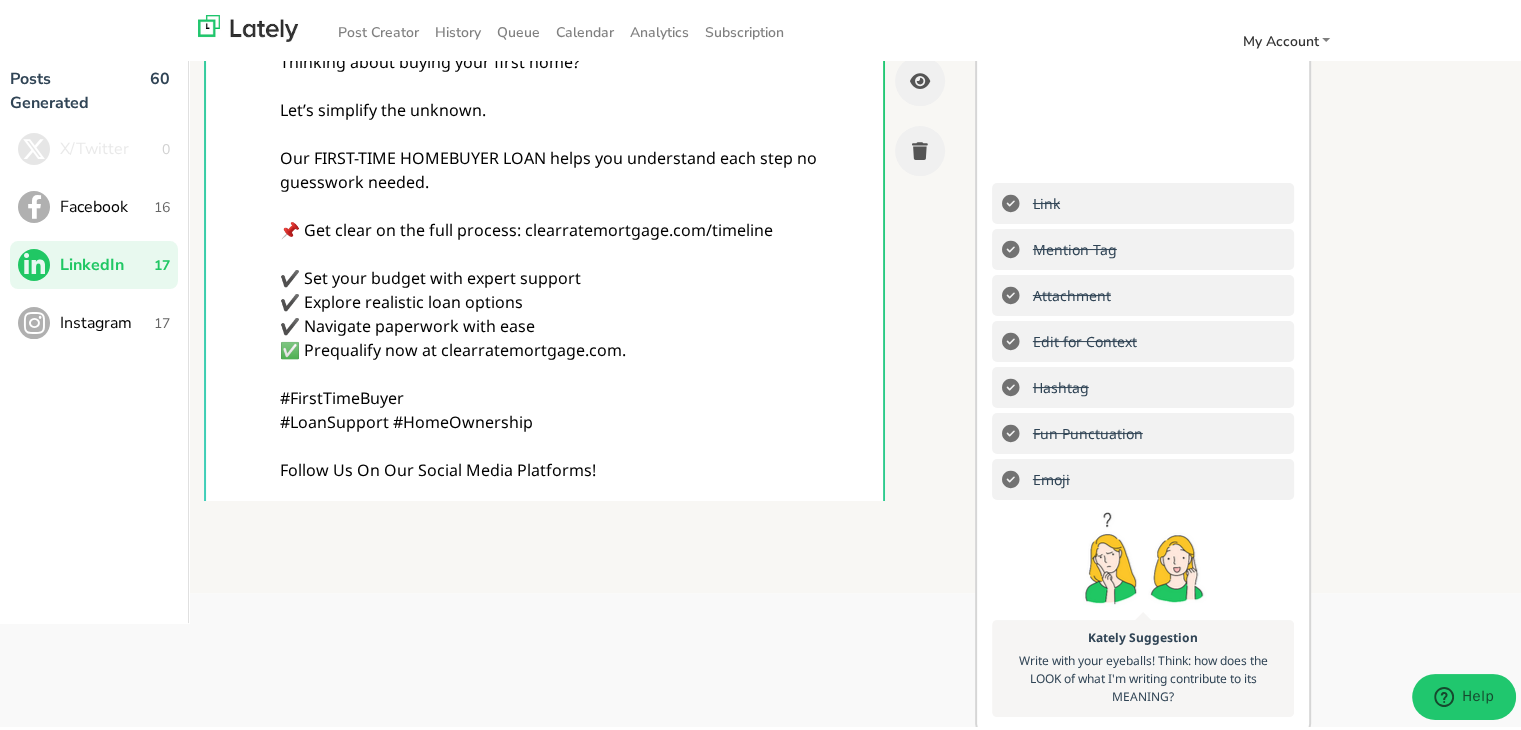 click on "Refine your voice model by making edits to your posts! Link Mention Tag Attachment Edit for Context Hashtag Fun Punctuation Emoji Kately Suggestion  Write with your eyeballs! Think: how does the LOOK of what I'm writing contribute to its MEANING?" at bounding box center (1143, 356) 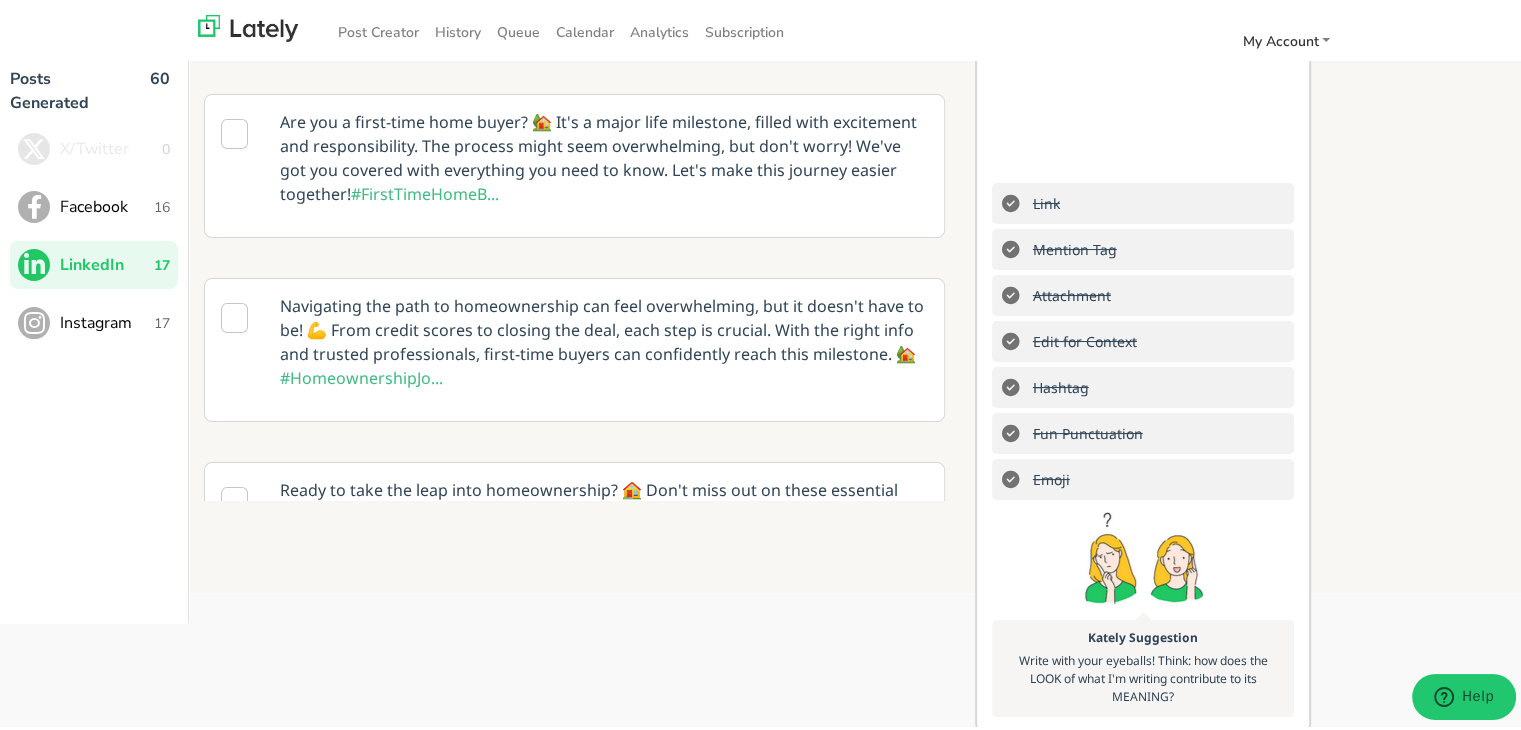 scroll, scrollTop: 600, scrollLeft: 0, axis: vertical 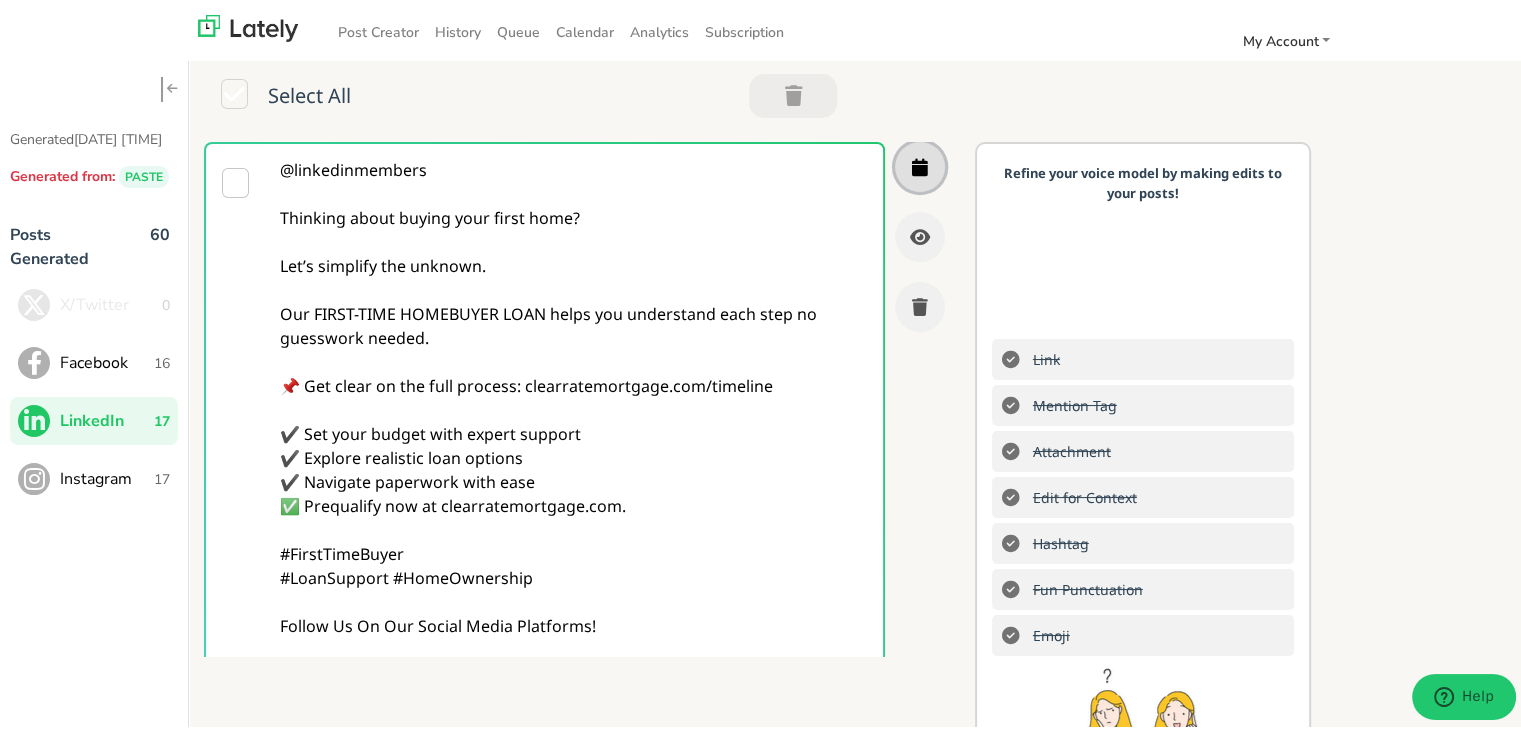 click at bounding box center [920, 163] 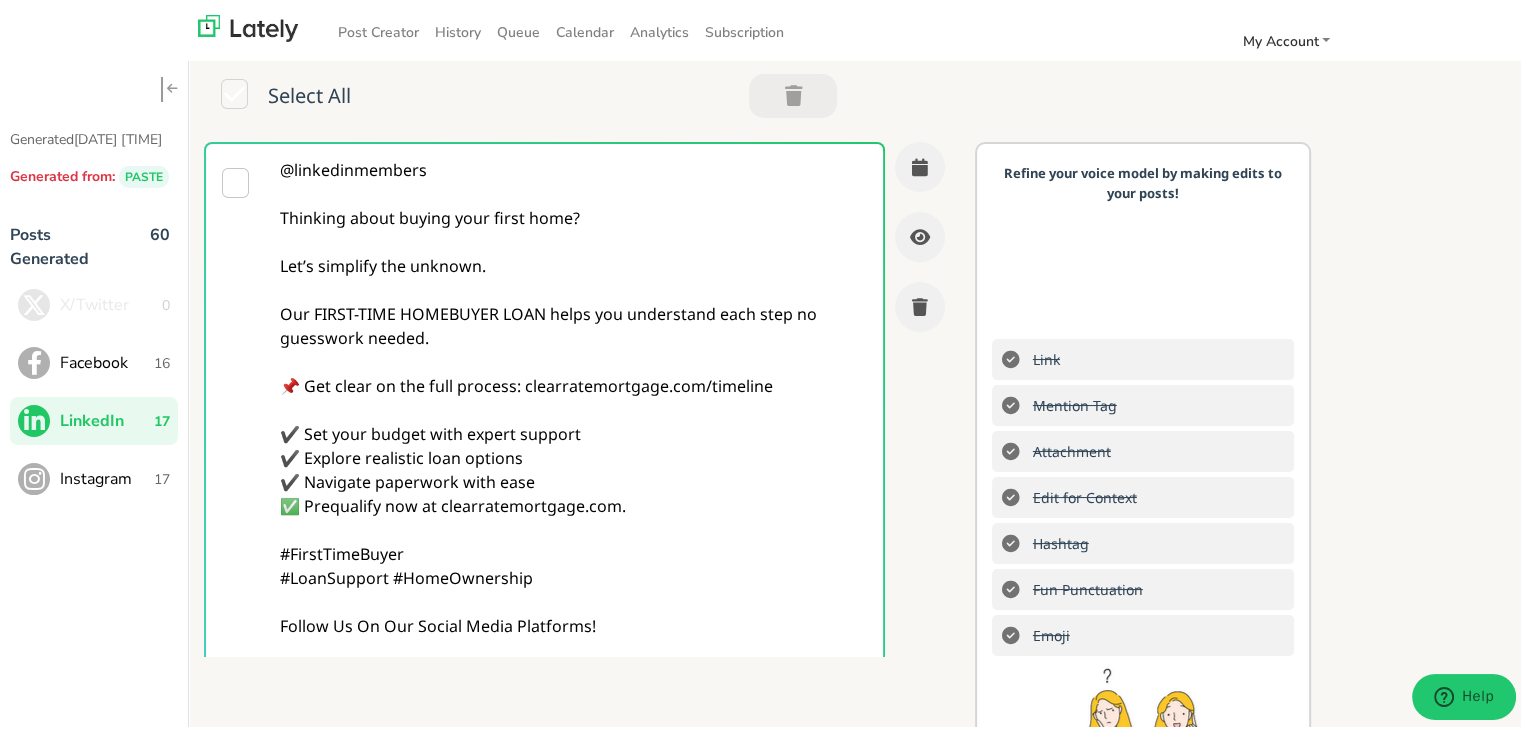 click on "@linkedinmembers
Thinking about buying your first home?
Let’s simplify the unknown.
Our FIRST-TIME HOMEBUYER LOAN helps you understand each step no guesswork needed.
📌 Get clear on the full process: clearratemortgage.com/timeline
✔️ Set your budget with expert support
✔️ Explore realistic loan options
✔️ Navigate paperwork with ease
✅ Prequalify now at clearratemortgage.com.
#FirstTimeBuyer
#LoanSupport #HomeOwnership
Follow Us On Our Social Media Platforms!
Facebook: https://www.facebook.com/clearratemortgage
LinkedIn: https://www.linkedin.com/company/clear-rate-mortgage/posts/?feedView=all
Instagram: https://www.instagram.com/clear.rate.mortgage/" at bounding box center [574, 478] 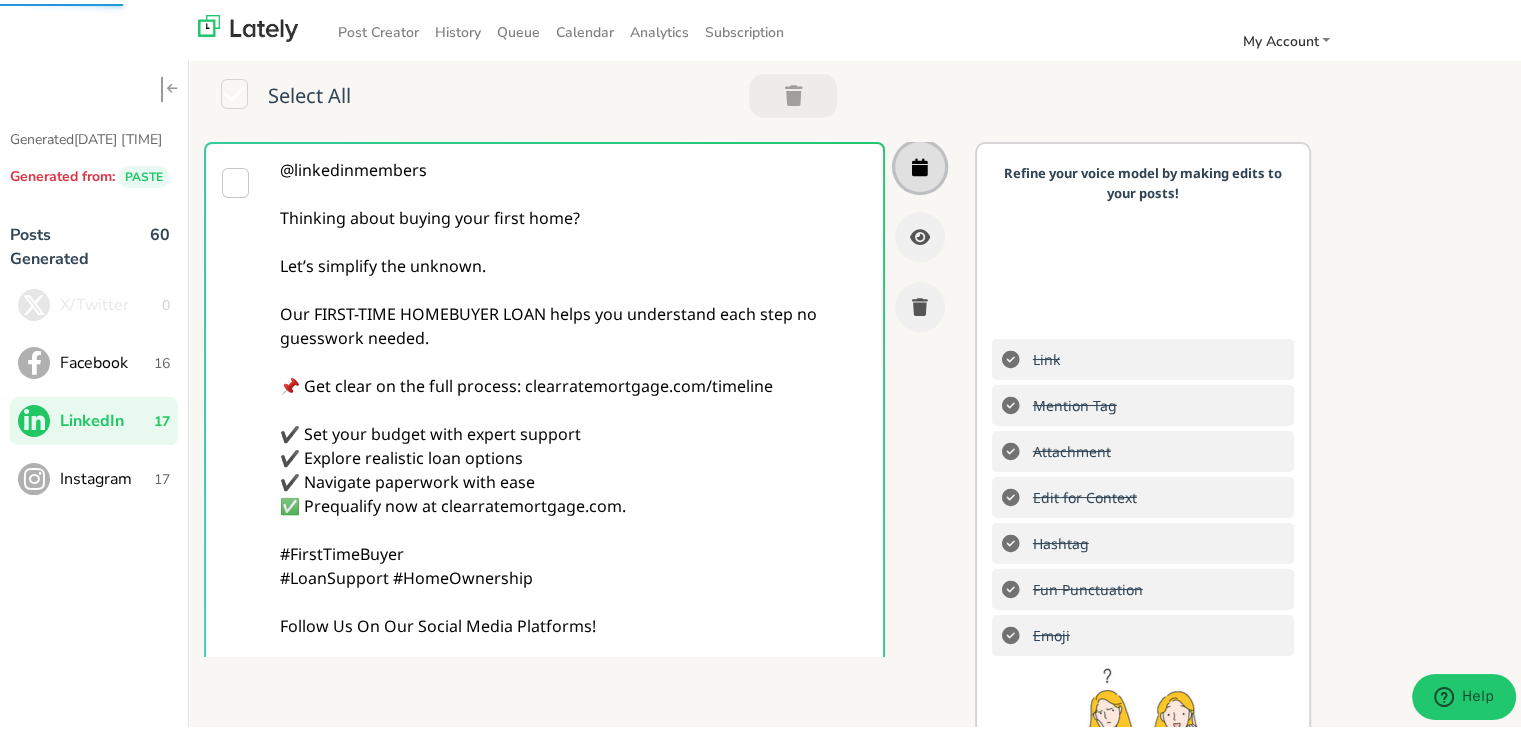 click at bounding box center (920, 163) 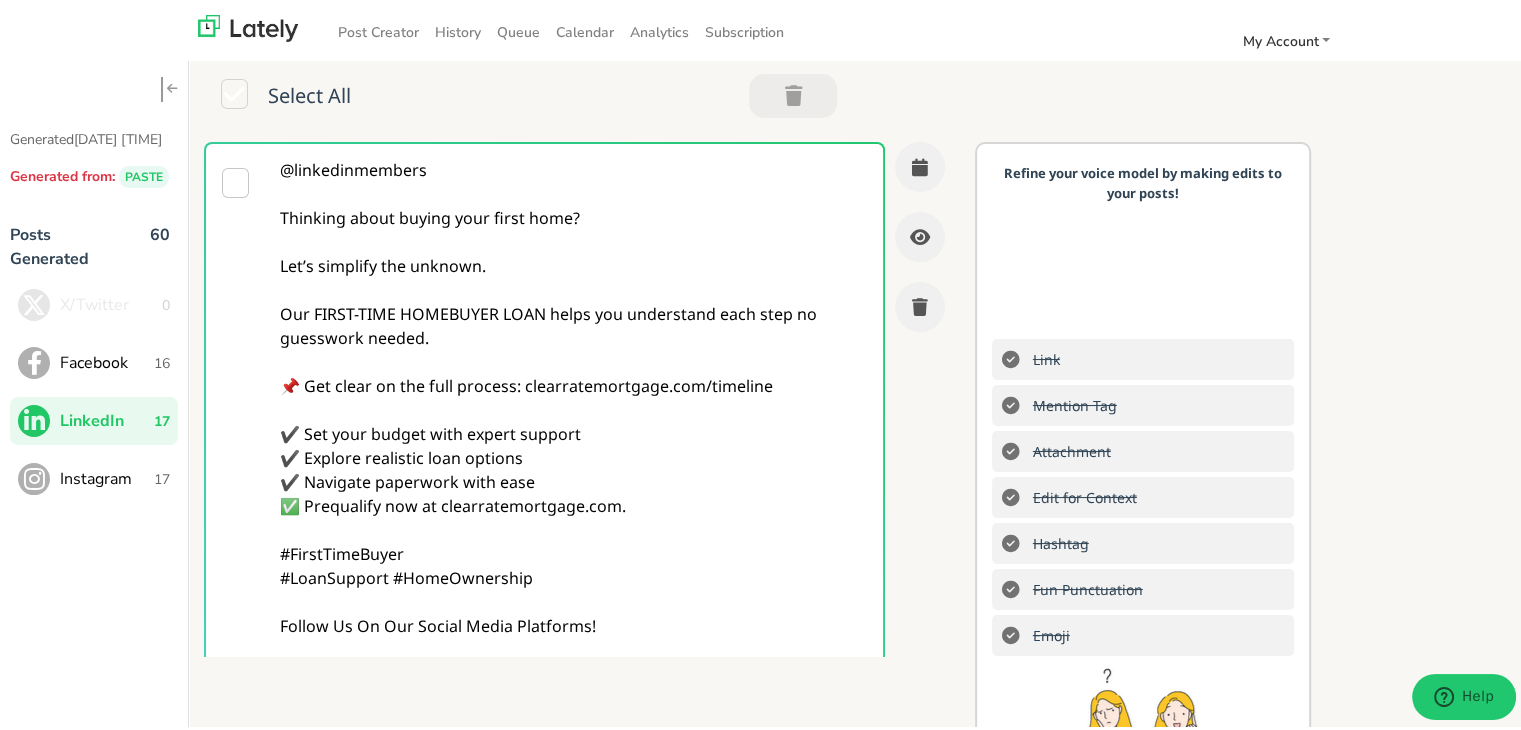 click on "Instagram" at bounding box center (111, 301) 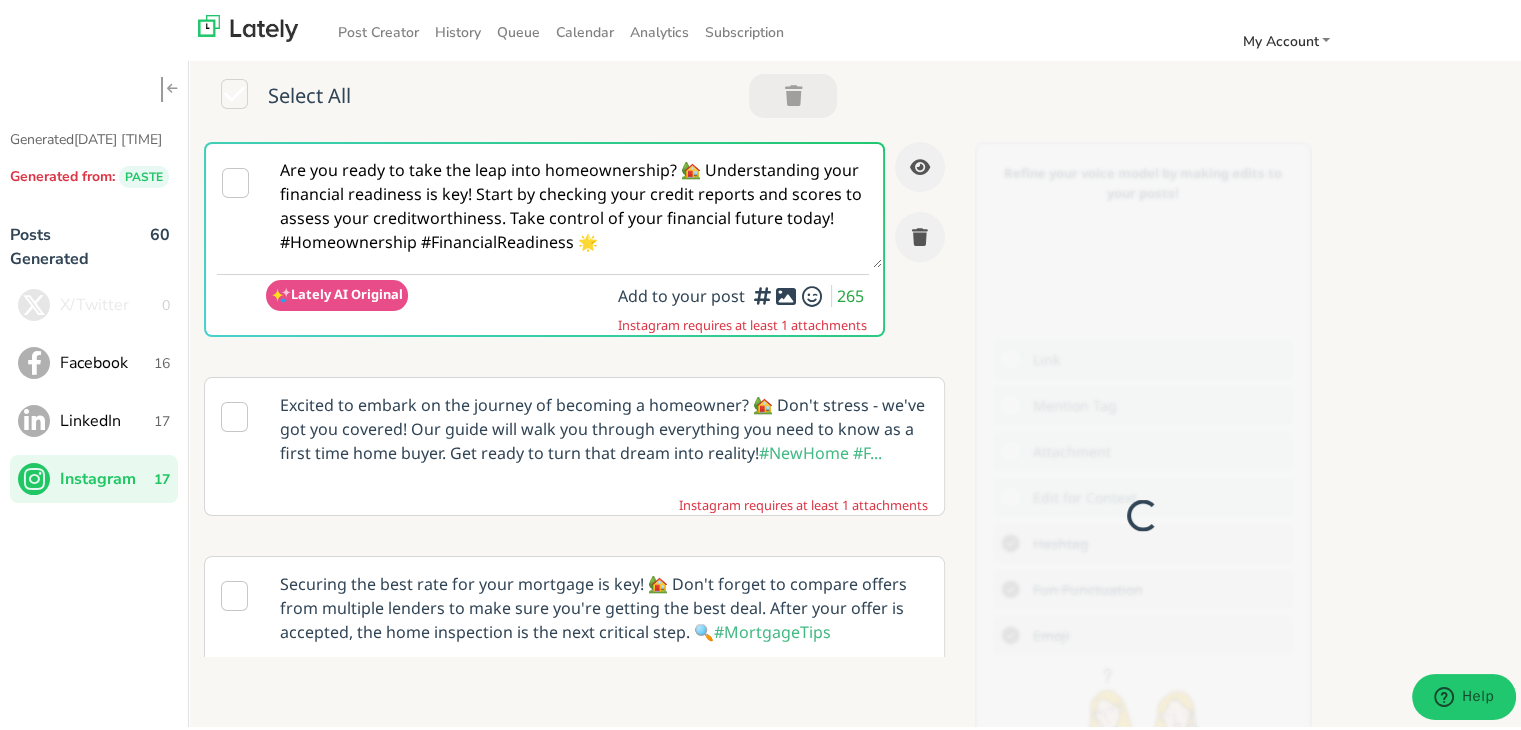 scroll, scrollTop: 0, scrollLeft: 0, axis: both 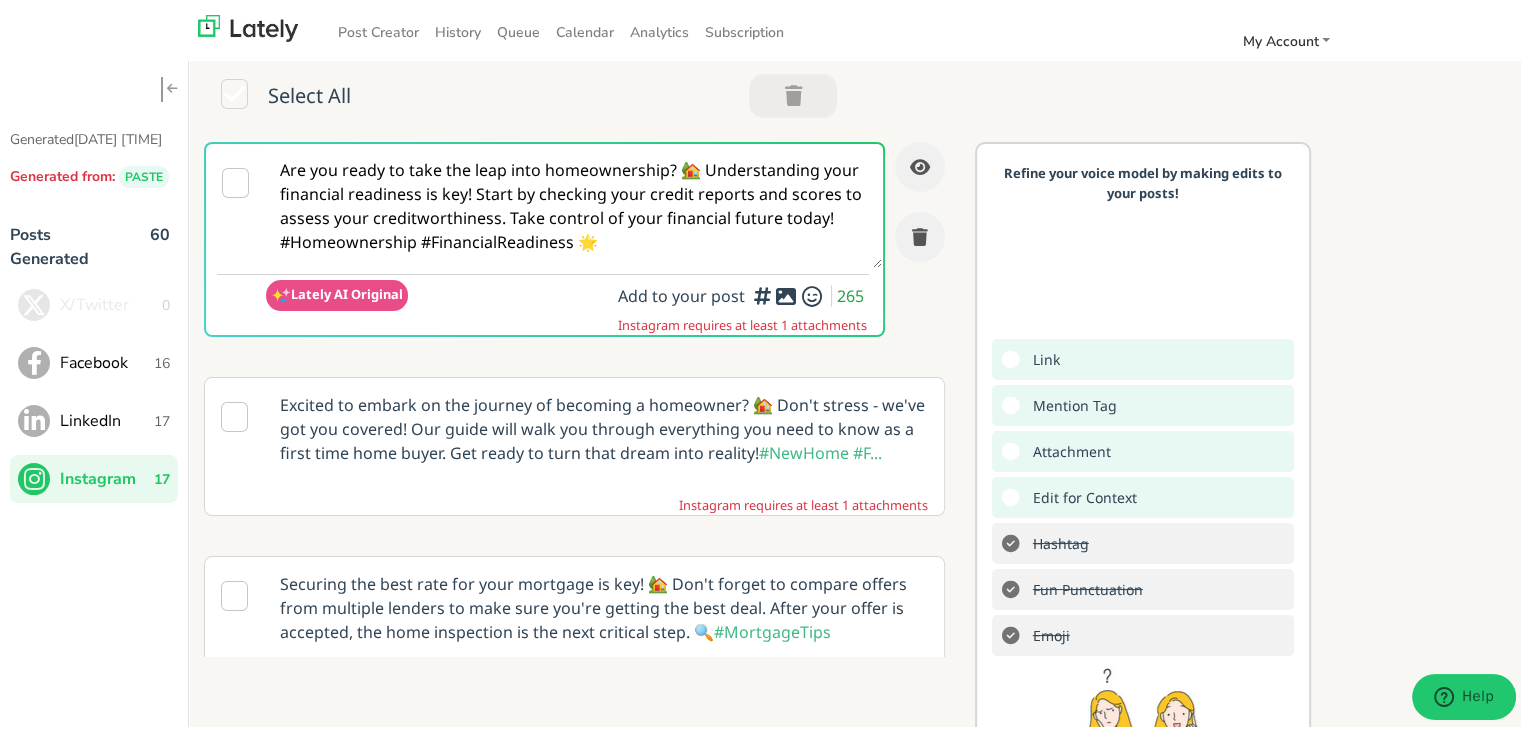 click on "Are you ready to take the leap into homeownership? 🏡 Understanding your financial readiness is key! Start by checking your credit reports and scores to assess your creditworthiness. Take control of your financial future today! #Homeownership #FinancialReadiness 🌟" at bounding box center [574, 202] 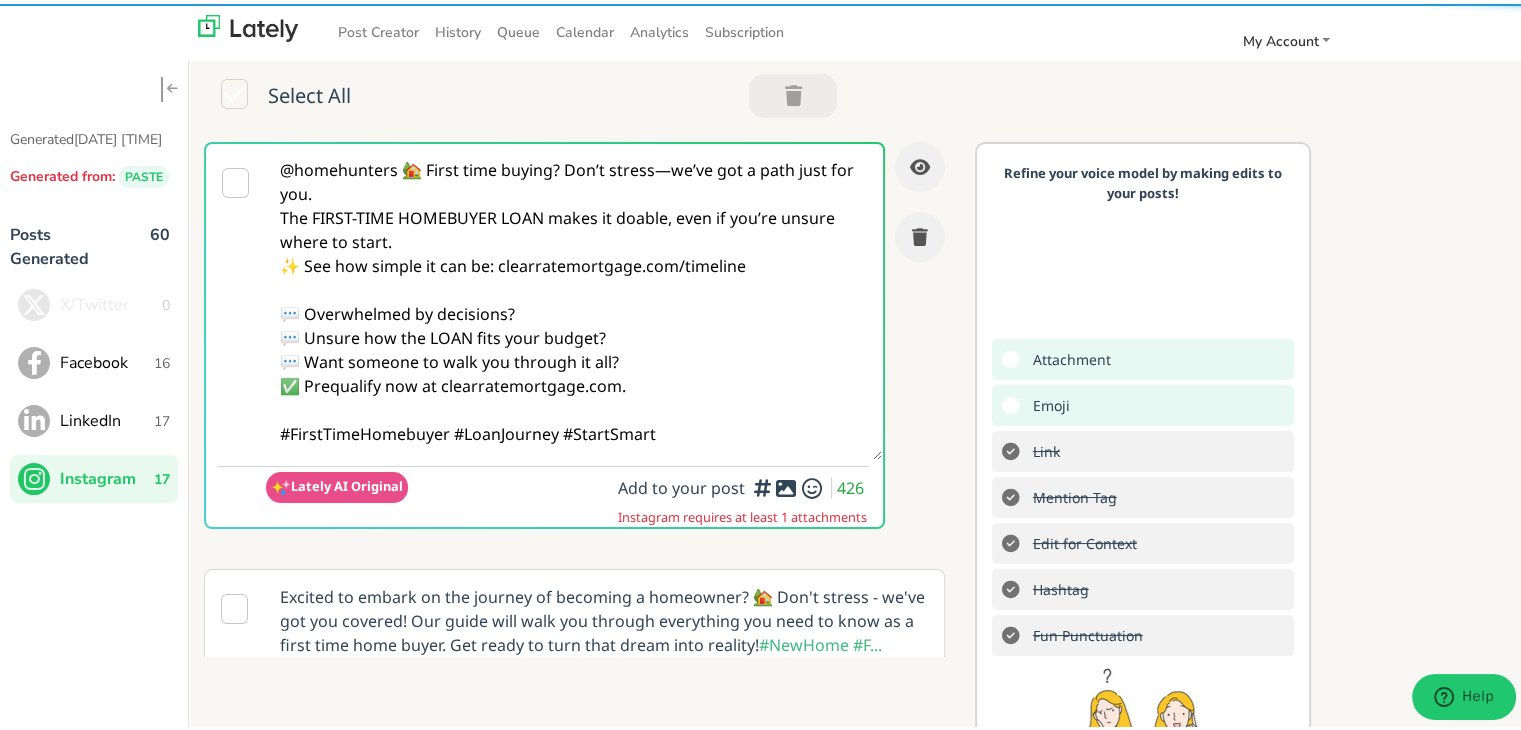 click on "@homehunters 🏡 First time buying? Don’t stress—we’ve got a path just for you.
The FIRST-TIME HOMEBUYER LOAN makes it doable, even if you’re unsure where to start.
✨ See how simple it can be: clearratemortgage.com/timeline
💬 Overwhelmed by decisions?
💬 Unsure how the LOAN fits your budget?
💬 Want someone to walk you through it all?
✅ Prequalify now at clearratemortgage.com.
#FirstTimeHomebuyer #LoanJourney #StartSmart" at bounding box center [574, 298] 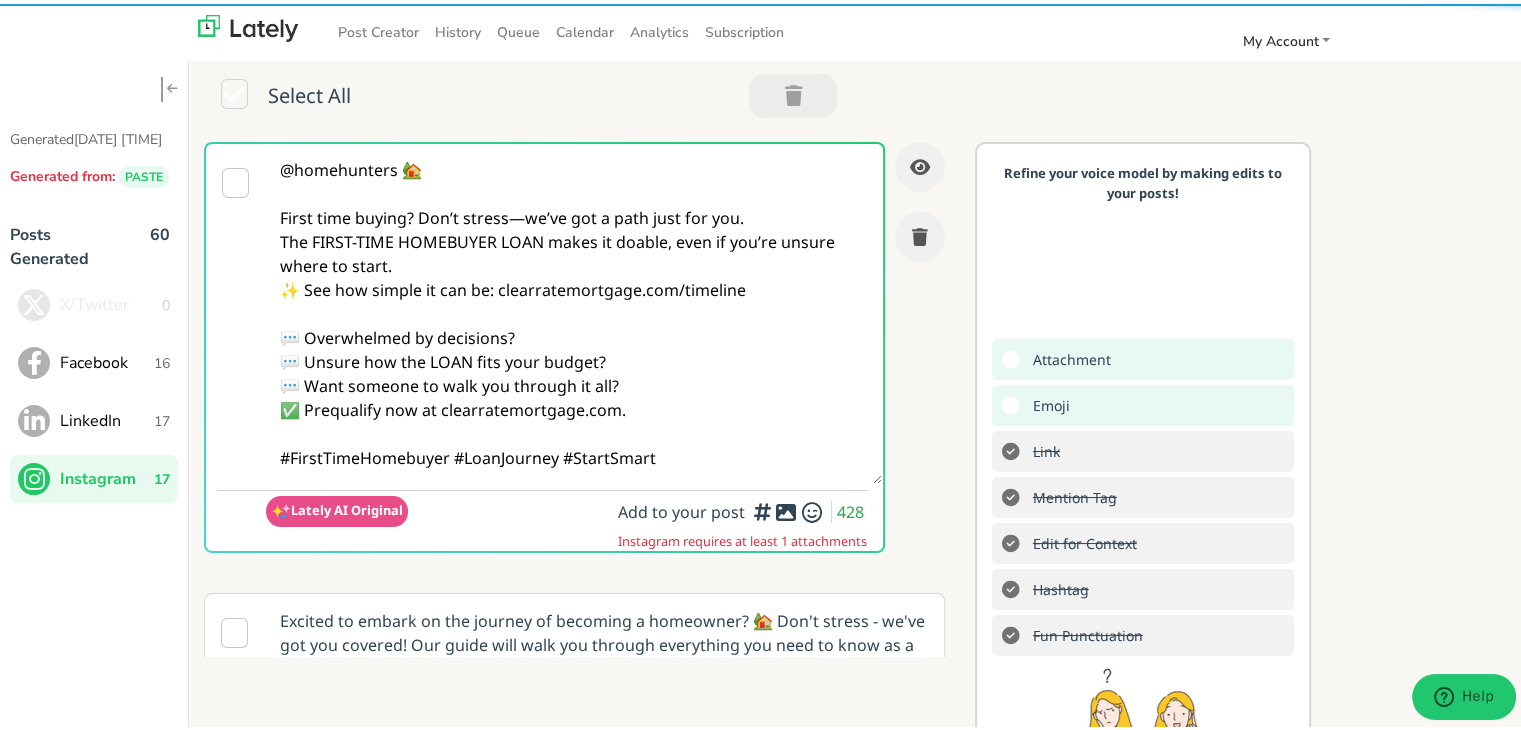 click on "@homehunters 🏡
First time buying? Don’t stress—we’ve got a path just for you.
The FIRST-TIME HOMEBUYER LOAN makes it doable, even if you’re unsure where to start.
✨ See how simple it can be: clearratemortgage.com/timeline
💬 Overwhelmed by decisions?
💬 Unsure how the LOAN fits your budget?
💬 Want someone to walk you through it all?
✅ Prequalify now at clearratemortgage.com.
#FirstTimeHomebuyer #LoanJourney #StartSmart" at bounding box center (574, 310) 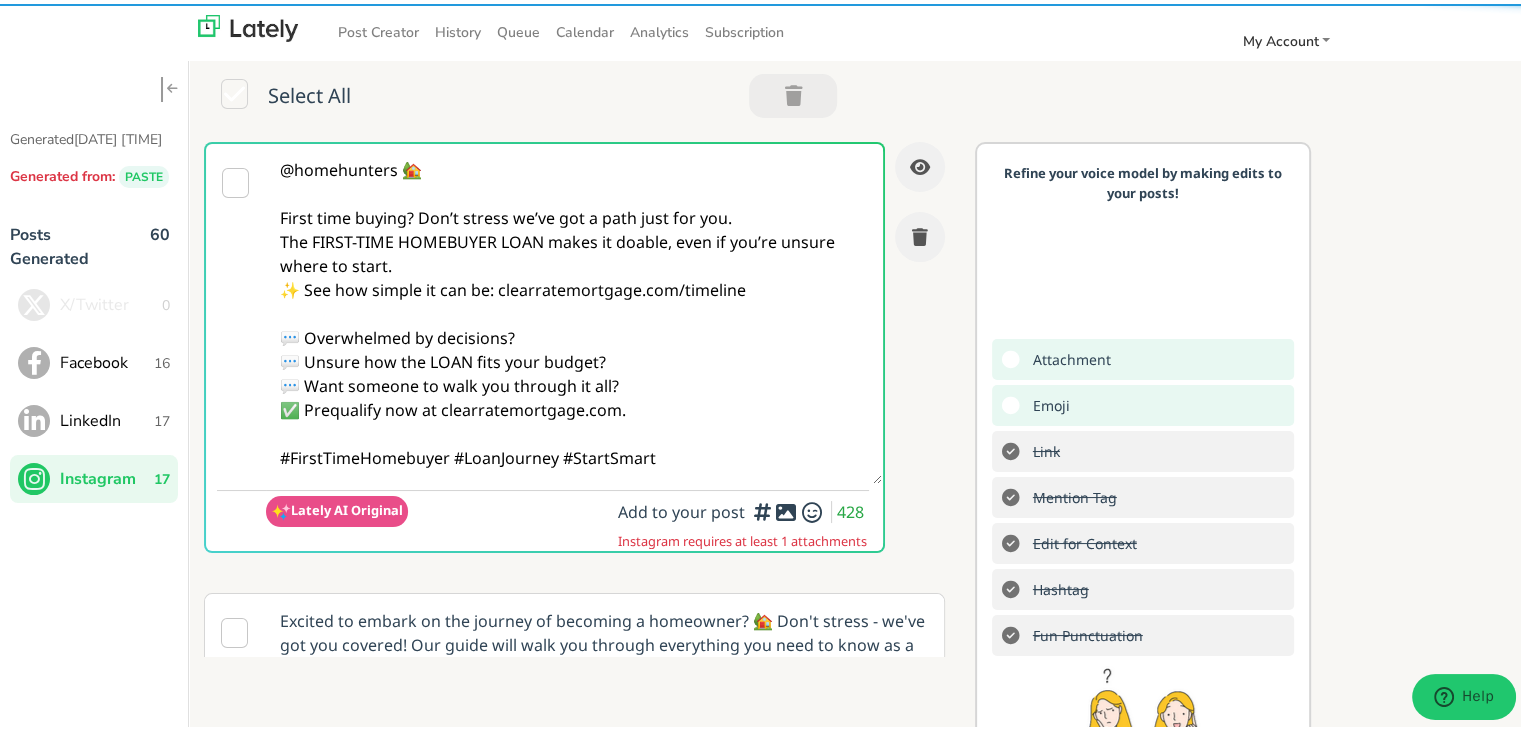 click on "@homehunters 🏡
First time buying? Don’t stress we’ve got a path just for you.
The FIRST-TIME HOMEBUYER LOAN makes it doable, even if you’re unsure where to start.
✨ See how simple it can be: clearratemortgage.com/timeline
💬 Overwhelmed by decisions?
💬 Unsure how the LOAN fits your budget?
💬 Want someone to walk you through it all?
✅ Prequalify now at clearratemortgage.com.
#FirstTimeHomebuyer #LoanJourney #StartSmart" at bounding box center [574, 310] 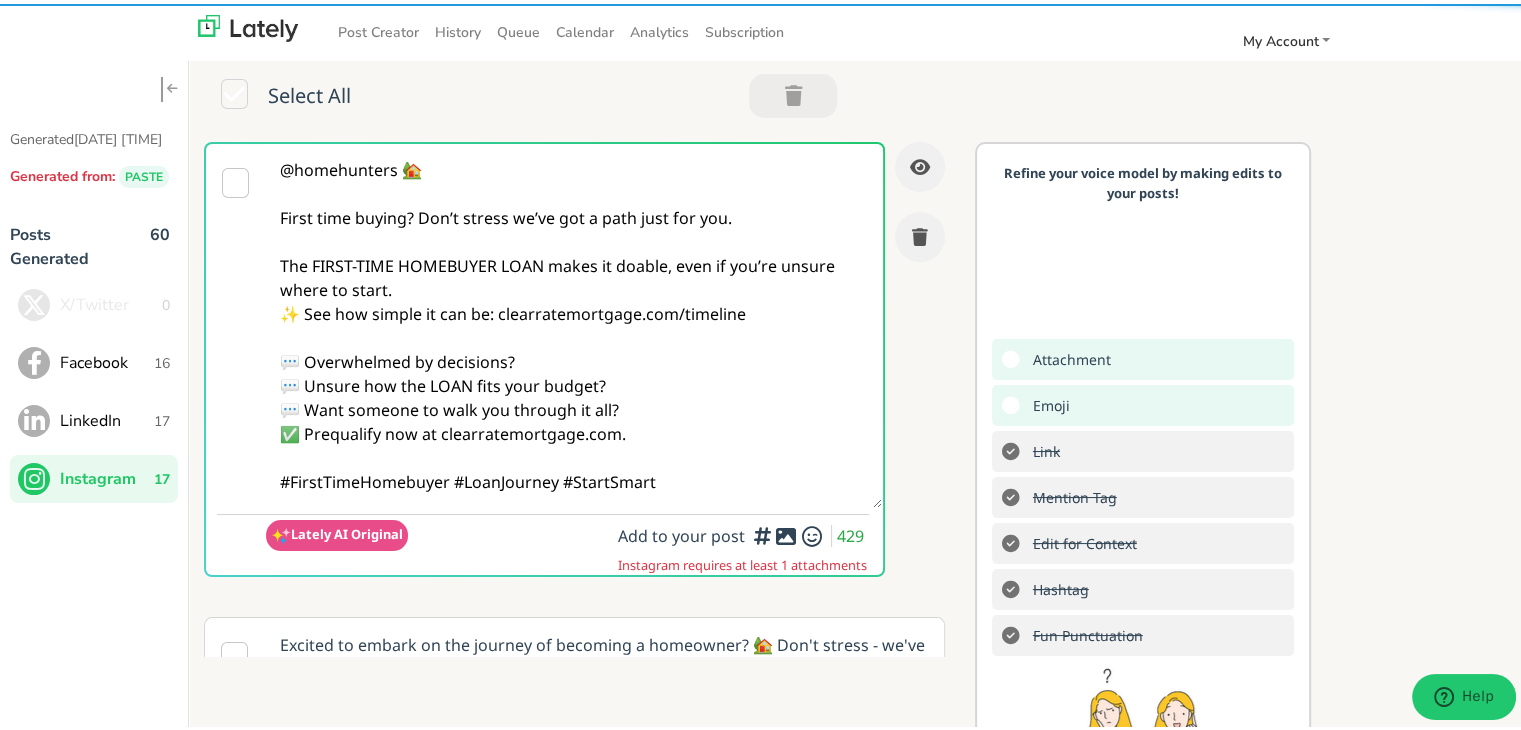 click on "@homehunters 🏡
First time buying? Don’t stress we’ve got a path just for you.
The FIRST-TIME HOMEBUYER LOAN makes it doable, even if you’re unsure where to start.
✨ See how simple it can be: clearratemortgage.com/timeline
💬 Overwhelmed by decisions?
💬 Unsure how the LOAN fits your budget?
💬 Want someone to walk you through it all?
✅ Prequalify now at clearratemortgage.com.
#FirstTimeHomebuyer #LoanJourney #StartSmart" at bounding box center [574, 322] 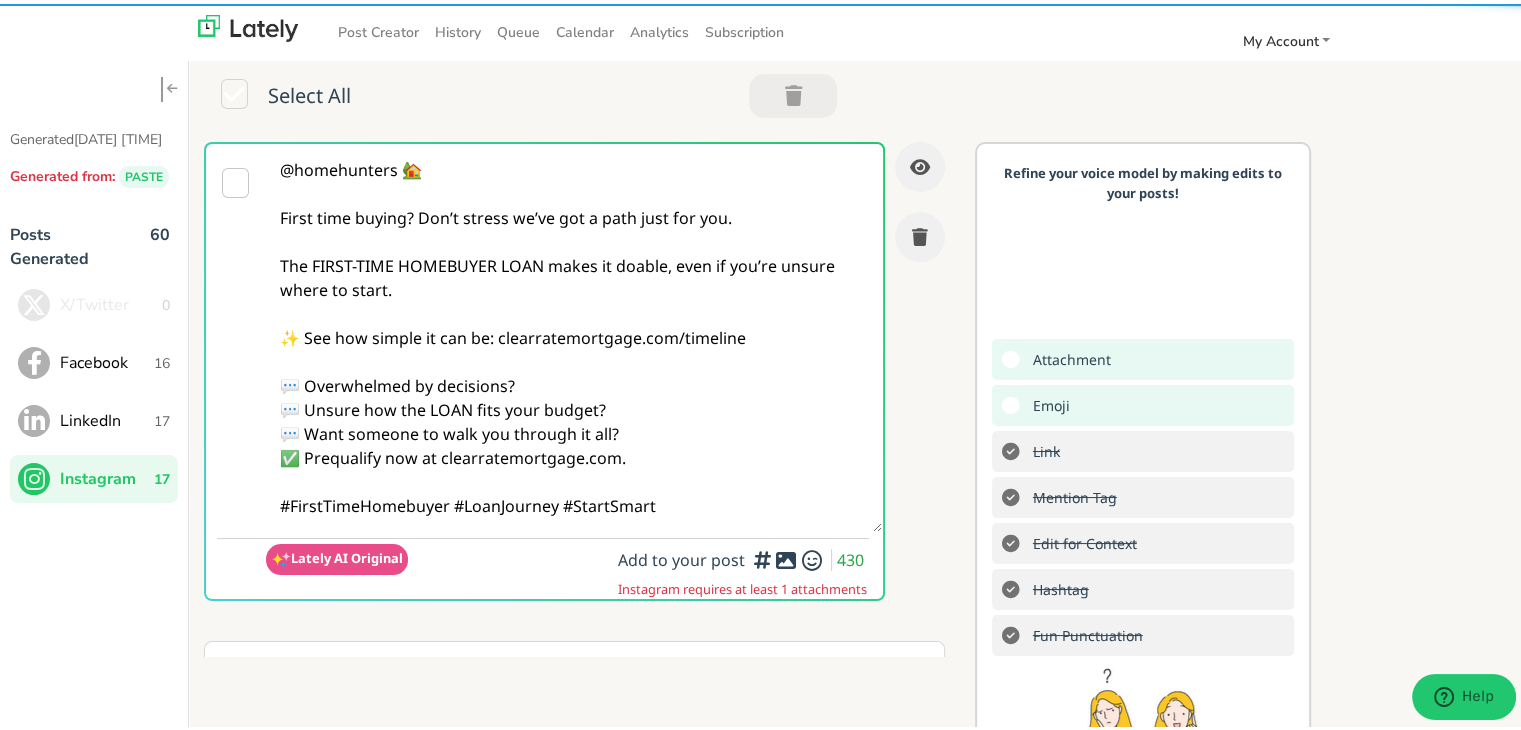 type on "@homehunters 🏡
First time buying? Don’t stress we’ve got a path just for you.
The FIRST-TIME HOMEBUYER LOAN makes it doable, even if you’re unsure where to start.
✨ See how simple it can be: clearratemortgage.com/timeline
💬 Overwhelmed by decisions?
💬 Unsure how the LOAN fits your budget?
💬 Want someone to walk you through it all?
✅ Prequalify now at clearratemortgage.com.
#FirstTimeHomebuyer #LoanJourney #StartSmart" 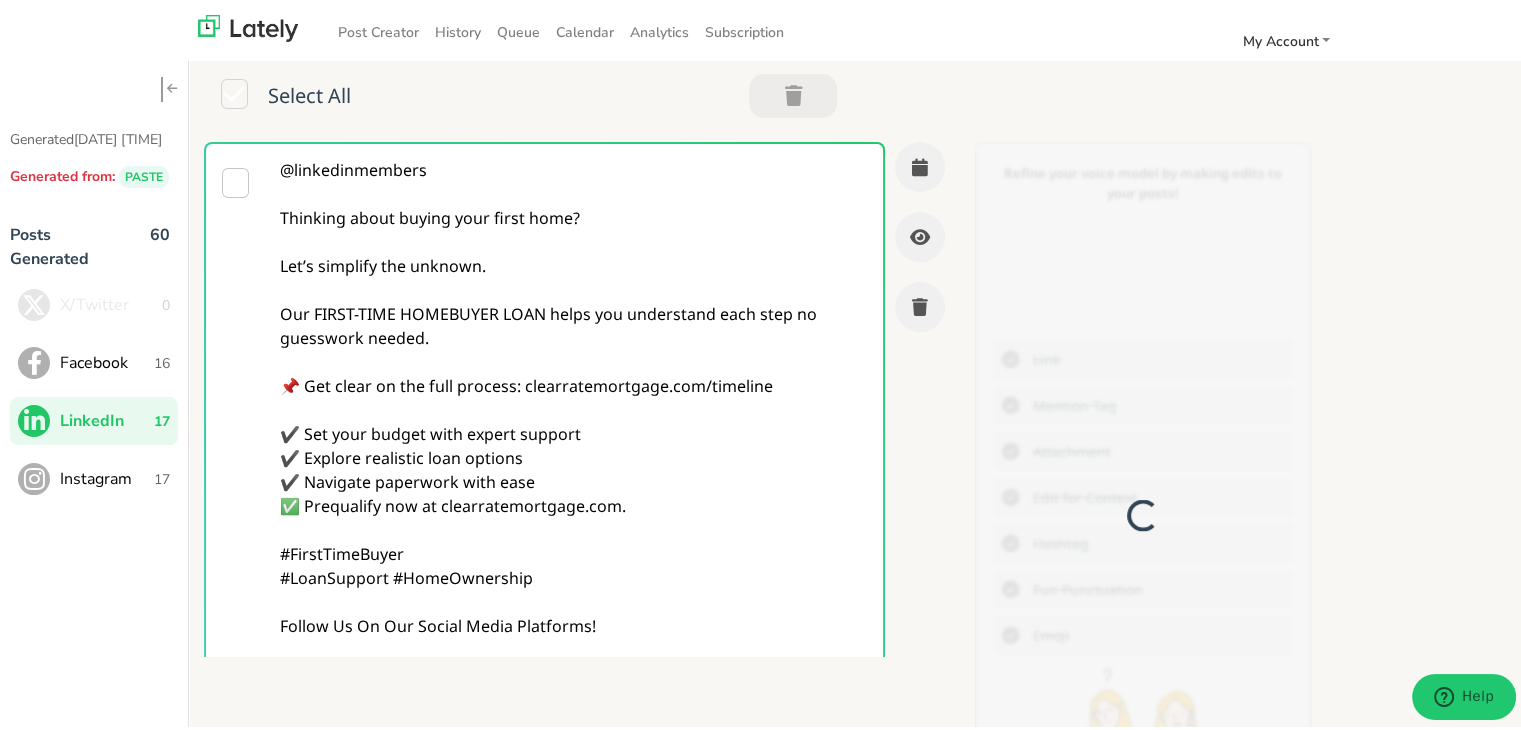 scroll, scrollTop: 0, scrollLeft: 0, axis: both 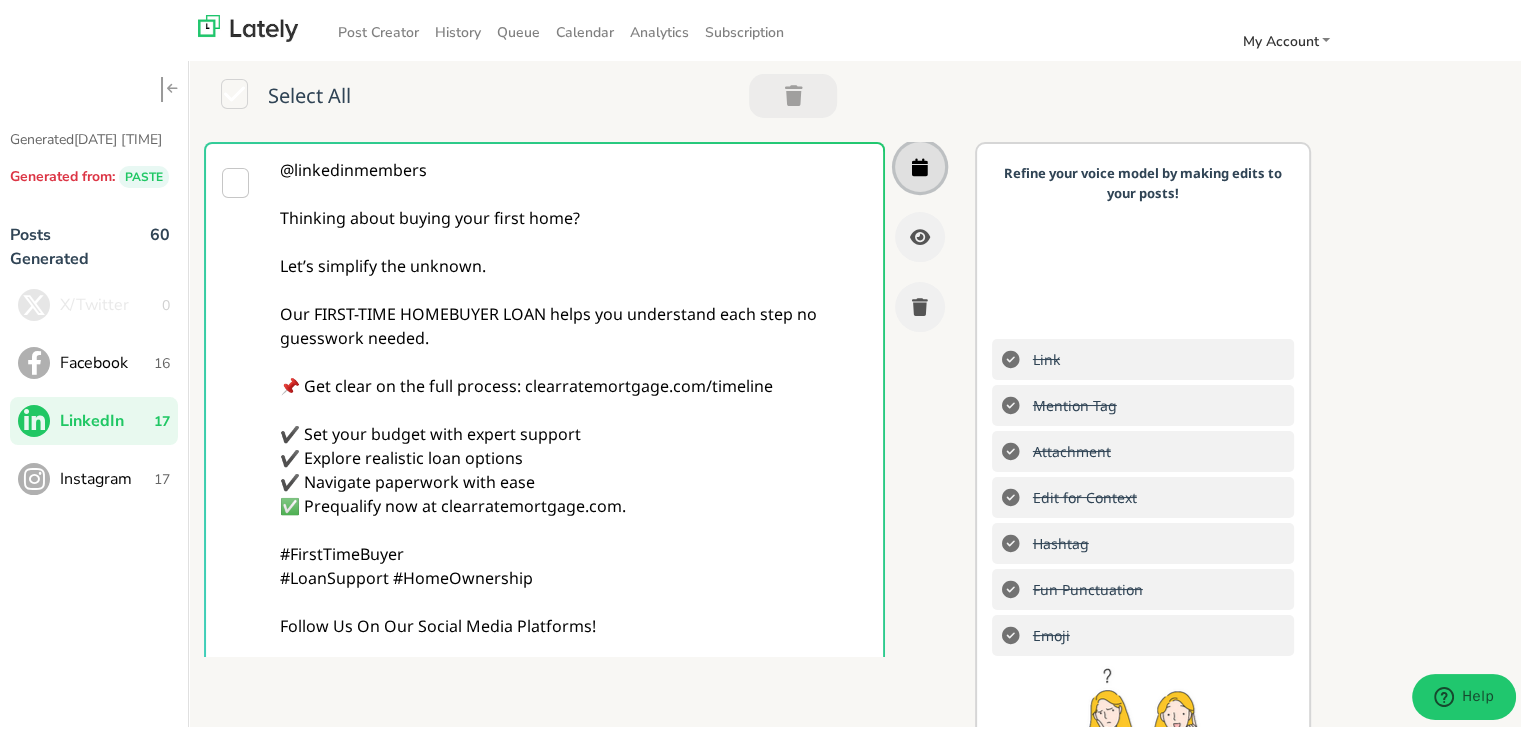 click at bounding box center (920, 163) 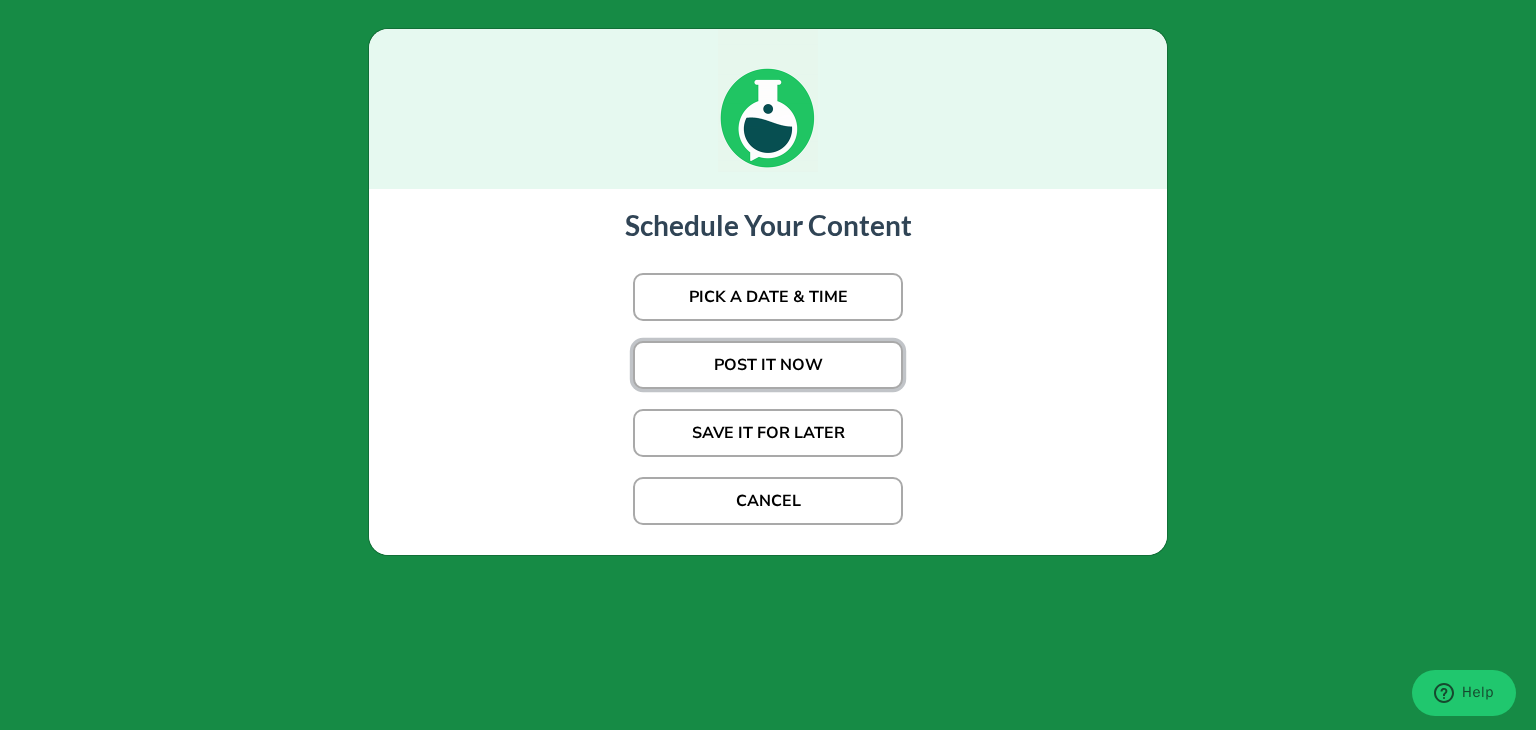 click on "POST IT NOW" at bounding box center [768, 297] 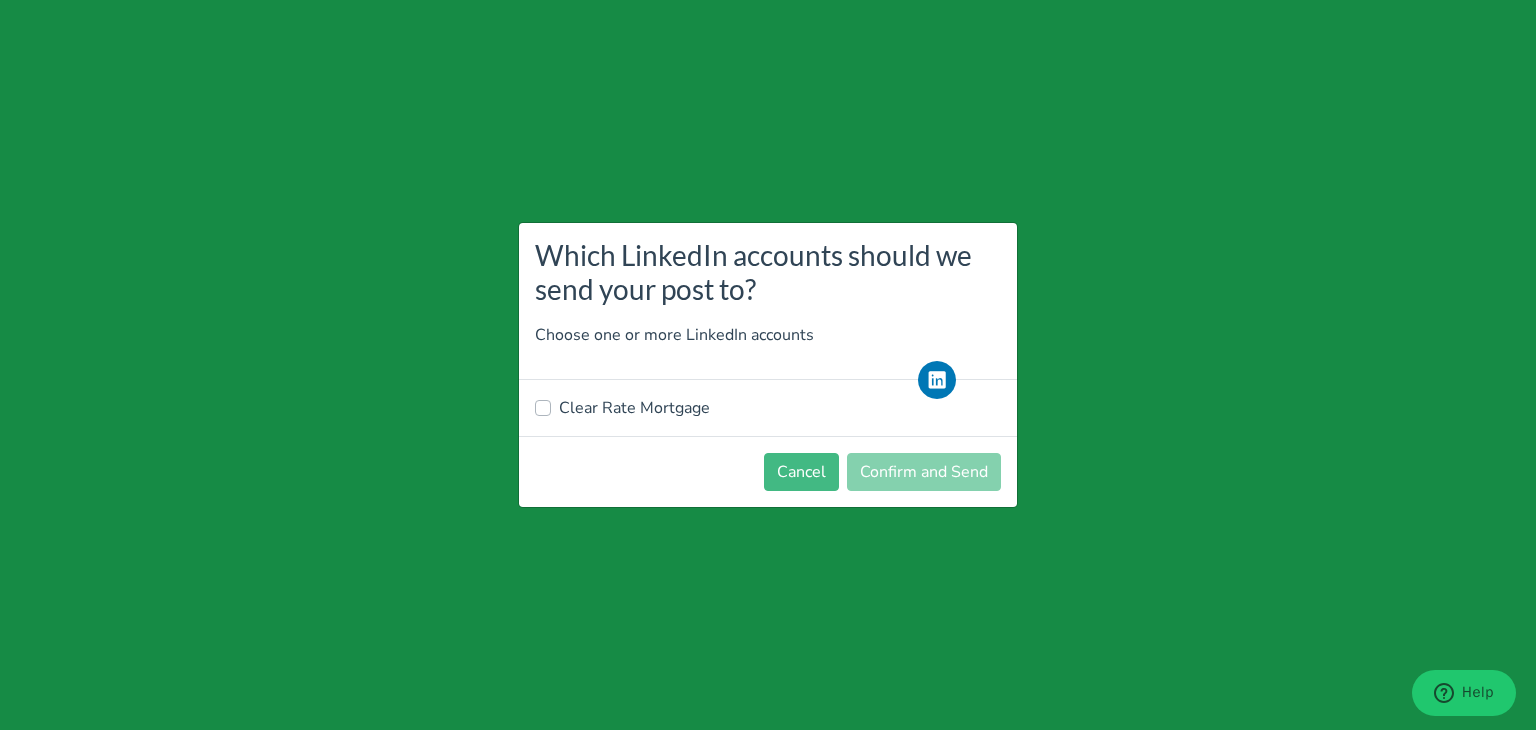 click on "Clear Rate Mortgage" at bounding box center [634, 408] 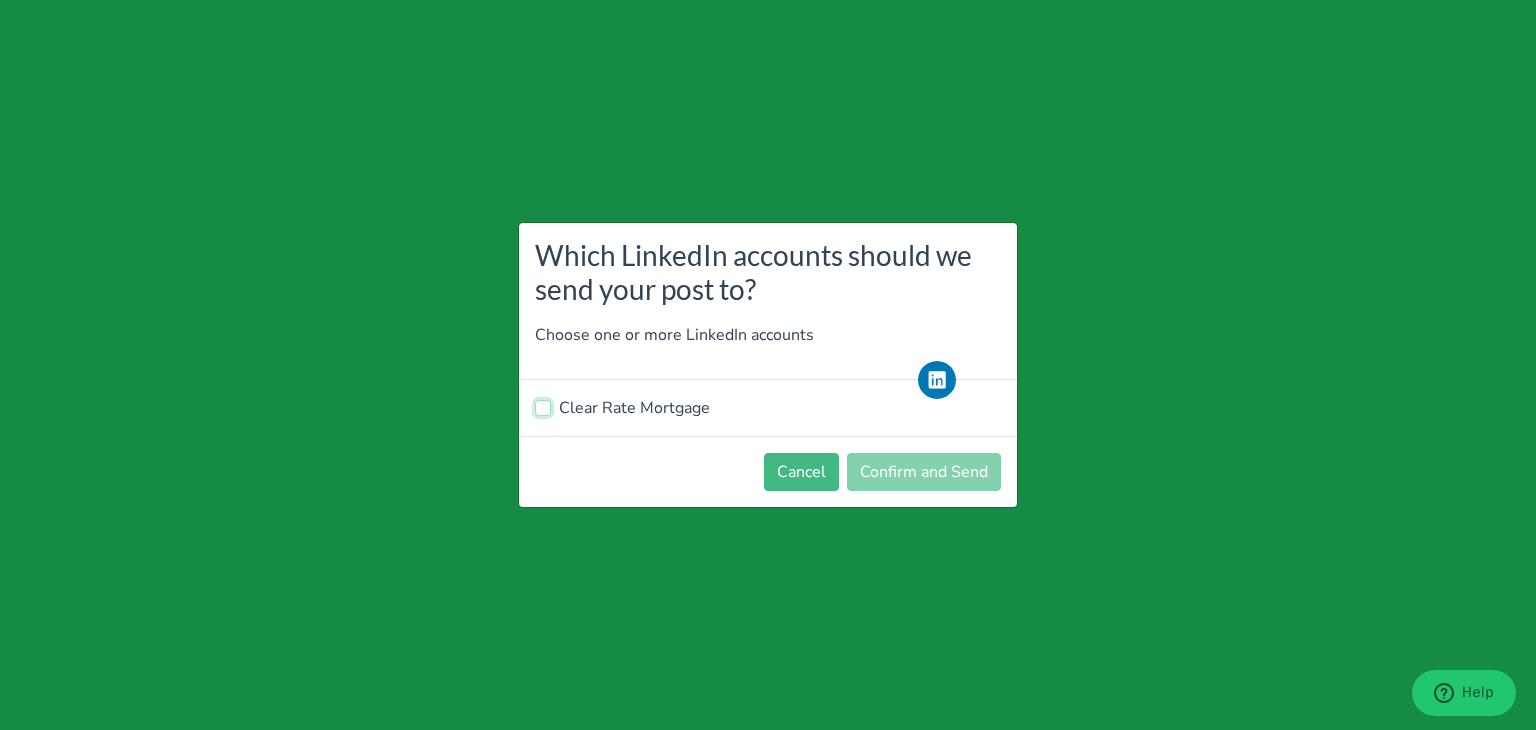 click on "Clear Rate Mortgage" at bounding box center [543, 406] 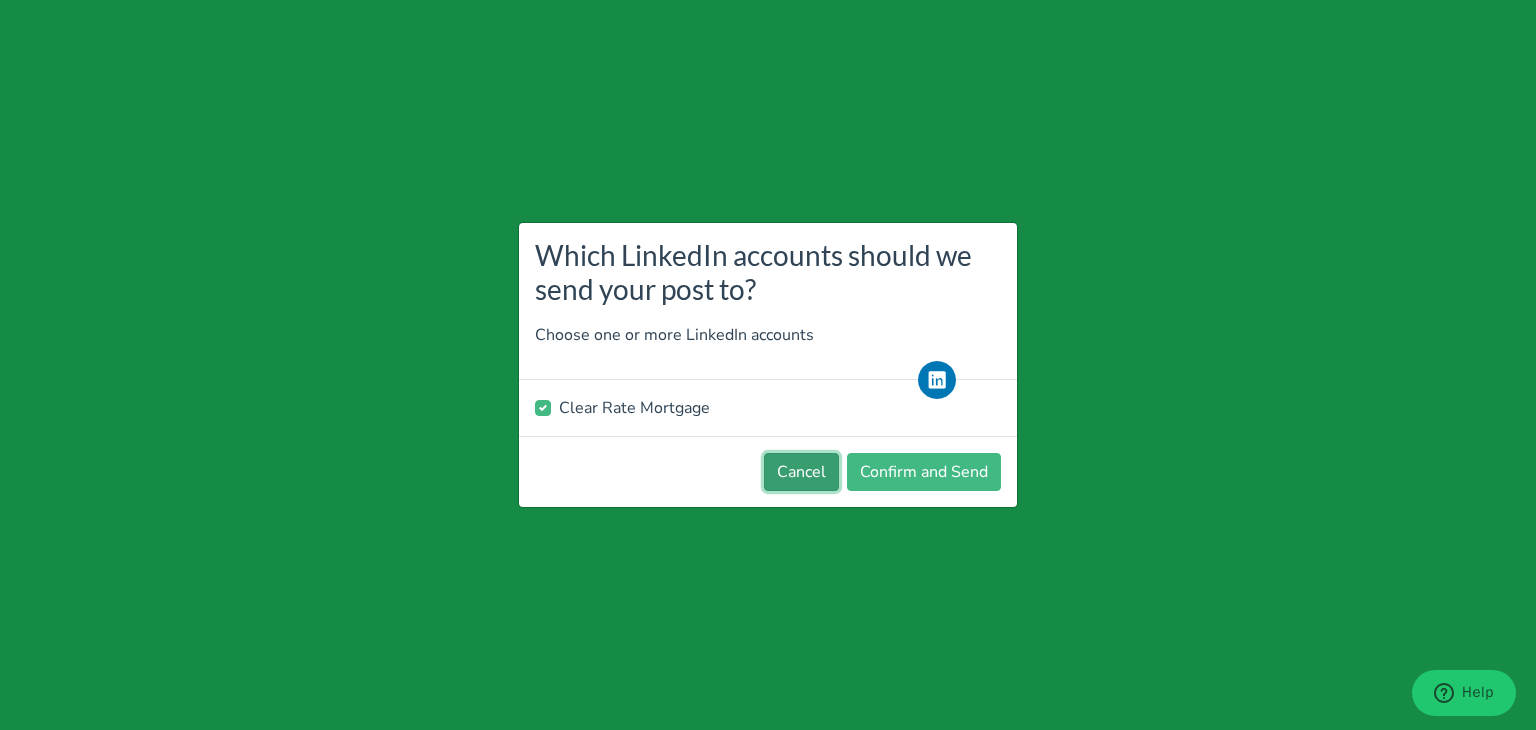 click on "Cancel" at bounding box center (801, 472) 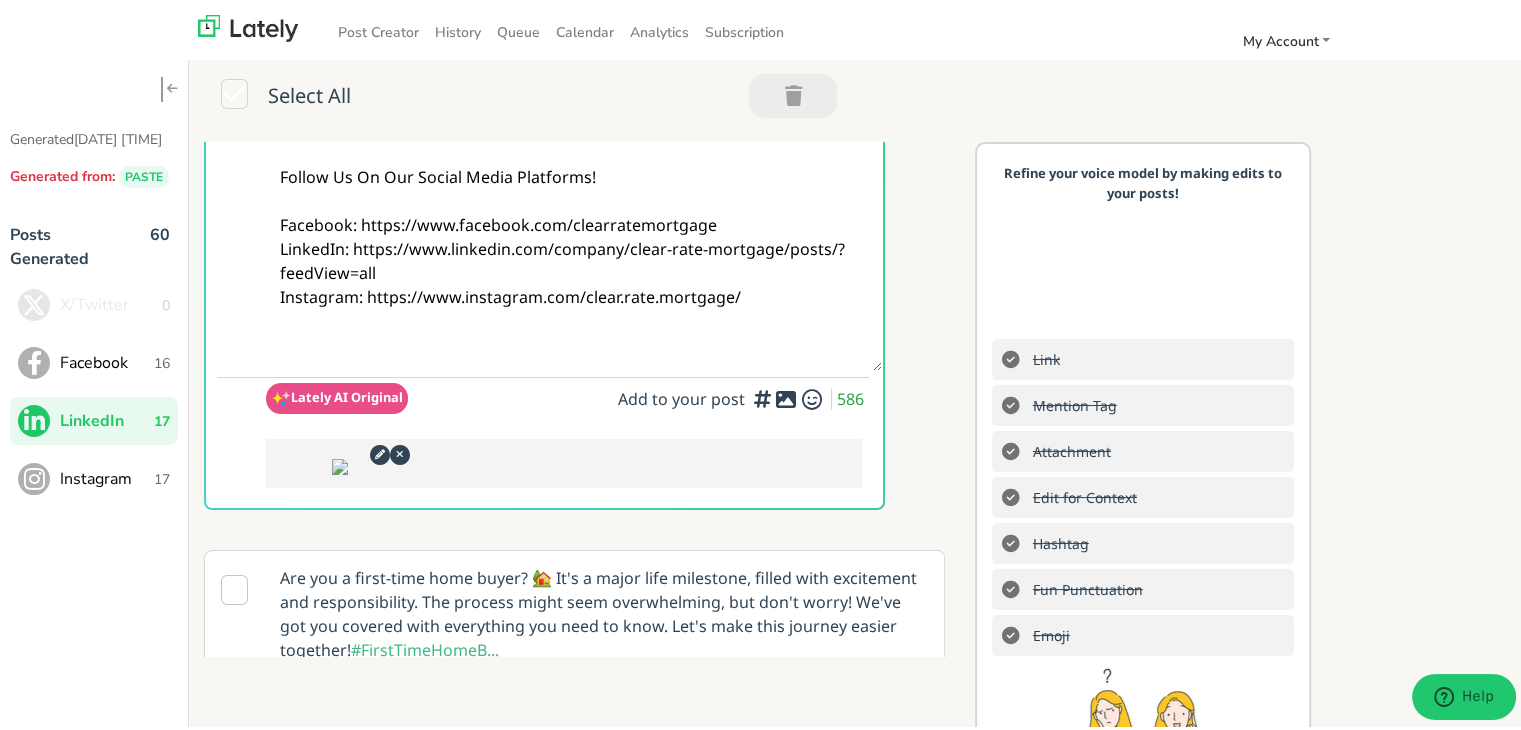 scroll, scrollTop: 0, scrollLeft: 0, axis: both 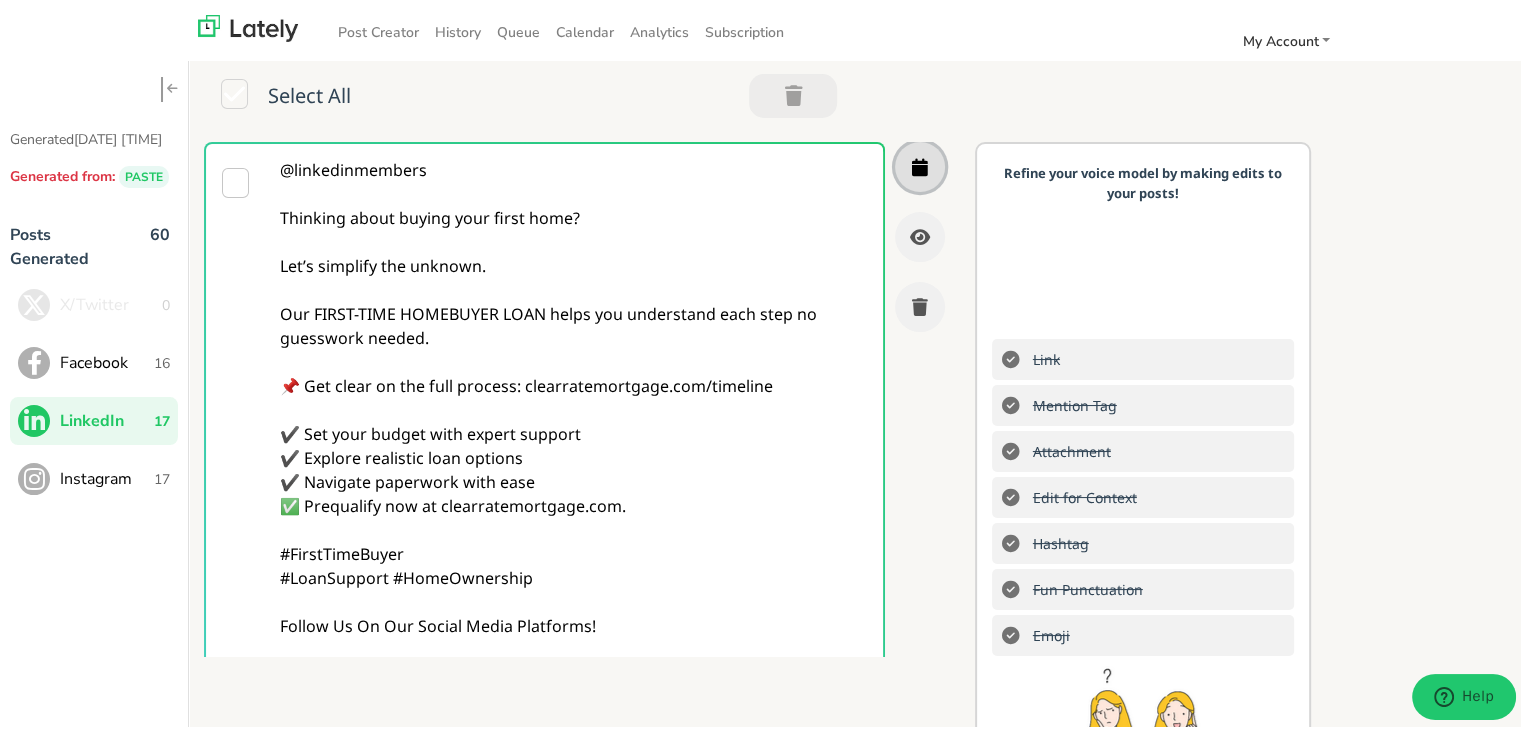 click at bounding box center (920, 163) 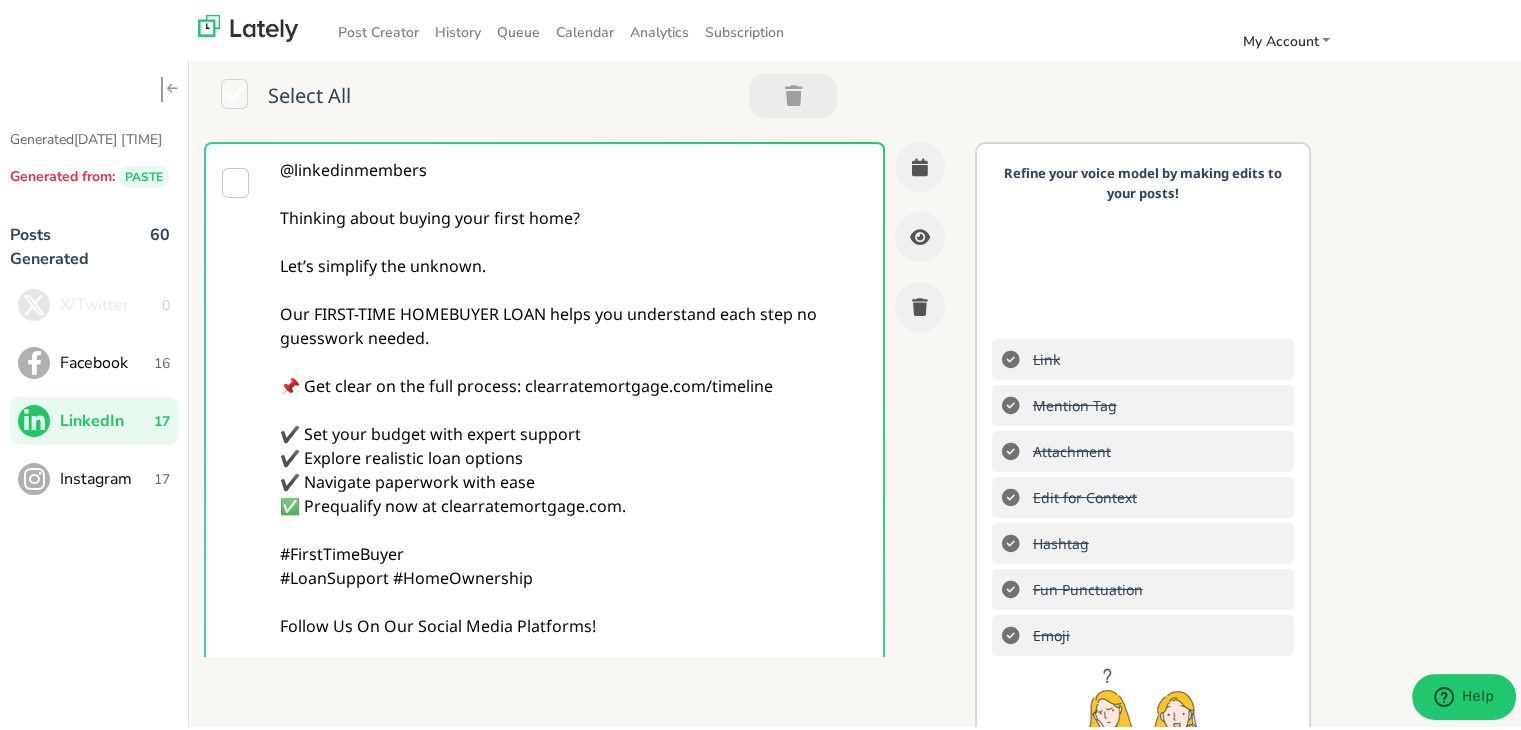 click on "Instagram" at bounding box center [111, 301] 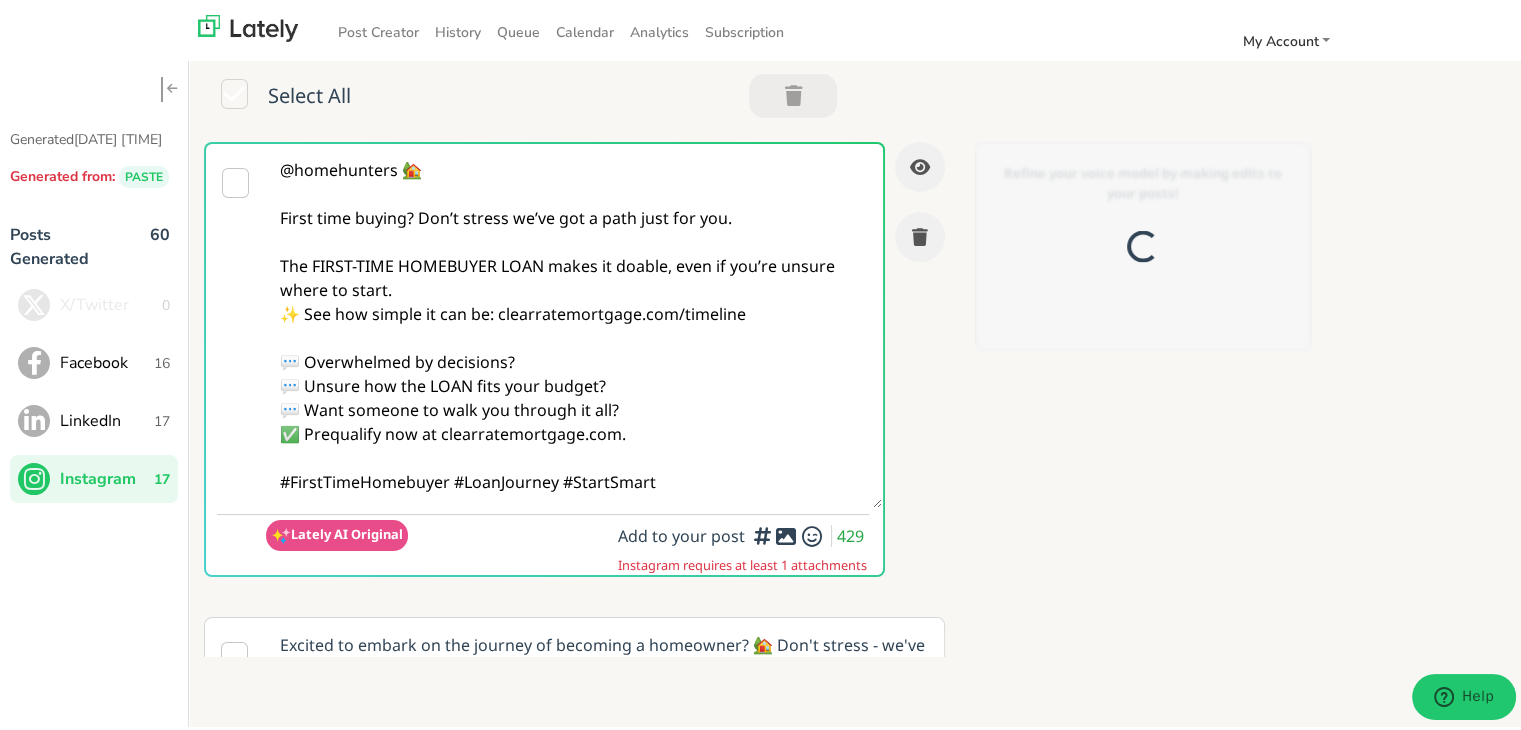 scroll, scrollTop: 0, scrollLeft: 0, axis: both 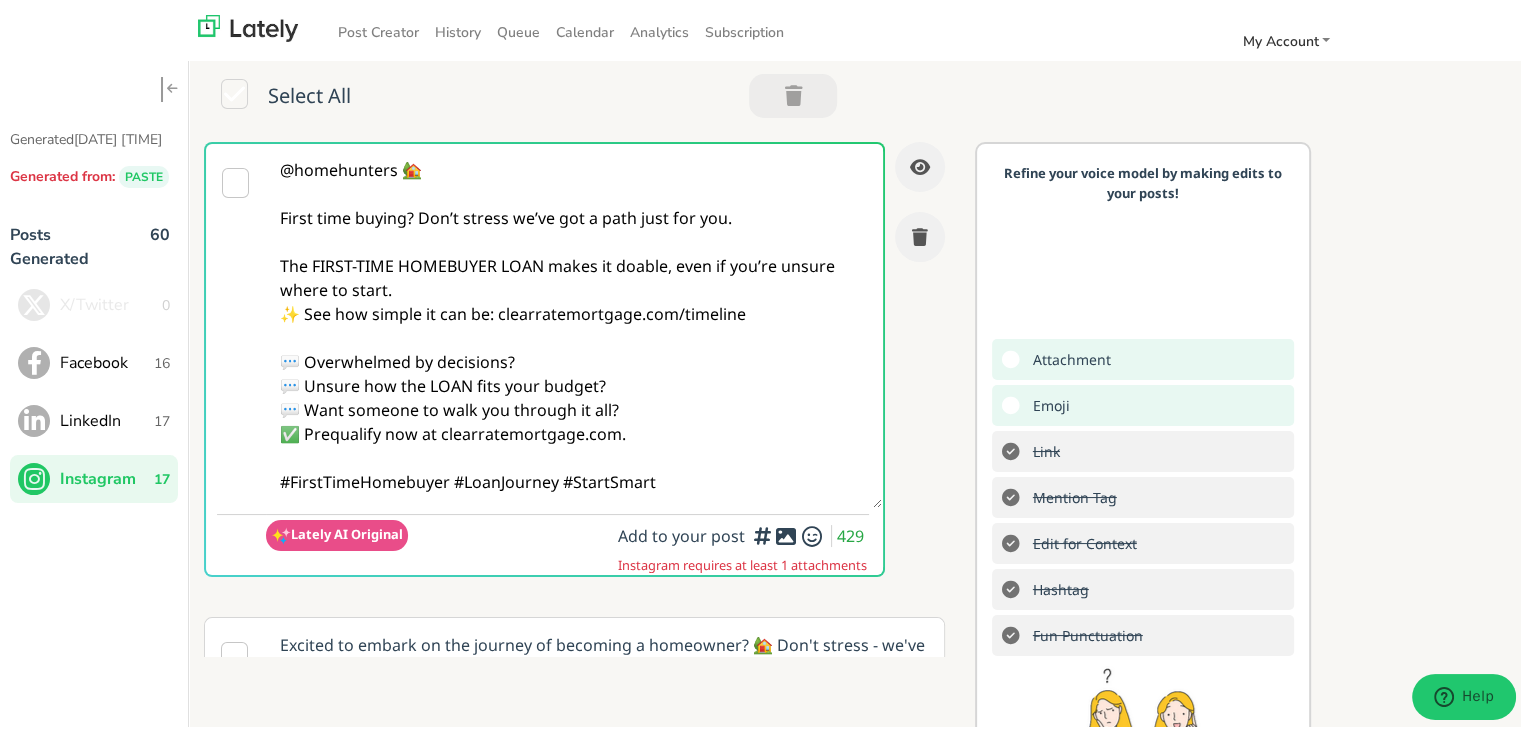 click on "LinkedIn" at bounding box center (111, 301) 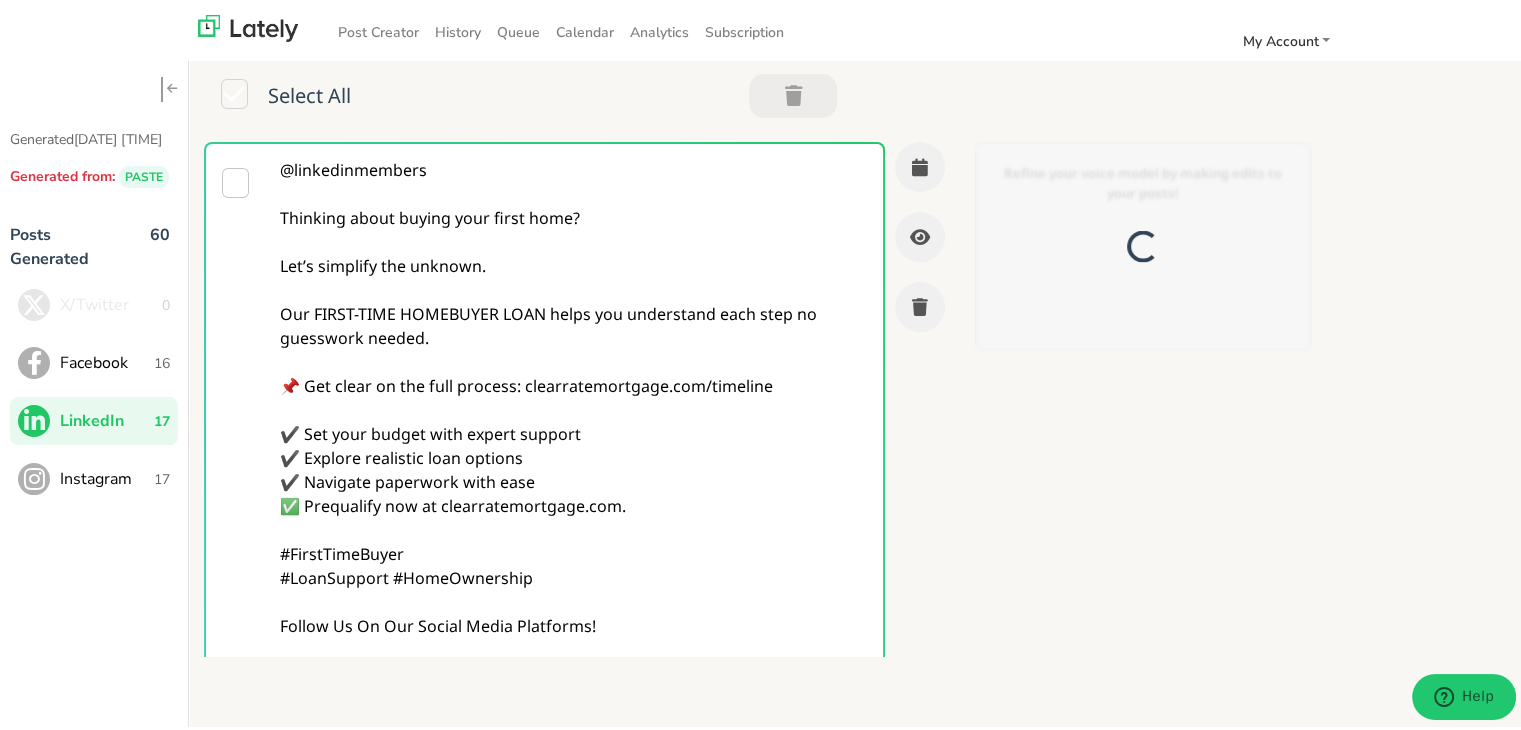 scroll, scrollTop: 0, scrollLeft: 0, axis: both 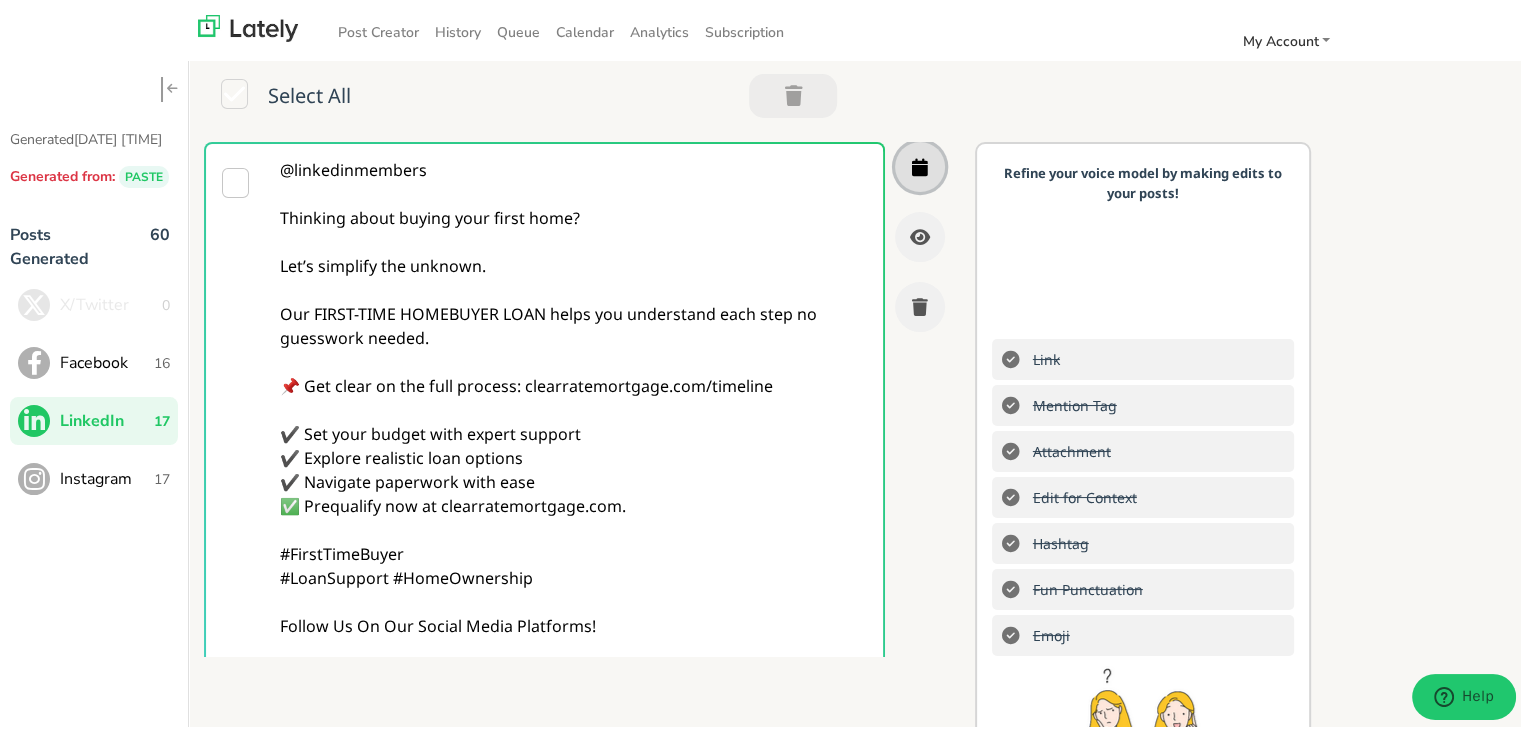 click at bounding box center (920, 163) 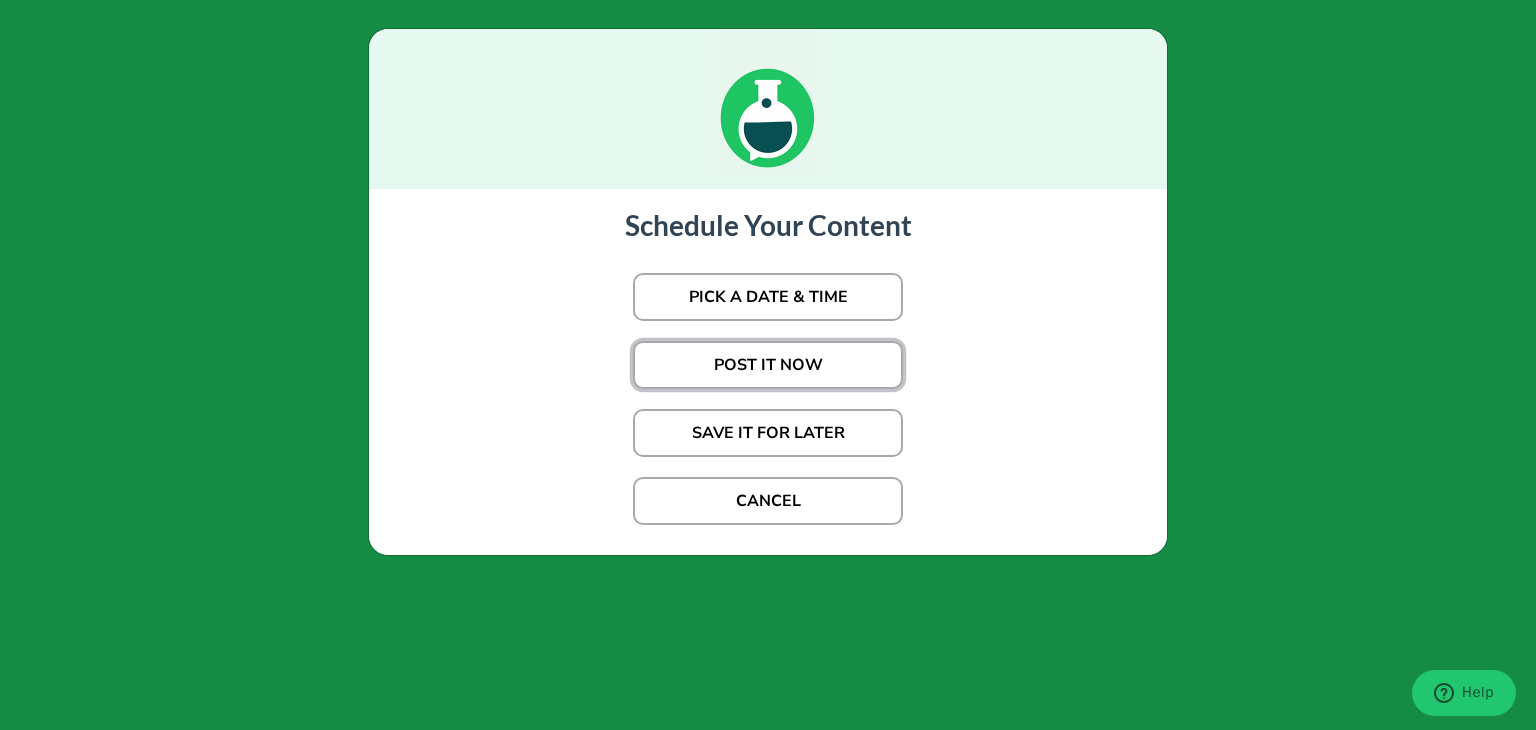 click on "POST IT NOW" at bounding box center (768, 297) 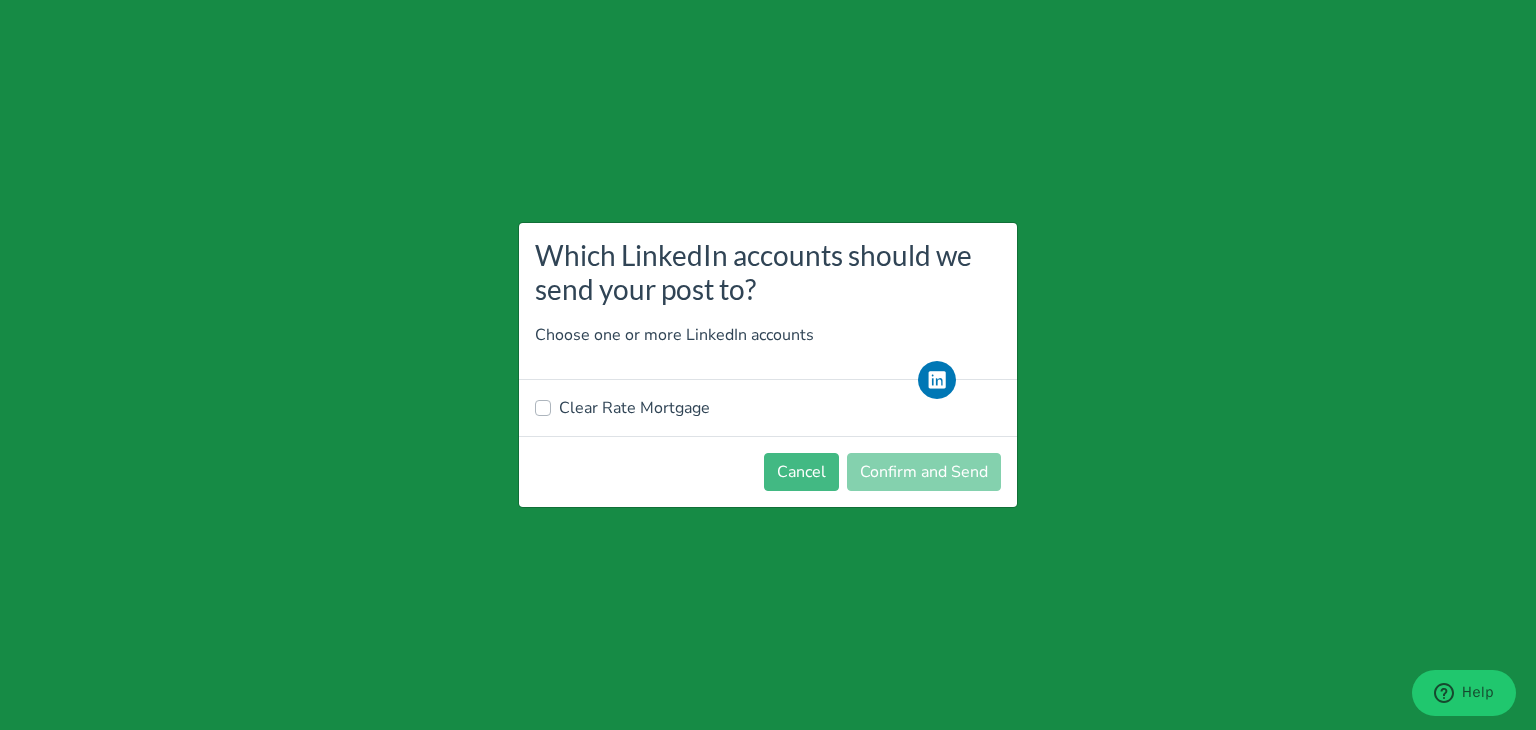 click on "Clear Rate Mortgage" at bounding box center (634, 408) 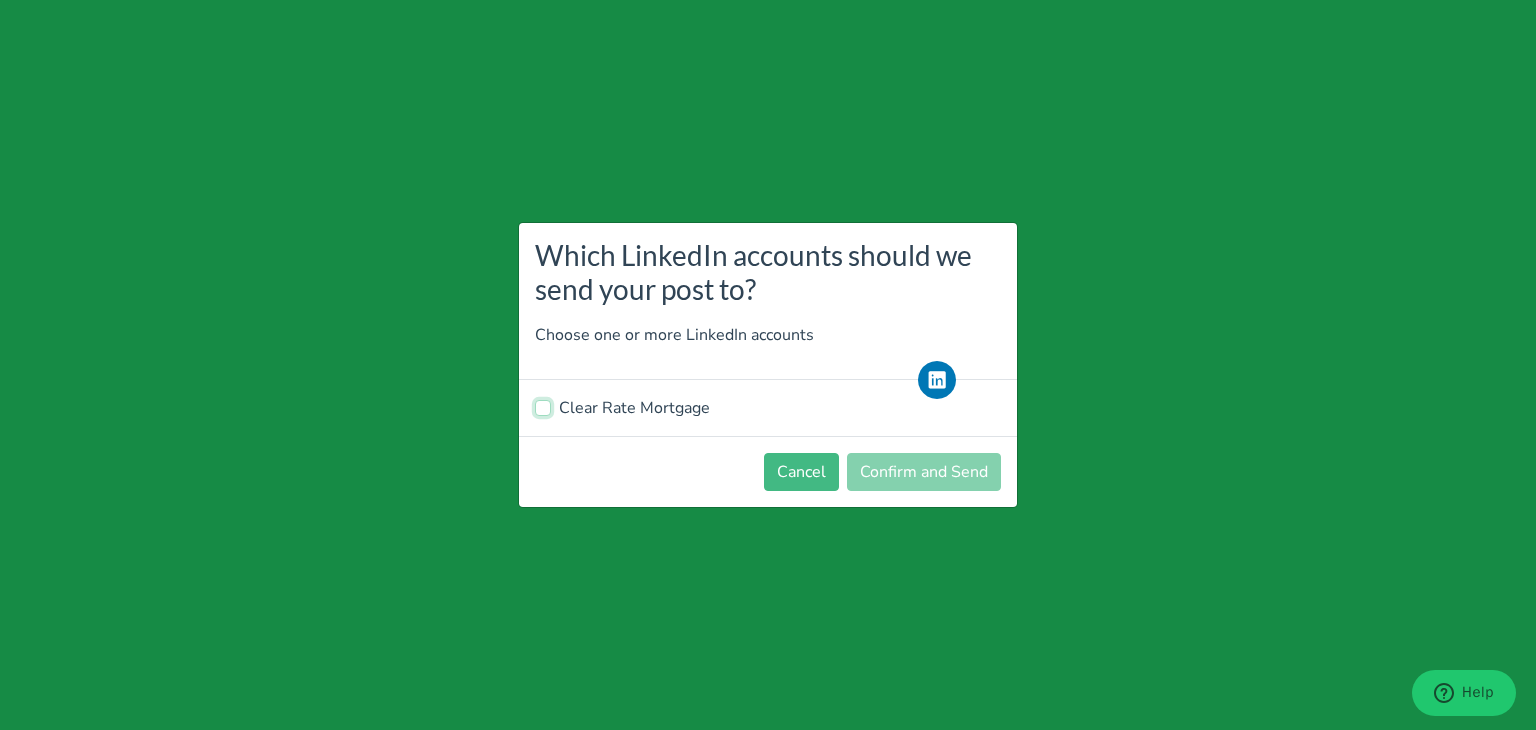 click on "Clear Rate Mortgage" at bounding box center [543, 406] 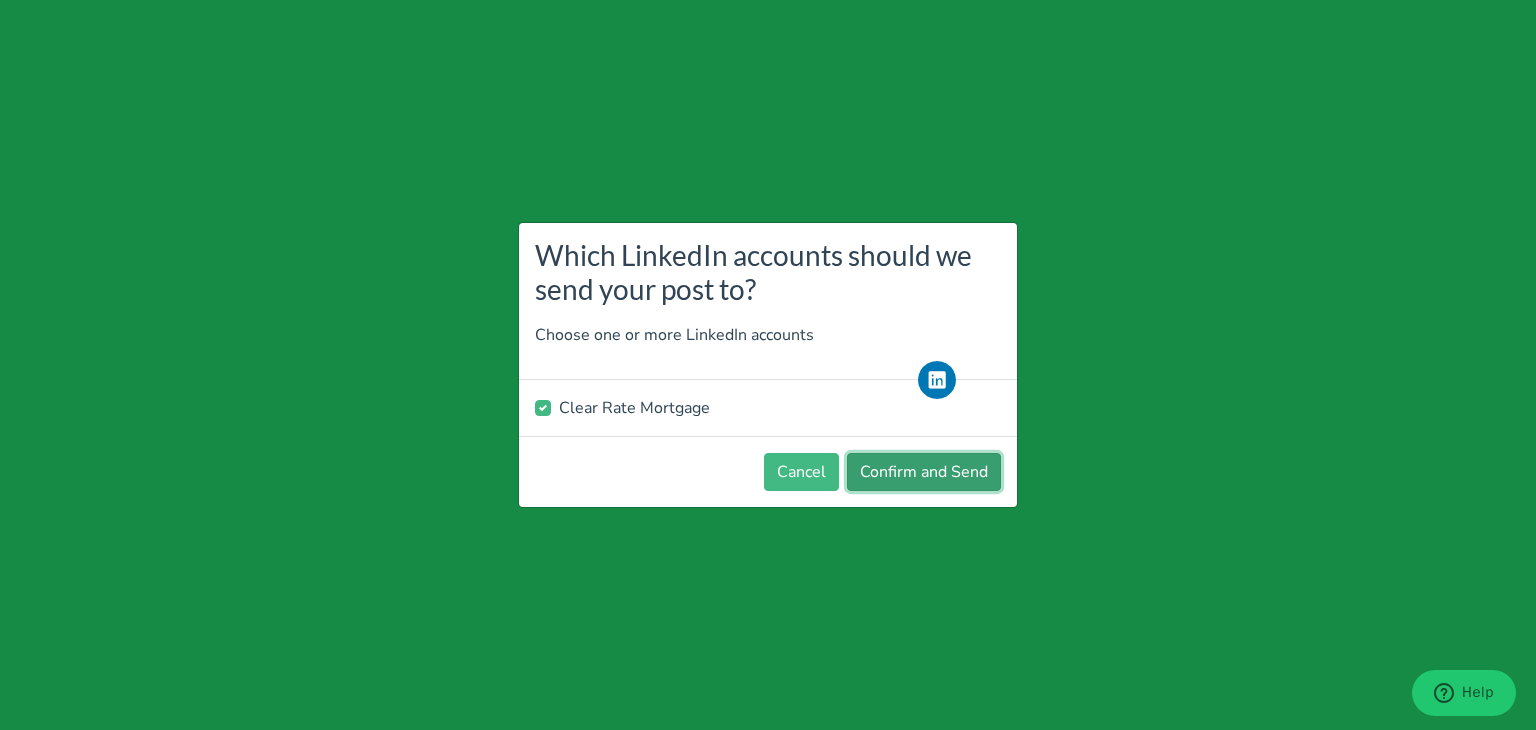 click on "Confirm and Send" at bounding box center (924, 472) 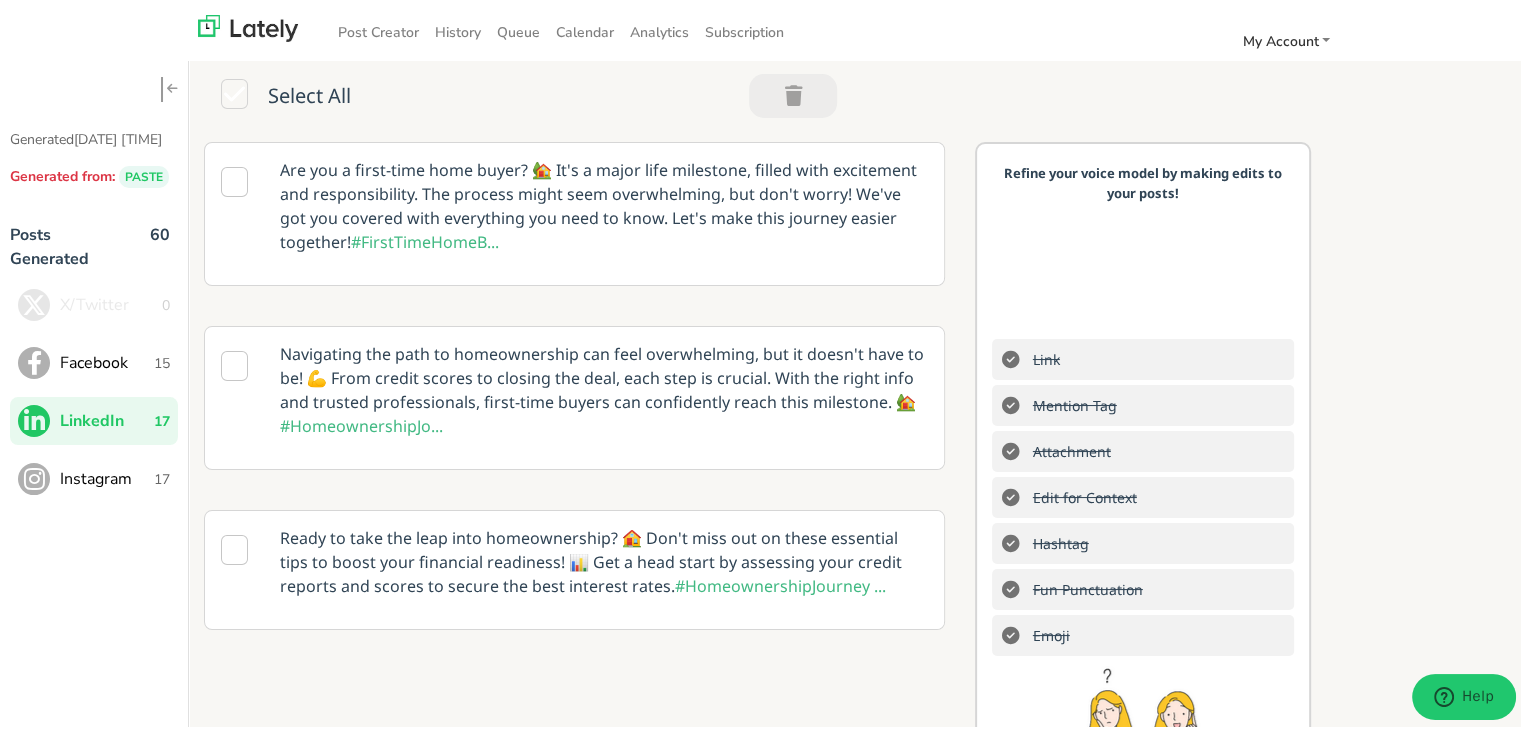 click on "Instagram" at bounding box center (111, 301) 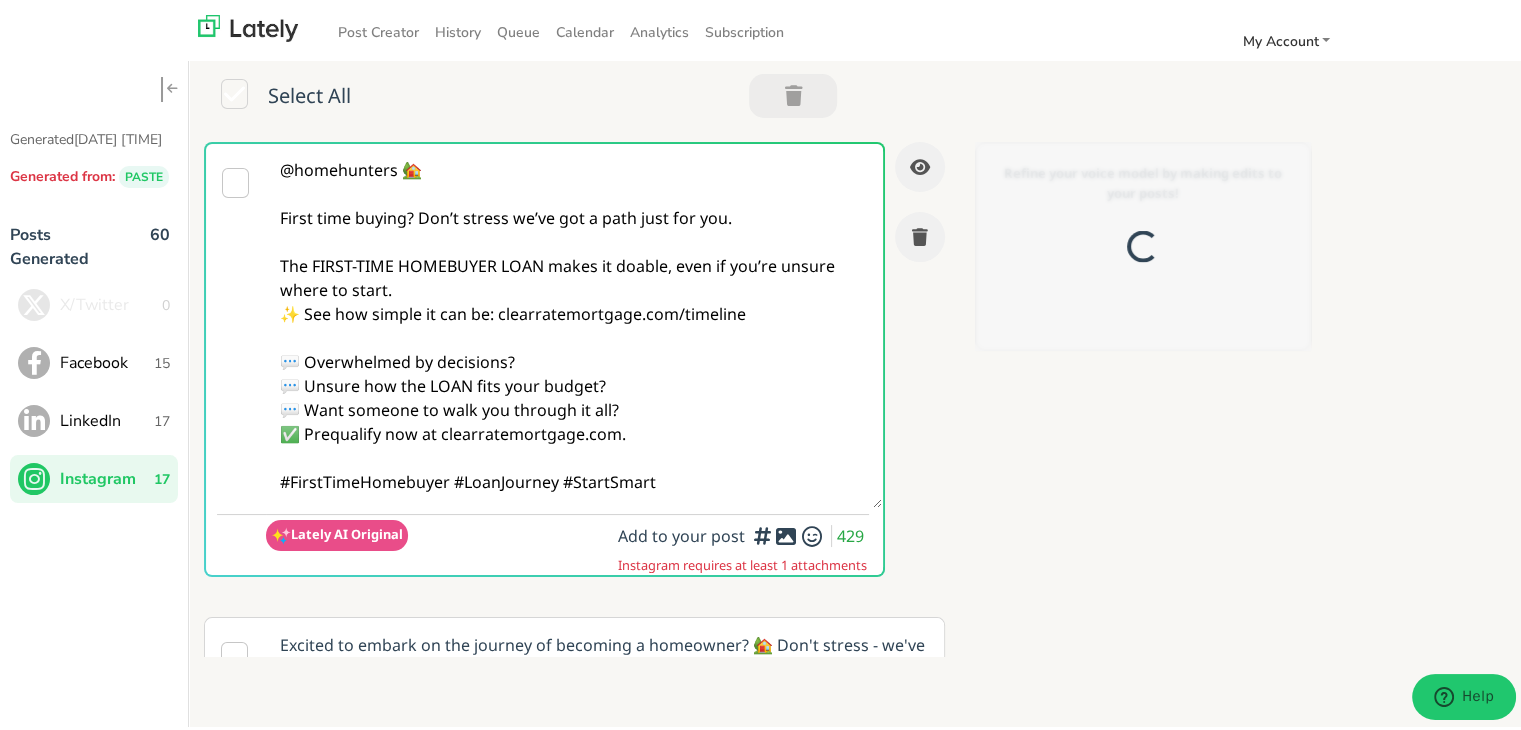 scroll, scrollTop: 0, scrollLeft: 0, axis: both 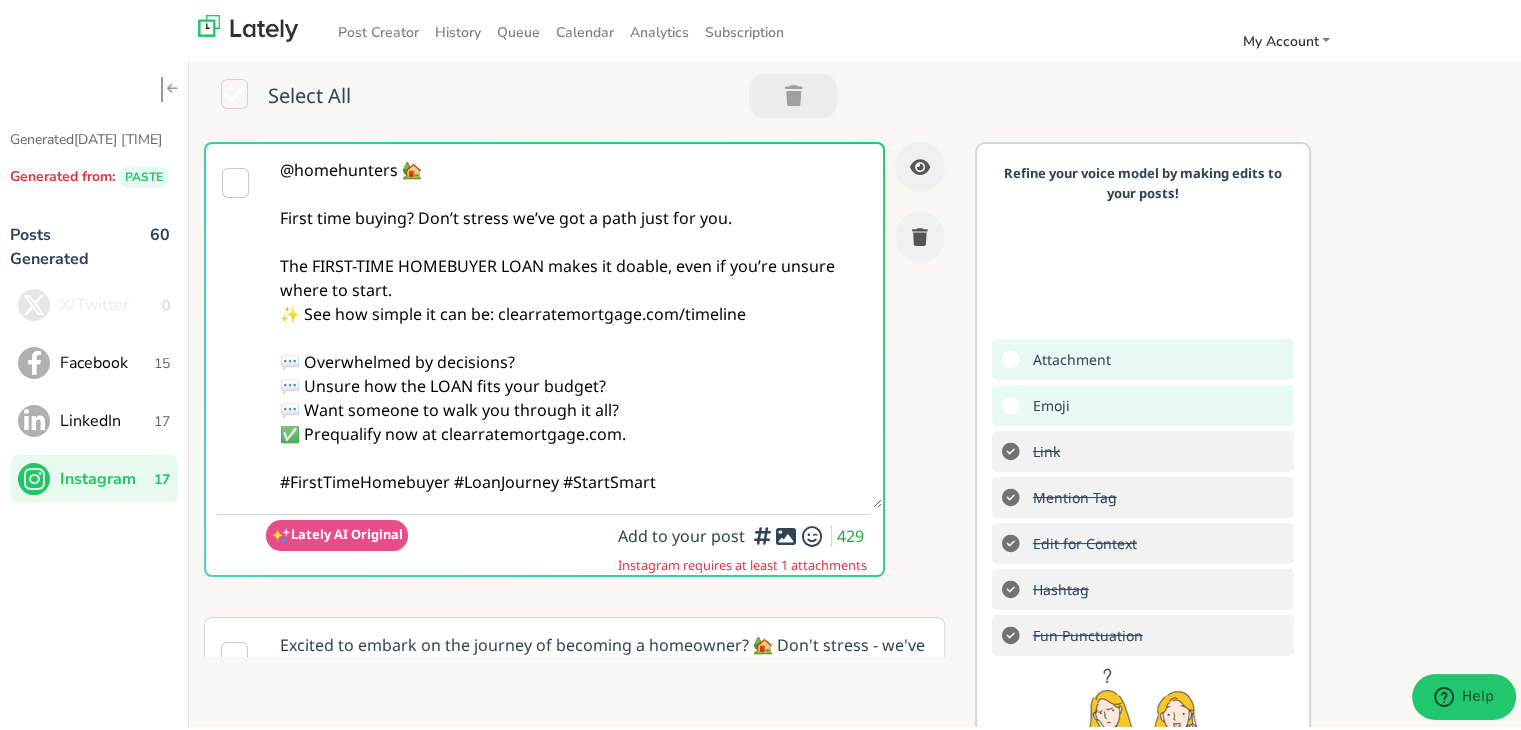 click on "@homehunters 🏡
First time buying? Don’t stress we’ve got a path just for you.
The FIRST-TIME HOMEBUYER LOAN makes it doable, even if you’re unsure where to start.
✨ See how simple it can be: clearratemortgage.com/timeline
💬 Overwhelmed by decisions?
💬 Unsure how the LOAN fits your budget?
💬 Want someone to walk you through it all?
✅ Prequalify now at clearratemortgage.com.
#FirstTimeHomebuyer #LoanJourney #StartSmart" at bounding box center (574, 322) 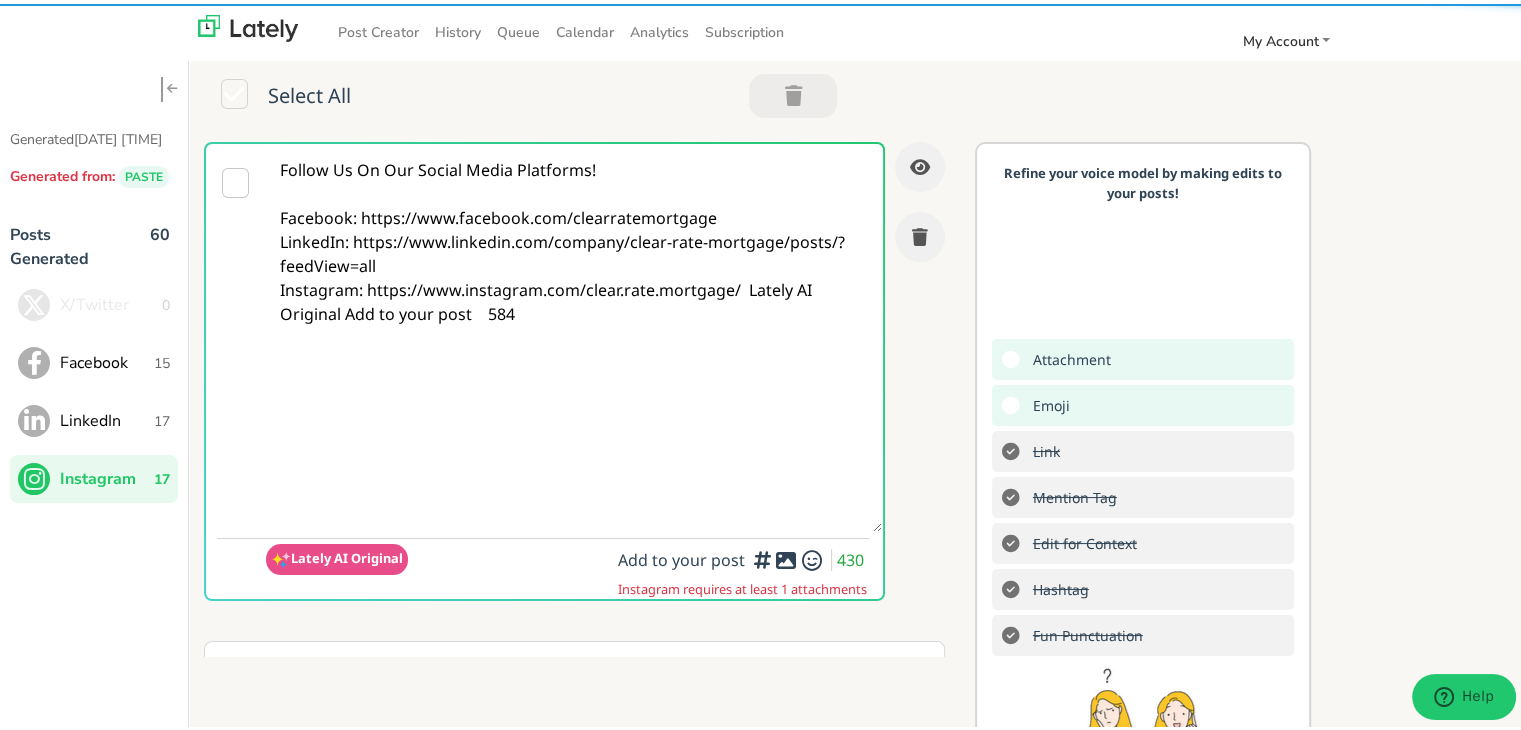 click on "Follow Us On Our Social Media Platforms!
Facebook: https://www.facebook.com/clearratemortgage
LinkedIn: https://www.linkedin.com/company/clear-rate-mortgage/posts/?feedView=all
Instagram: https://www.instagram.com/clear.rate.mortgage/  Lately AI Original Add to your post    584" at bounding box center (574, 334) 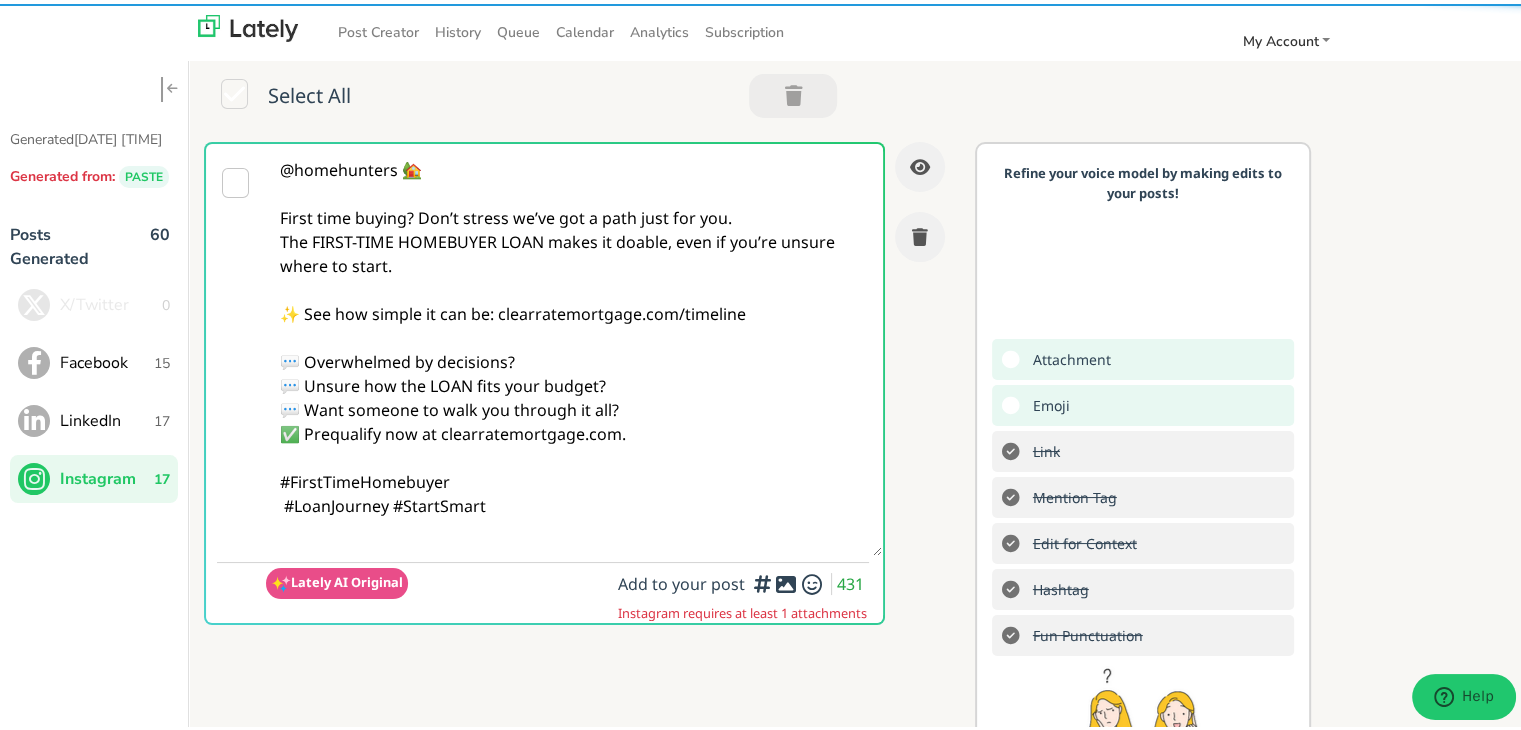 click on "@homehunters 🏡
First time buying? Don’t stress we’ve got a path just for you.
The FIRST-TIME HOMEBUYER LOAN makes it doable, even if you’re unsure where to start.
✨ See how simple it can be: clearratemortgage.com/timeline
💬 Overwhelmed by decisions?
💬 Unsure how the LOAN fits your budget?
💬 Want someone to walk you through it all?
✅ Prequalify now at clearratemortgage.com.
#FirstTimeHomebuyer
#LoanJourney #StartSmart" at bounding box center (574, 346) 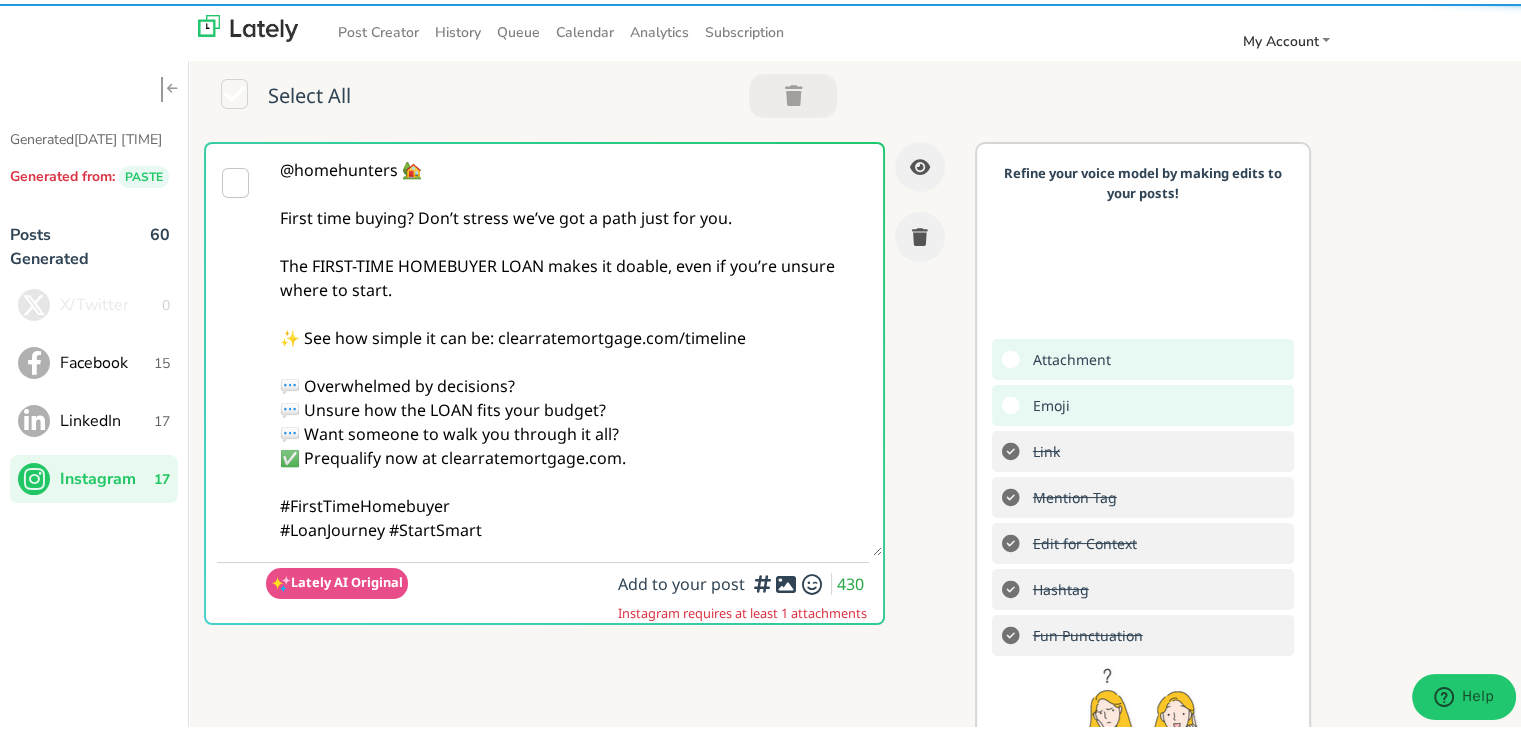 click on "@homehunters 🏡
First time buying? Don’t stress we’ve got a path just for you.
The FIRST-TIME HOMEBUYER LOAN makes it doable, even if you’re unsure where to start.
✨ See how simple it can be: clearratemortgage.com/timeline
💬 Overwhelmed by decisions?
💬 Unsure how the LOAN fits your budget?
💬 Want someone to walk you through it all?
✅ Prequalify now at clearratemortgage.com.
#FirstTimeHomebuyer
#LoanJourney #StartSmart" at bounding box center (574, 346) 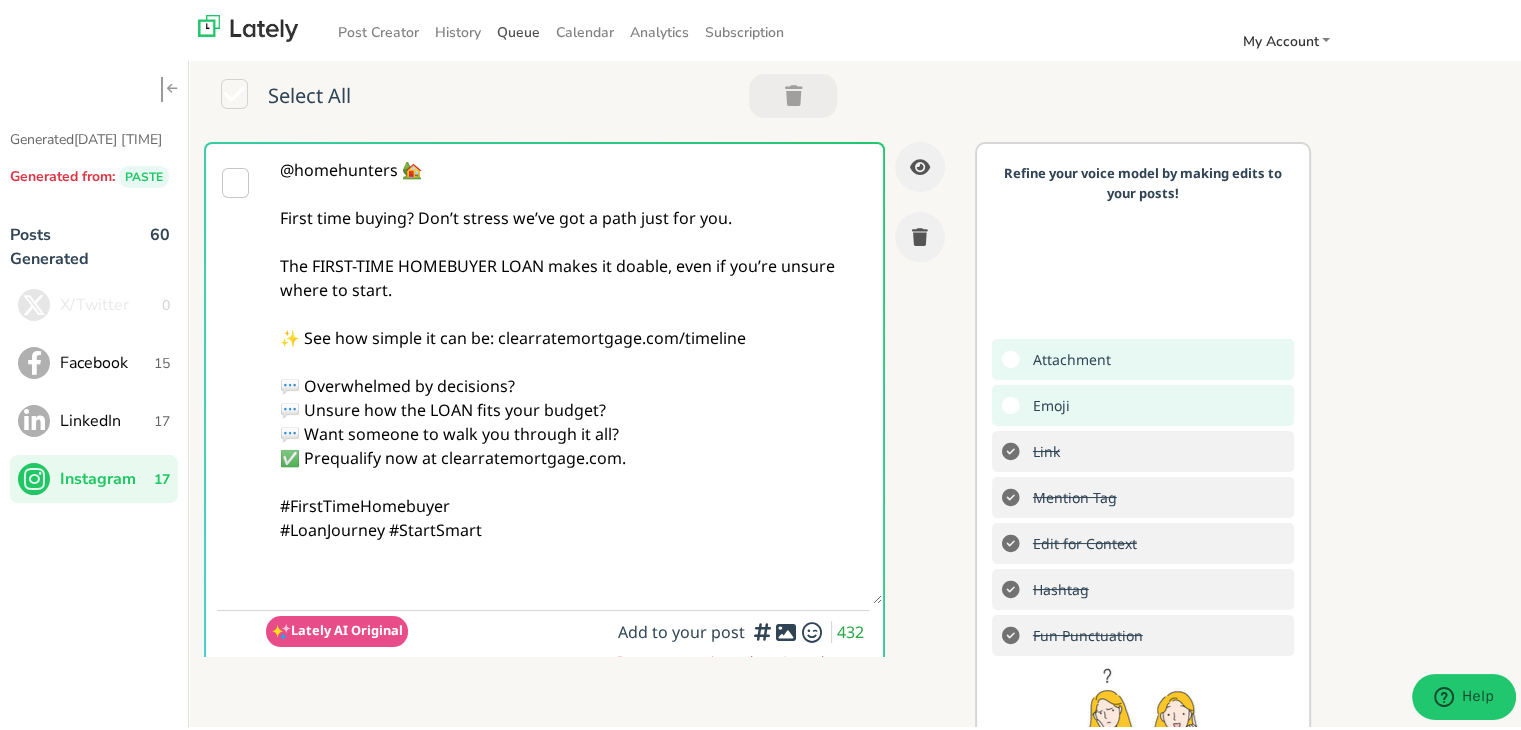 paste on "Follow Us On Our Social Media Platforms!
Facebook: https://www.facebook.com/clearratemortgage
LinkedIn: https://www.linkedin.com/company/clear-rate-mortgage/posts/?feedView=all
Instagram: https://www.instagram.com/clear.rate.mortgage/" 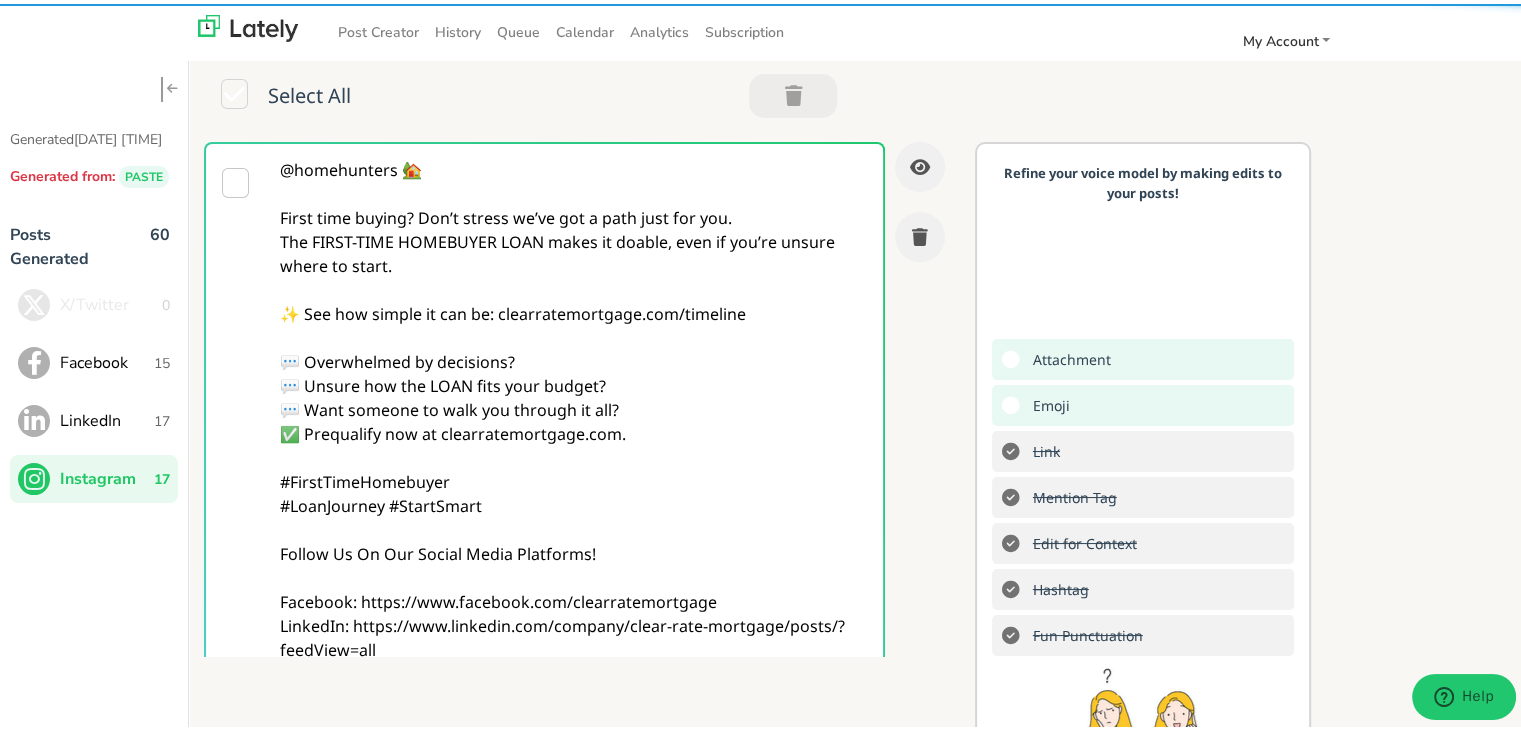 click on "@homehunters 🏡
First time buying? Don’t stress we’ve got a path just for you.
The FIRST-TIME HOMEBUYER LOAN makes it doable, even if you’re unsure where to start.
✨ See how simple it can be: clearratemortgage.com/timeline
💬 Overwhelmed by decisions?
💬 Unsure how the LOAN fits your budget?
💬 Want someone to walk you through it all?
✅ Prequalify now at clearratemortgage.com.
#FirstTimeHomebuyer
#LoanJourney #StartSmart
Follow Us On Our Social Media Platforms!
Facebook: https://www.facebook.com/clearratemortgage
LinkedIn: https://www.linkedin.com/company/clear-rate-mortgage/posts/?feedView=all
Instagram: https://www.instagram.com/clear.rate.mortgage/" at bounding box center [574, 442] 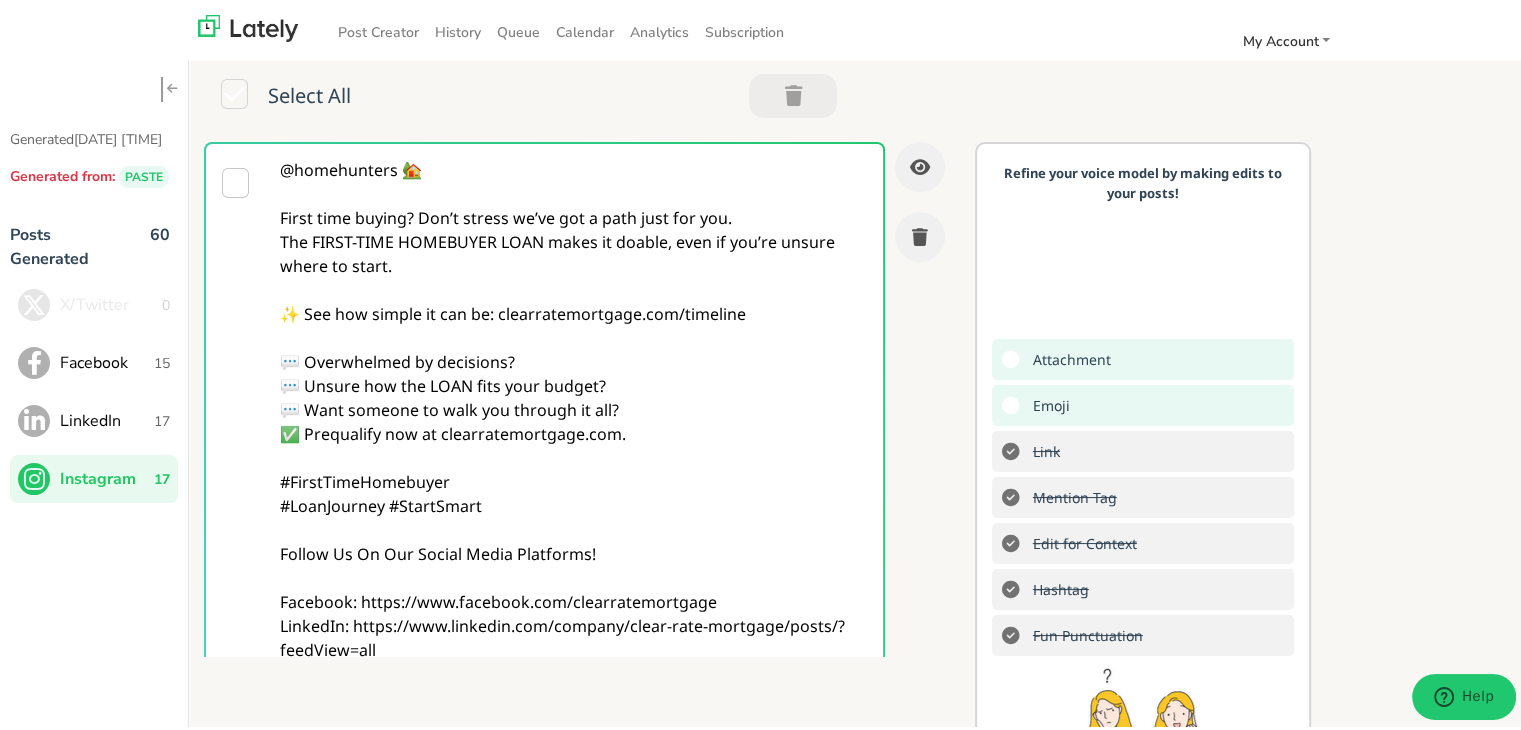 scroll, scrollTop: 449, scrollLeft: 0, axis: vertical 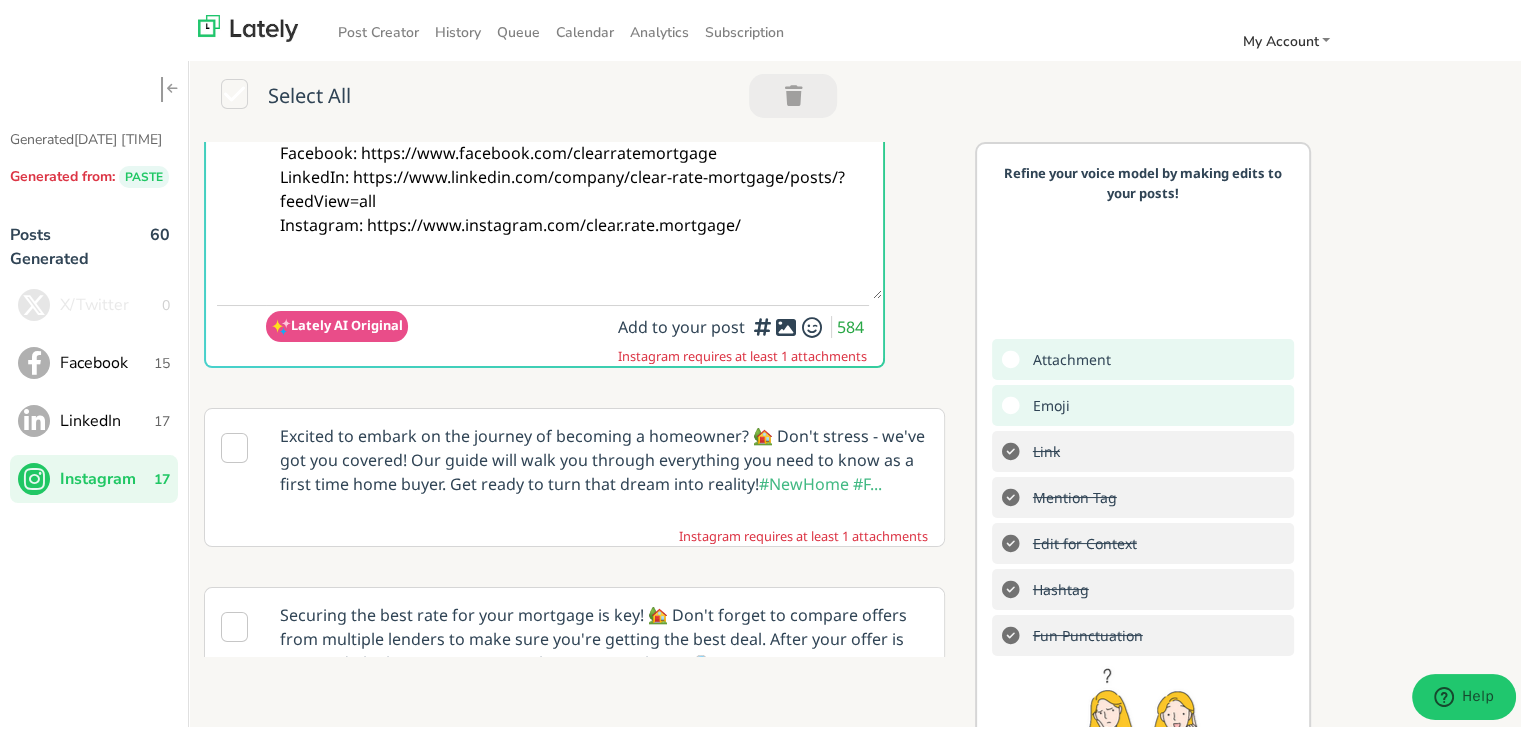 click at bounding box center [786, 323] 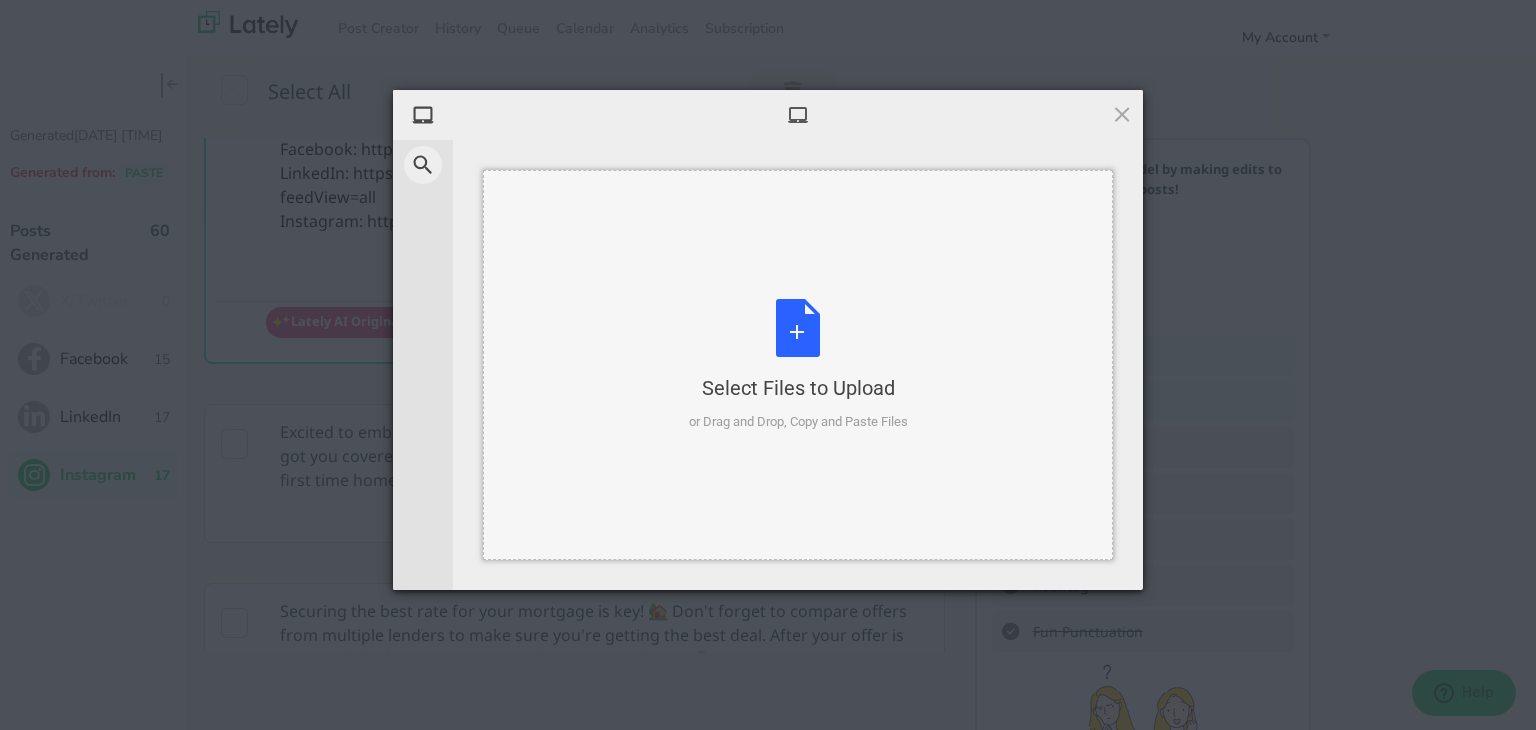 click on "Select Files to Upload
or Drag and Drop, Copy and Paste Files" at bounding box center (798, 365) 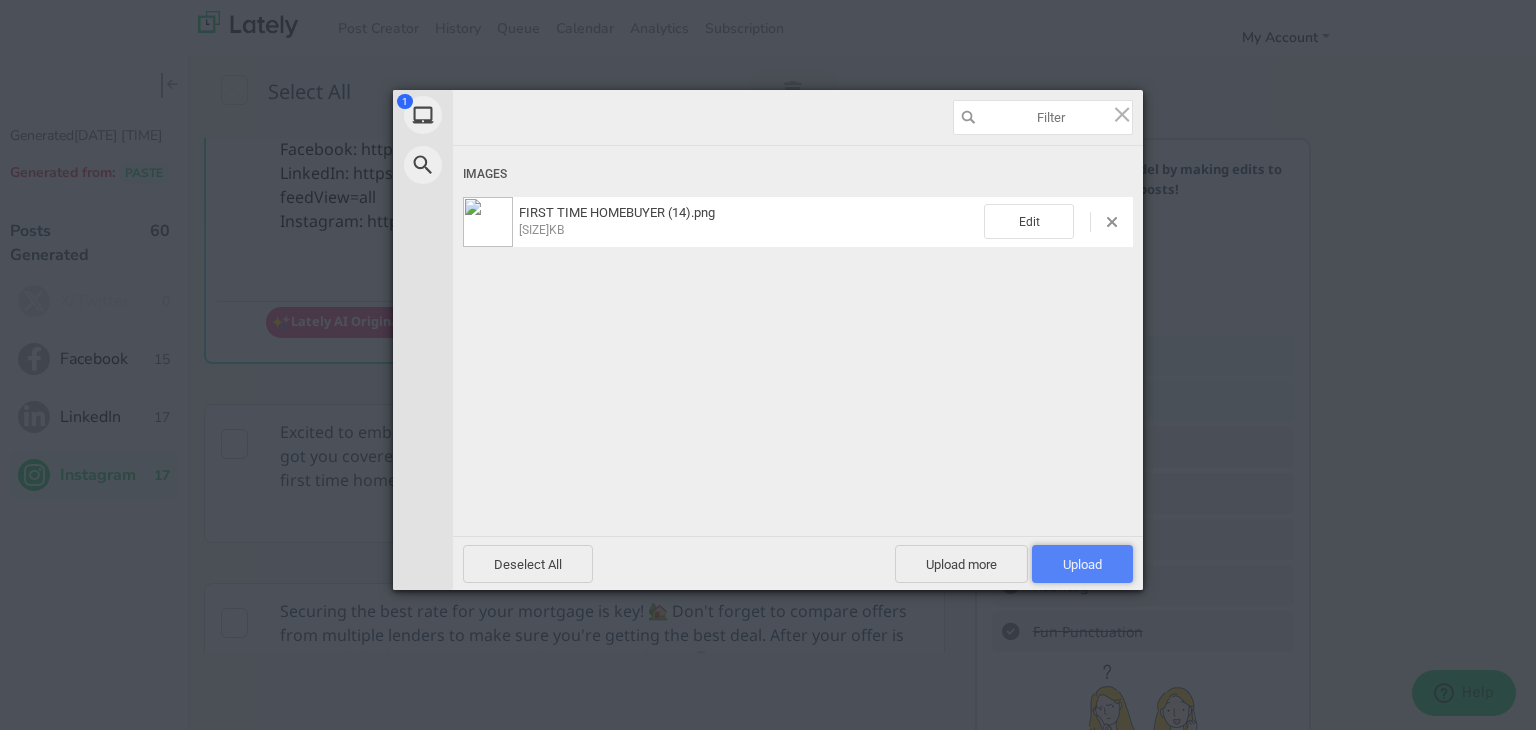 click on "Upload
1" at bounding box center (1082, 564) 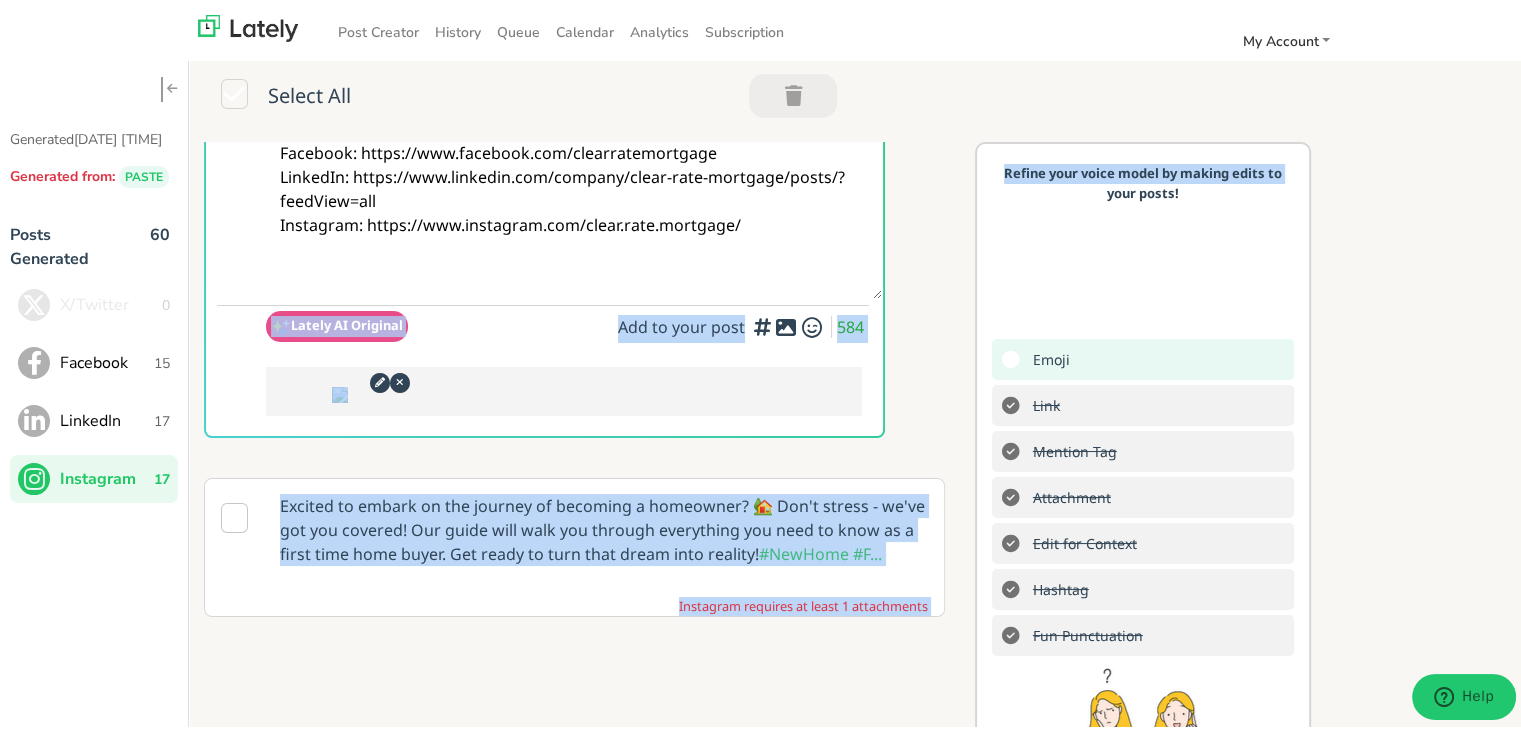 drag, startPoint x: 967, startPoint y: 186, endPoint x: 955, endPoint y: 170, distance: 20 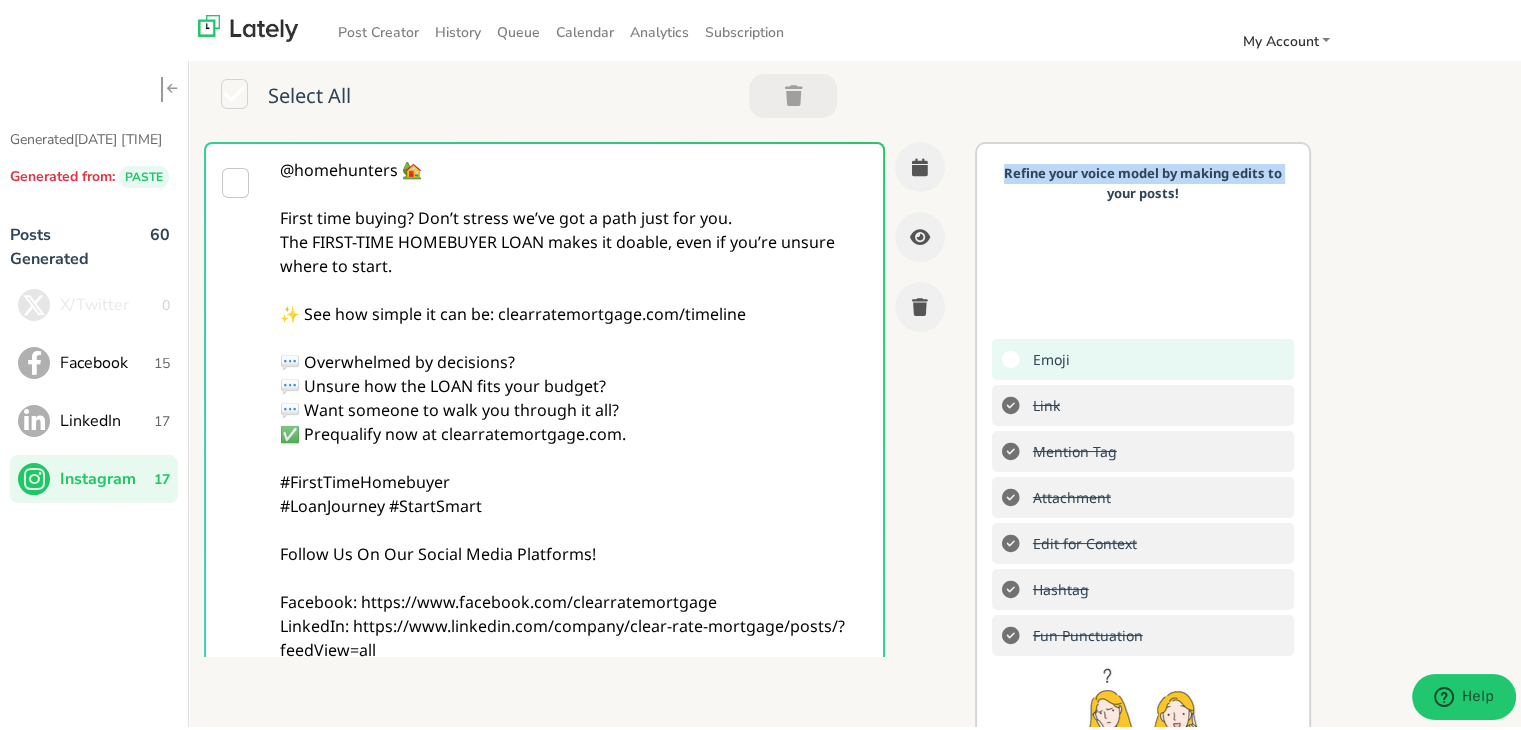 click on "Follow Us On Our Social Media Platforms!
Facebook: https://www.facebook.com/clearratemortgage
LinkedIn: https://www.linkedin.com/company/clear-rate-mortgage/posts/?feedView=all
Instagram: https://www.instagram.com/clear.rate.mortgage/  Lately AI Original Add to your post    584" at bounding box center [574, 520] 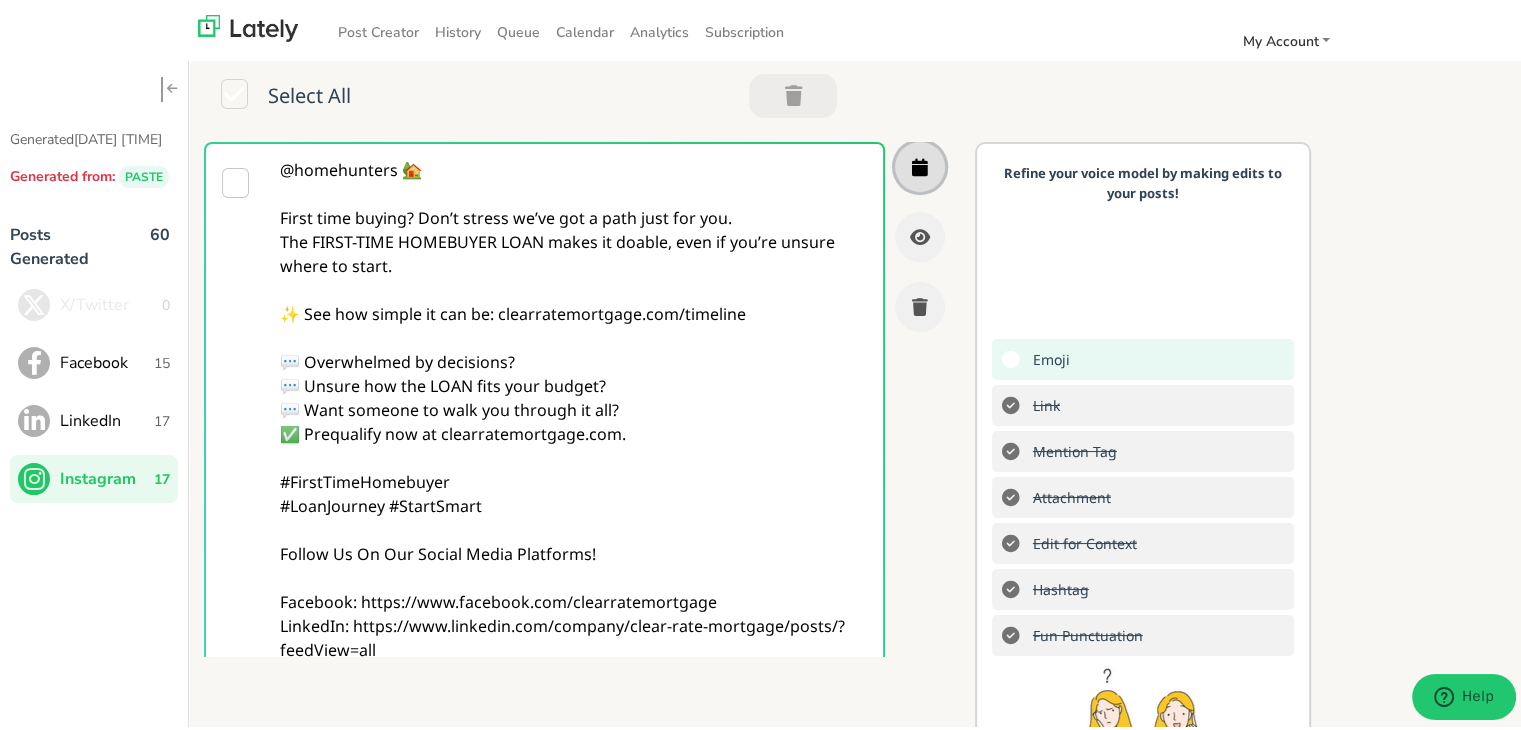 click at bounding box center (920, 163) 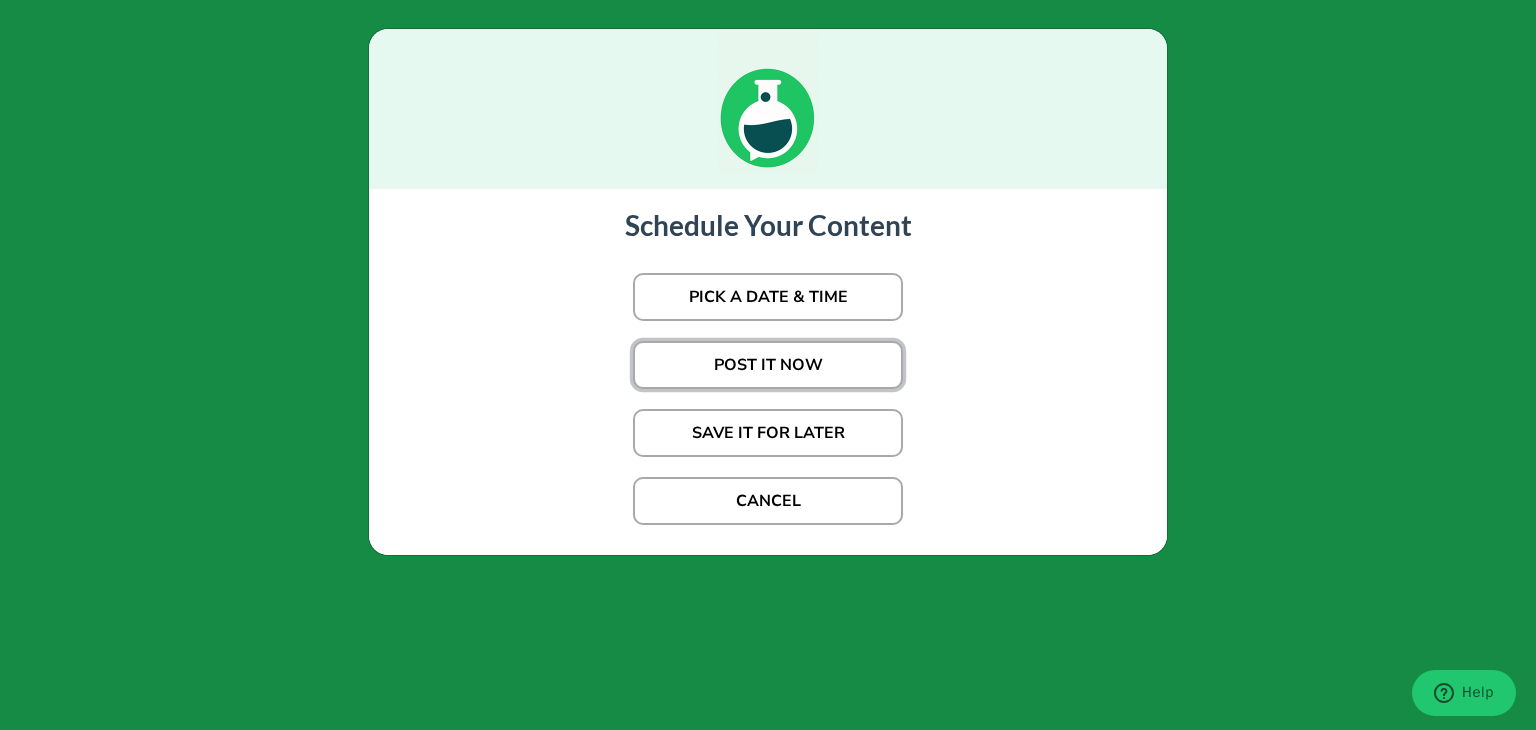 click on "POST IT NOW" at bounding box center (768, 297) 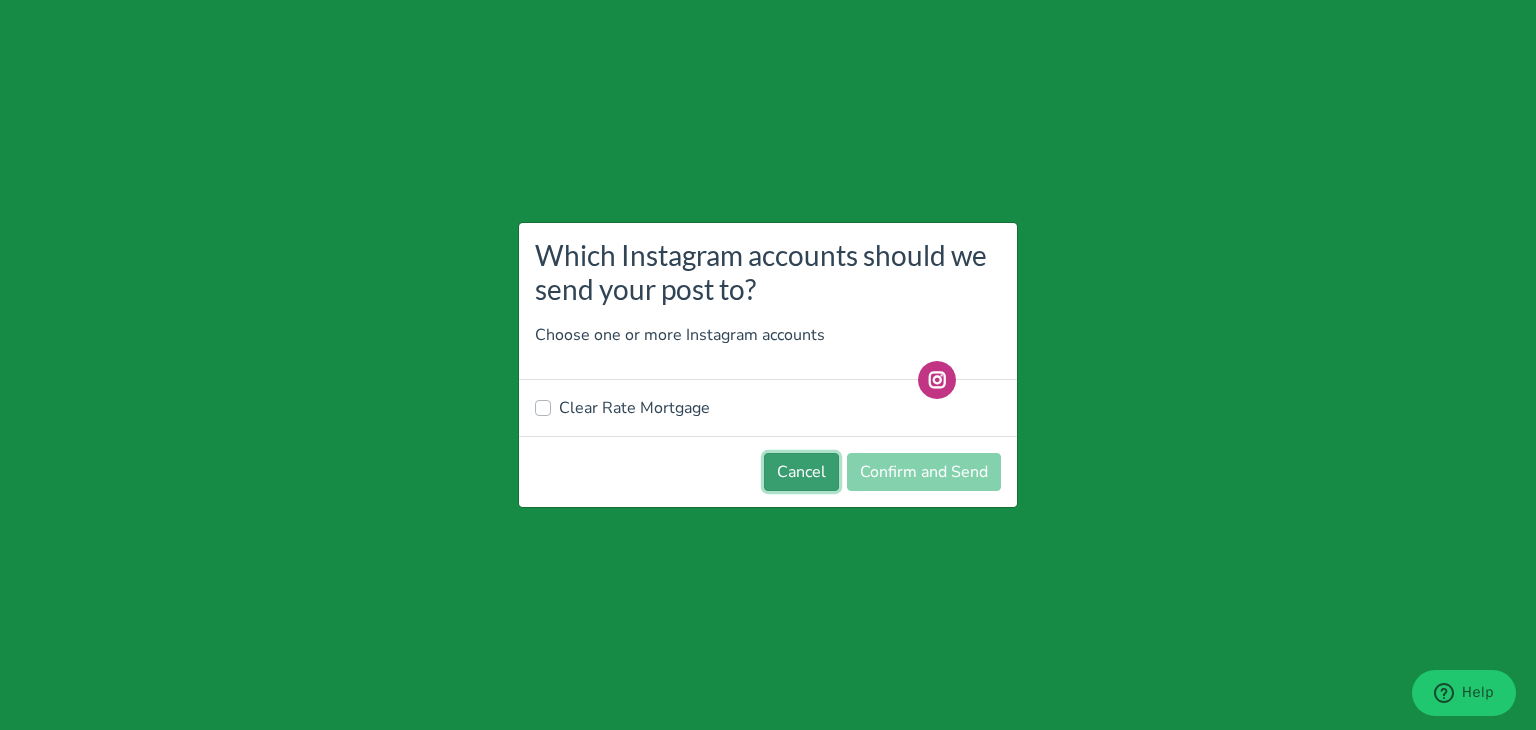 click on "Cancel" at bounding box center [801, 472] 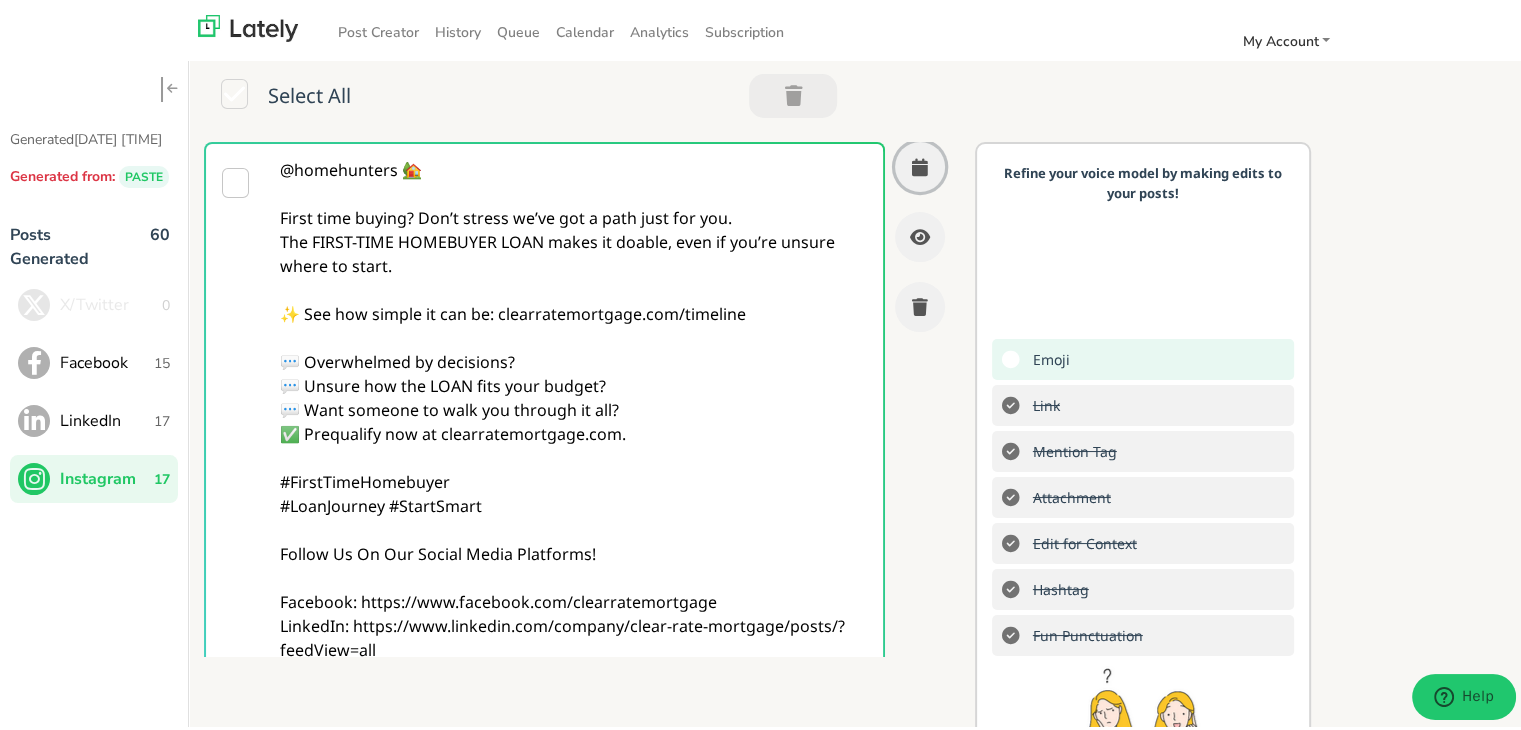 scroll, scrollTop: 449, scrollLeft: 0, axis: vertical 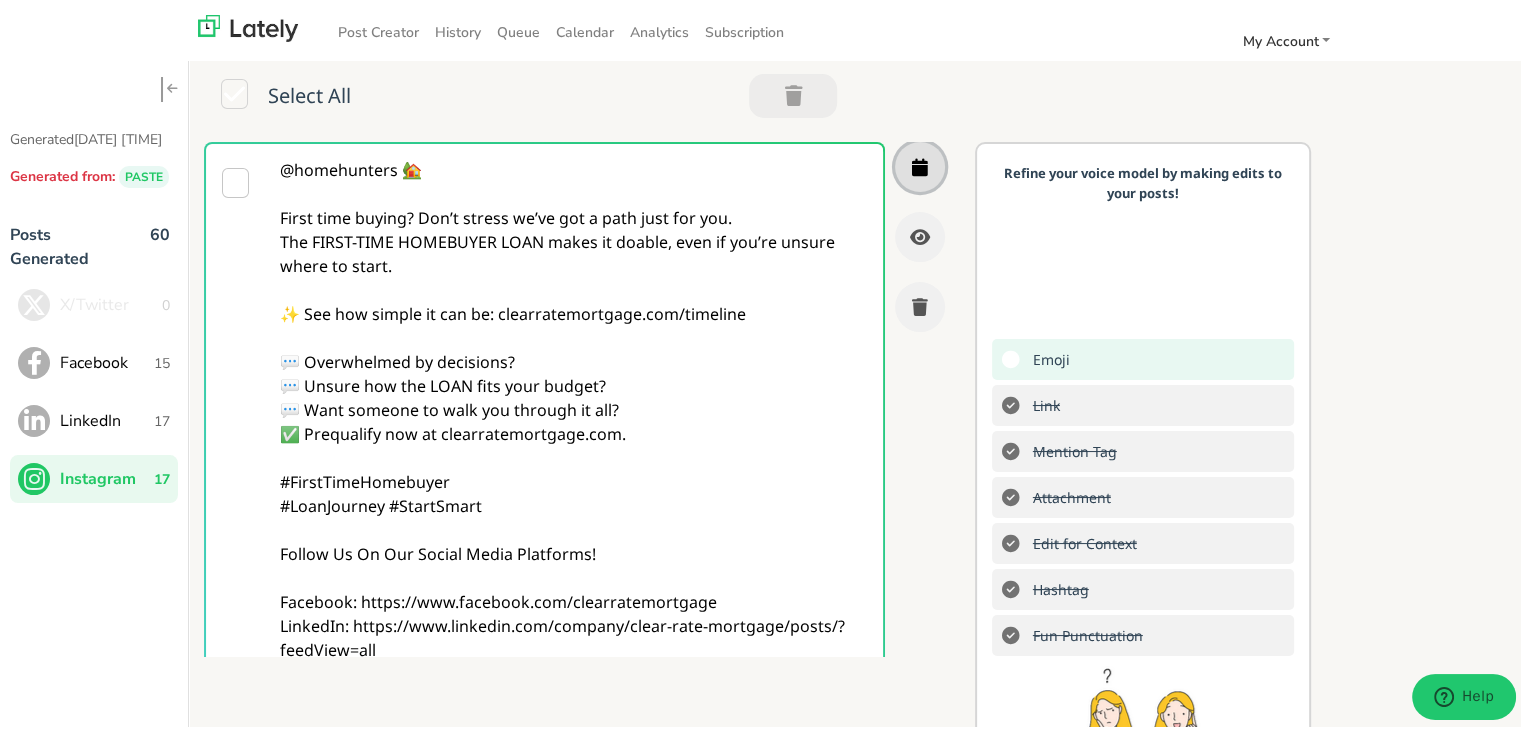 click at bounding box center [920, 163] 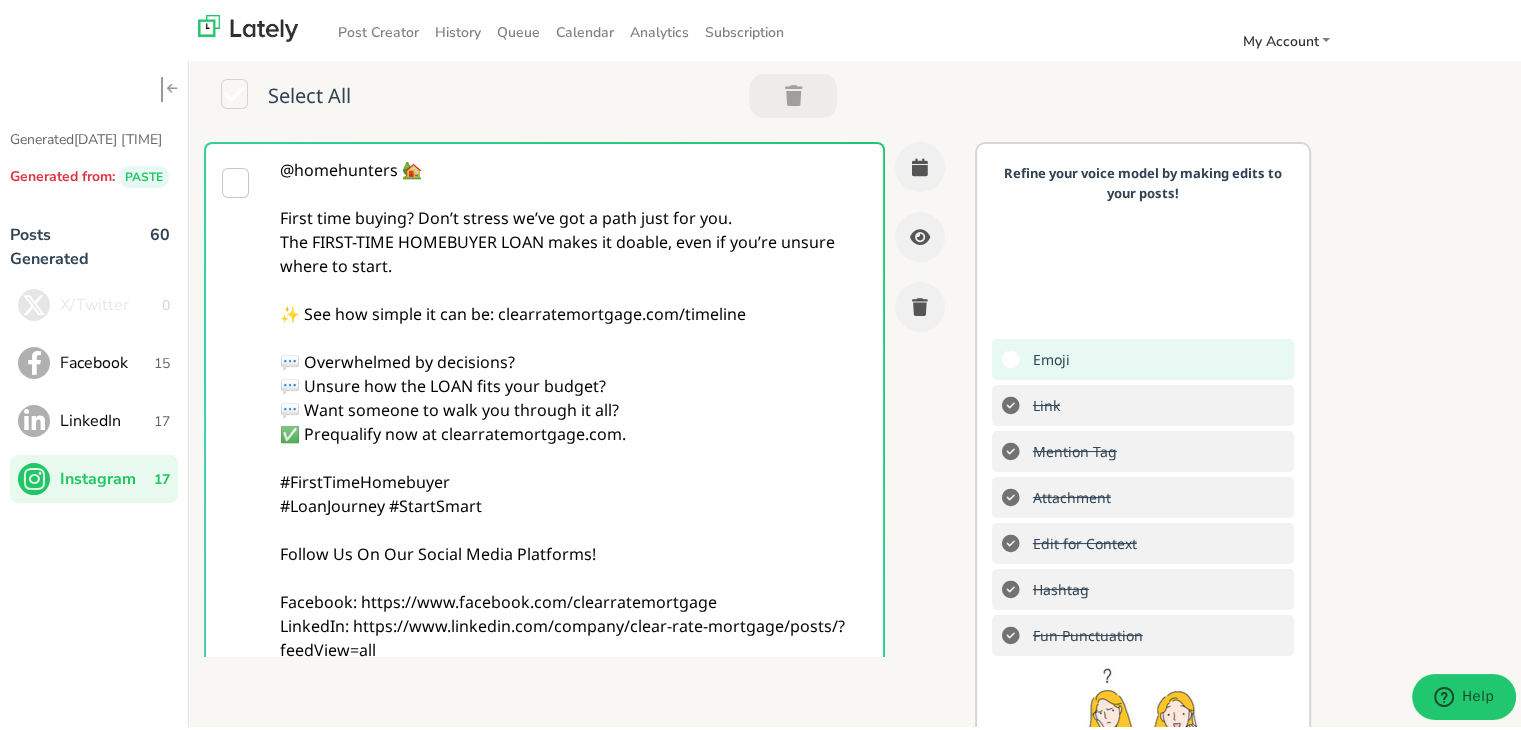 click on "@homehunters 🏡
First time buying? Don’t stress we’ve got a path just for you.
The FIRST-TIME HOMEBUYER LOAN makes it doable, even if you’re unsure where to start.
✨ See how simple it can be: clearratemortgage.com/timeline
💬 Overwhelmed by decisions?
💬 Unsure how the LOAN fits your budget?
💬 Want someone to walk you through it all?
✅ Prequalify now at clearratemortgage.com.
#FirstTimeHomebuyer
#LoanJourney #StartSmart
Follow Us On Our Social Media Platforms!
Facebook: https://www.facebook.com/clearratemortgage
LinkedIn: https://www.linkedin.com/company/clear-rate-mortgage/posts/?feedView=all
Instagram: https://www.instagram.com/clear.rate.mortgage/" at bounding box center (574, 442) 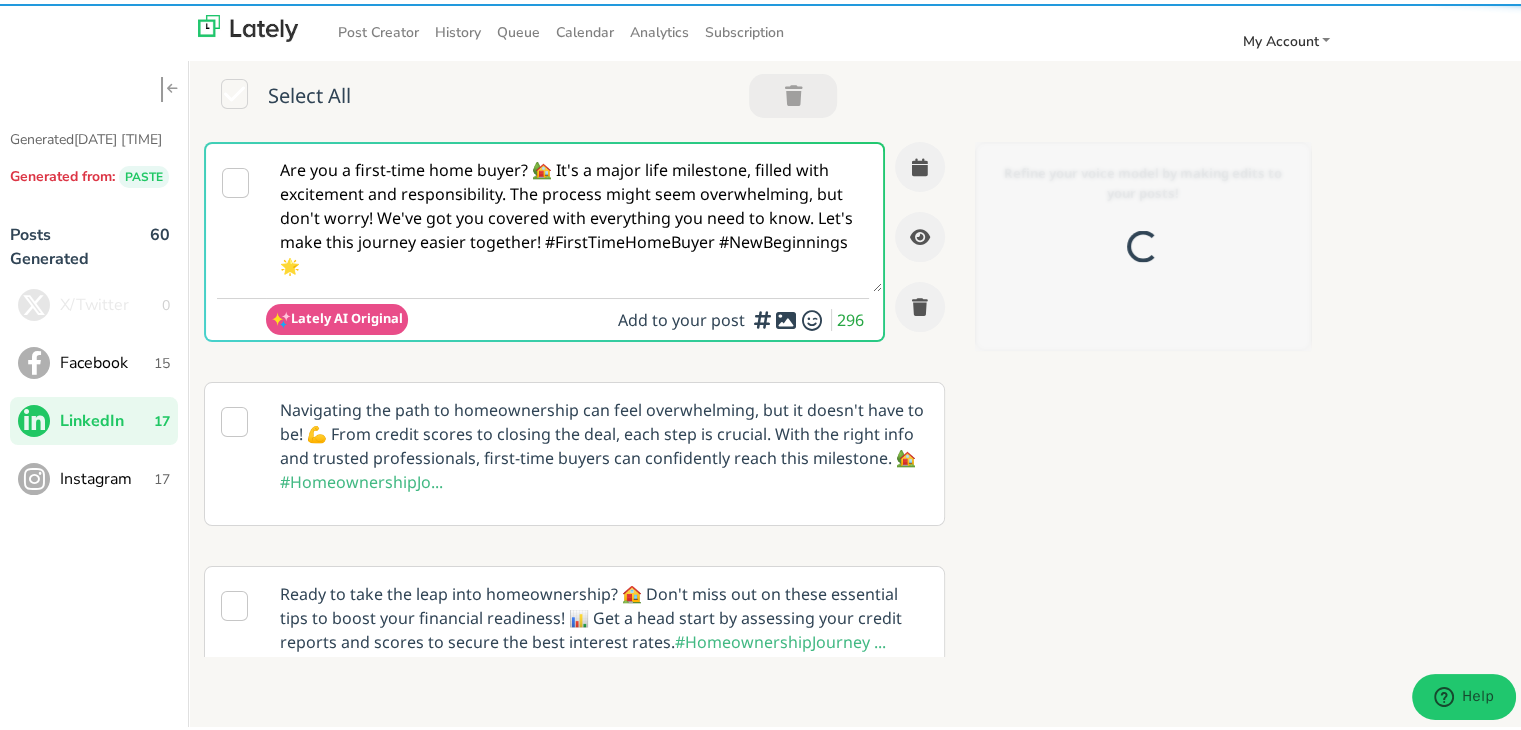 scroll, scrollTop: 0, scrollLeft: 0, axis: both 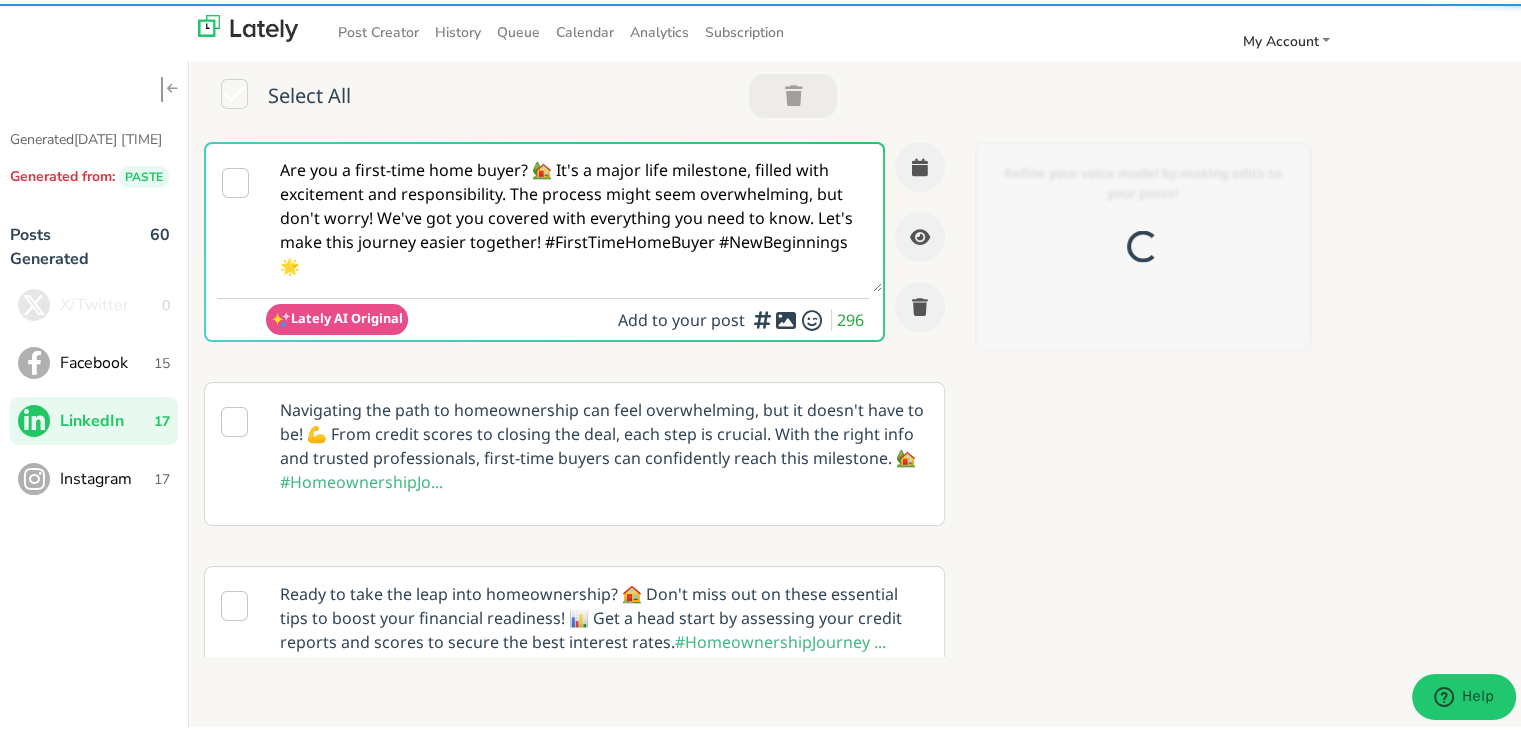 click on "Instagram" at bounding box center (111, 301) 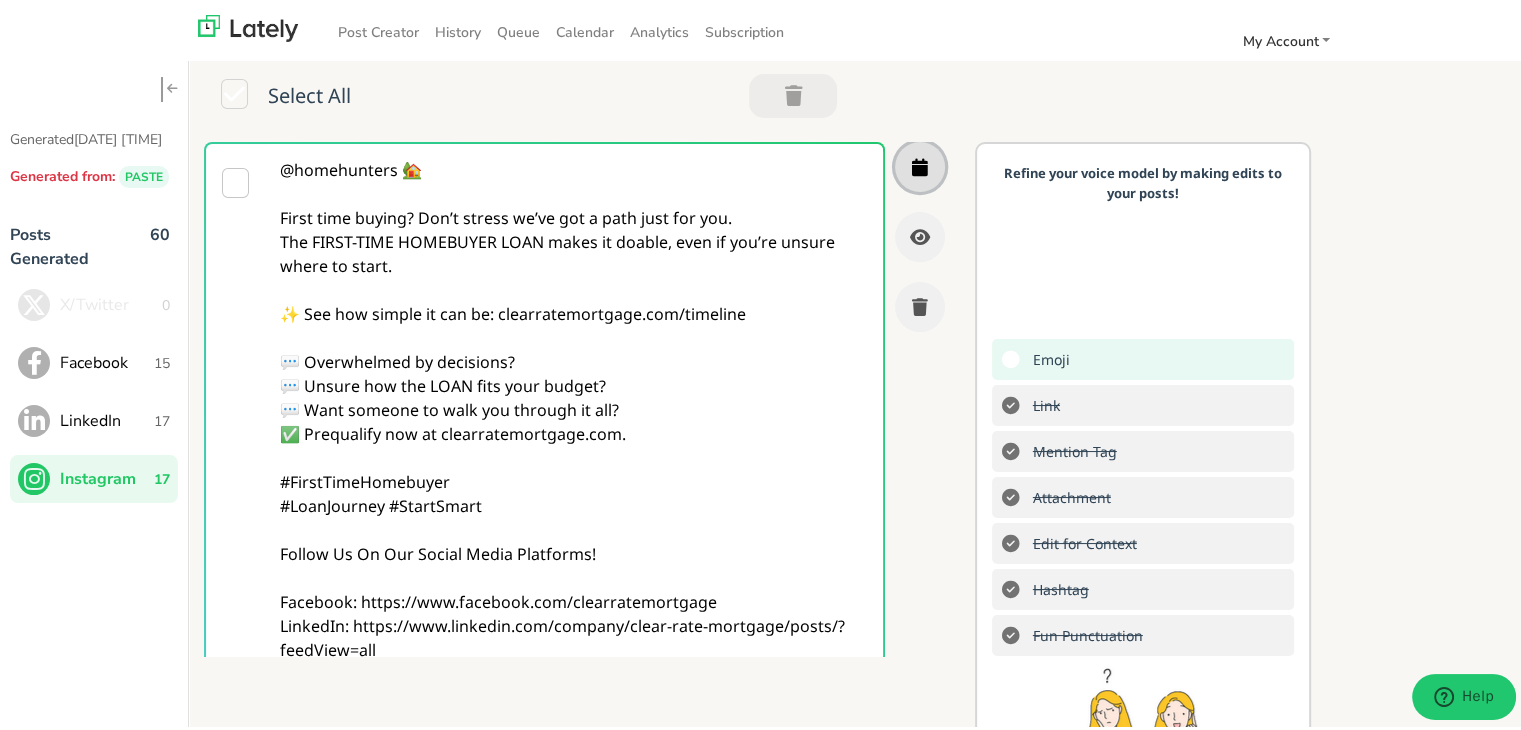 click at bounding box center (920, 163) 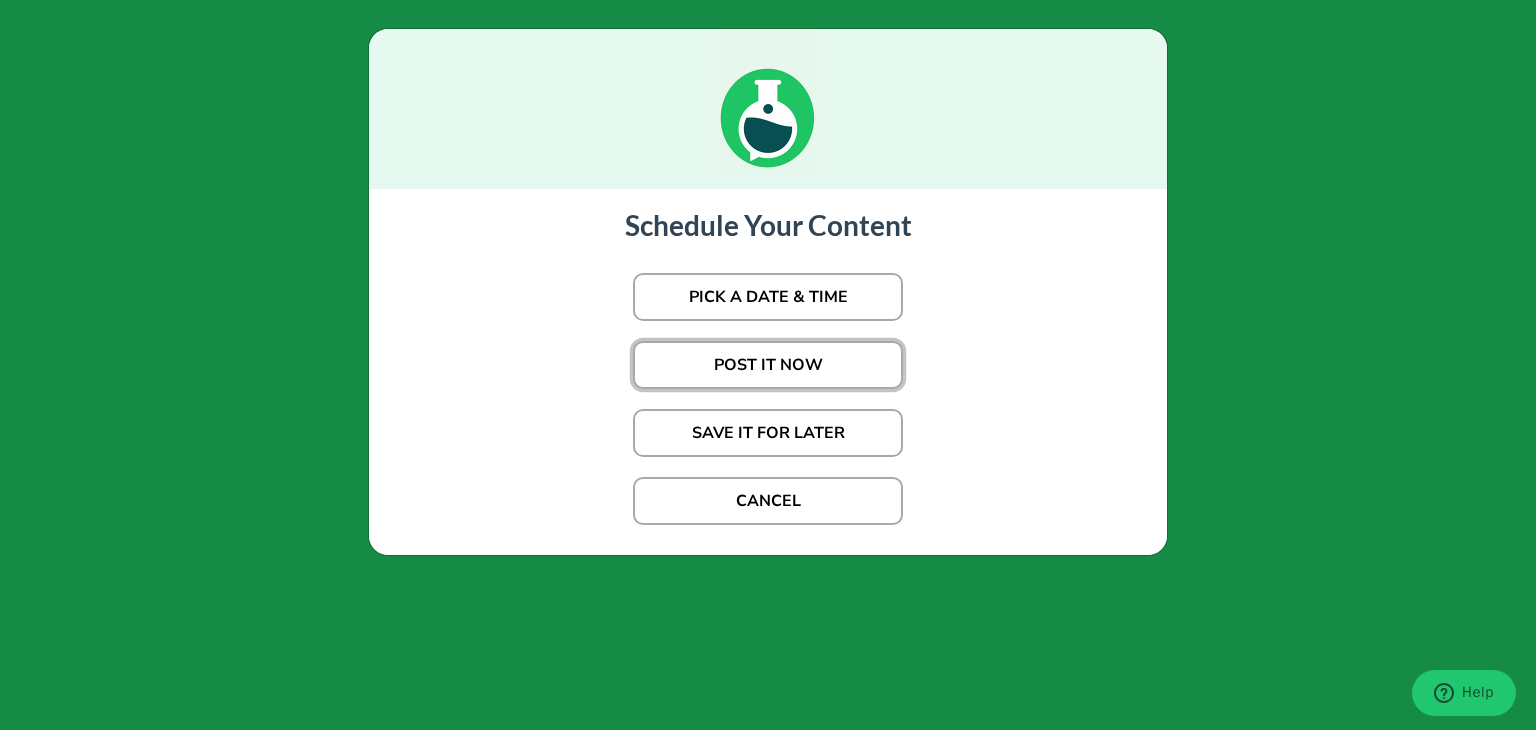 click on "POST IT NOW" at bounding box center [768, 297] 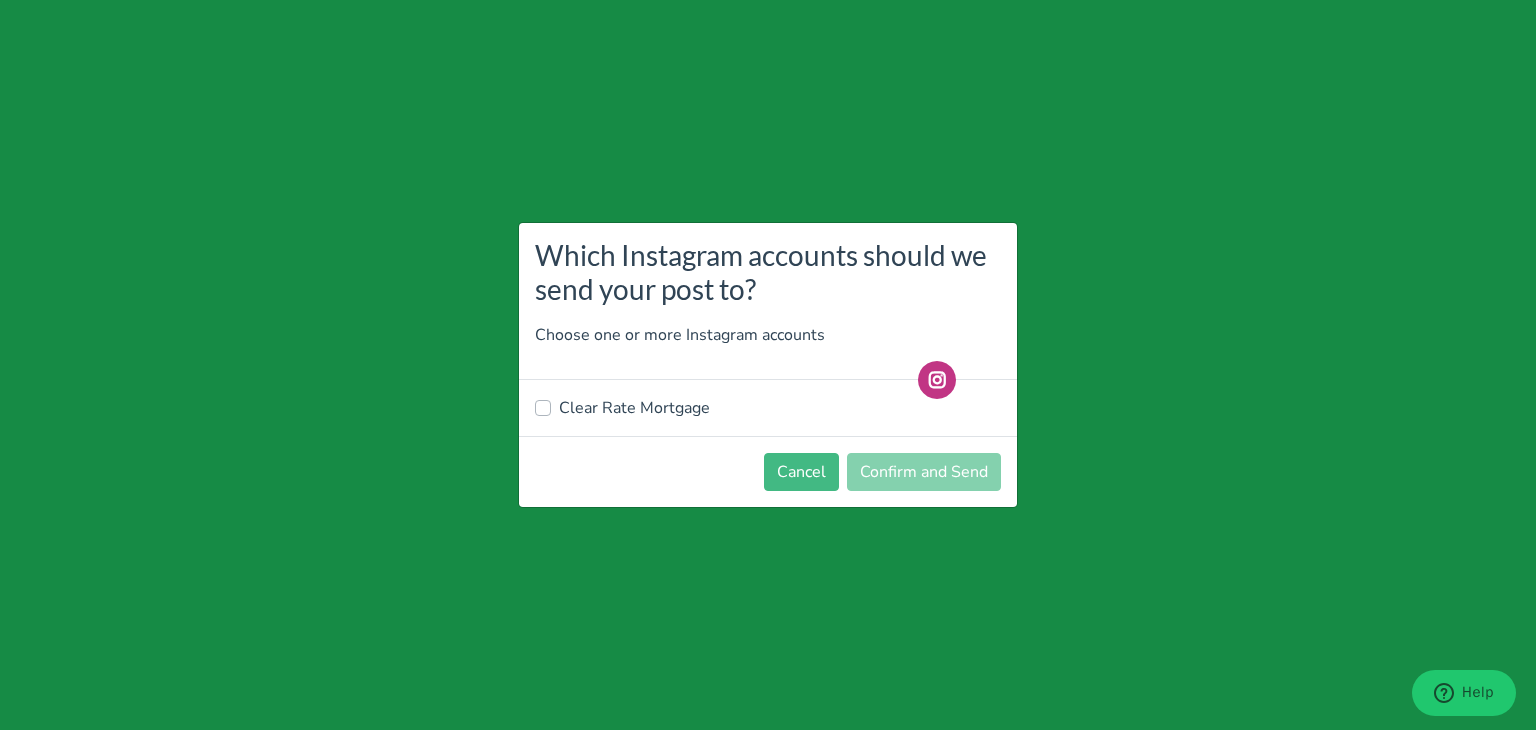 click on "Clear Rate Mortgage" at bounding box center [634, 408] 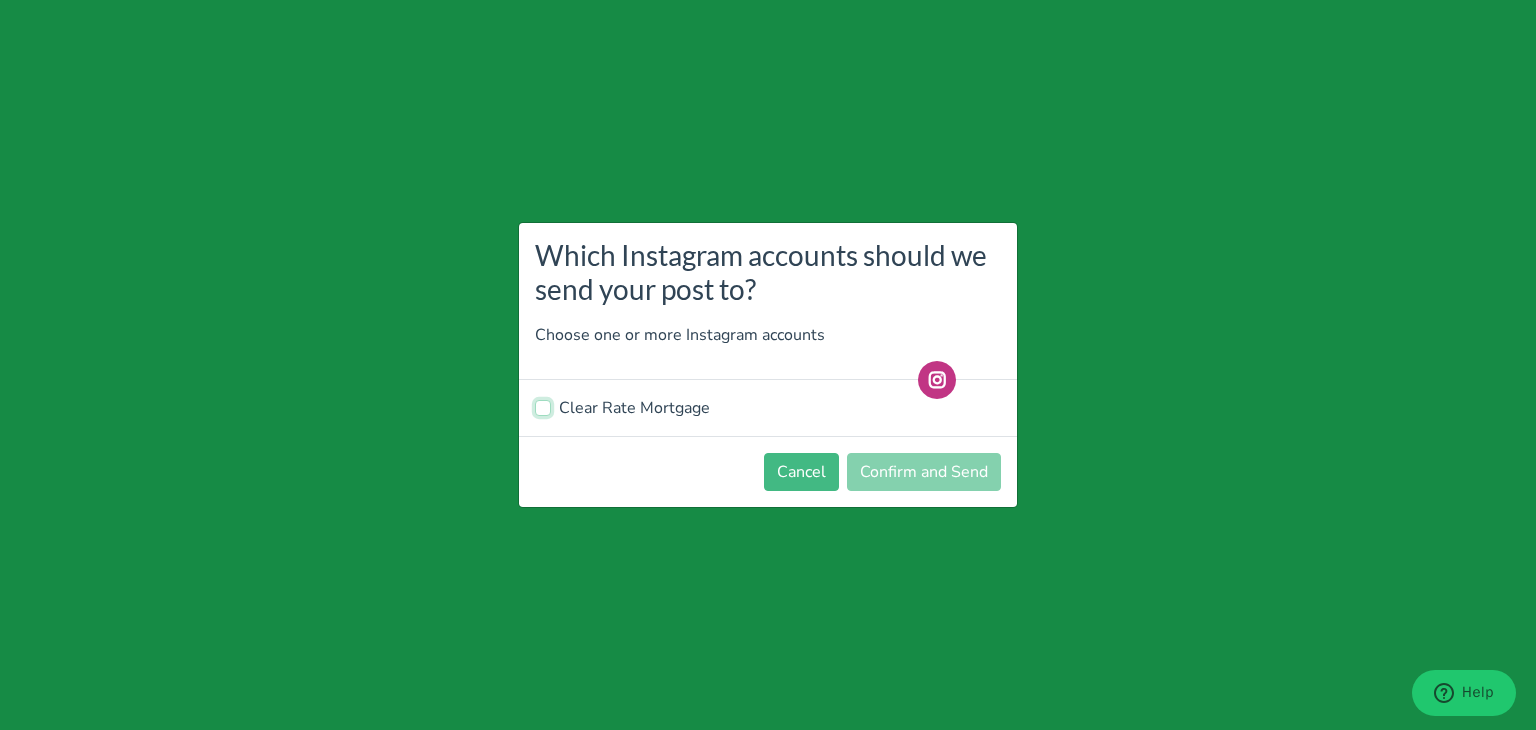 click on "Clear Rate Mortgage" at bounding box center (543, 406) 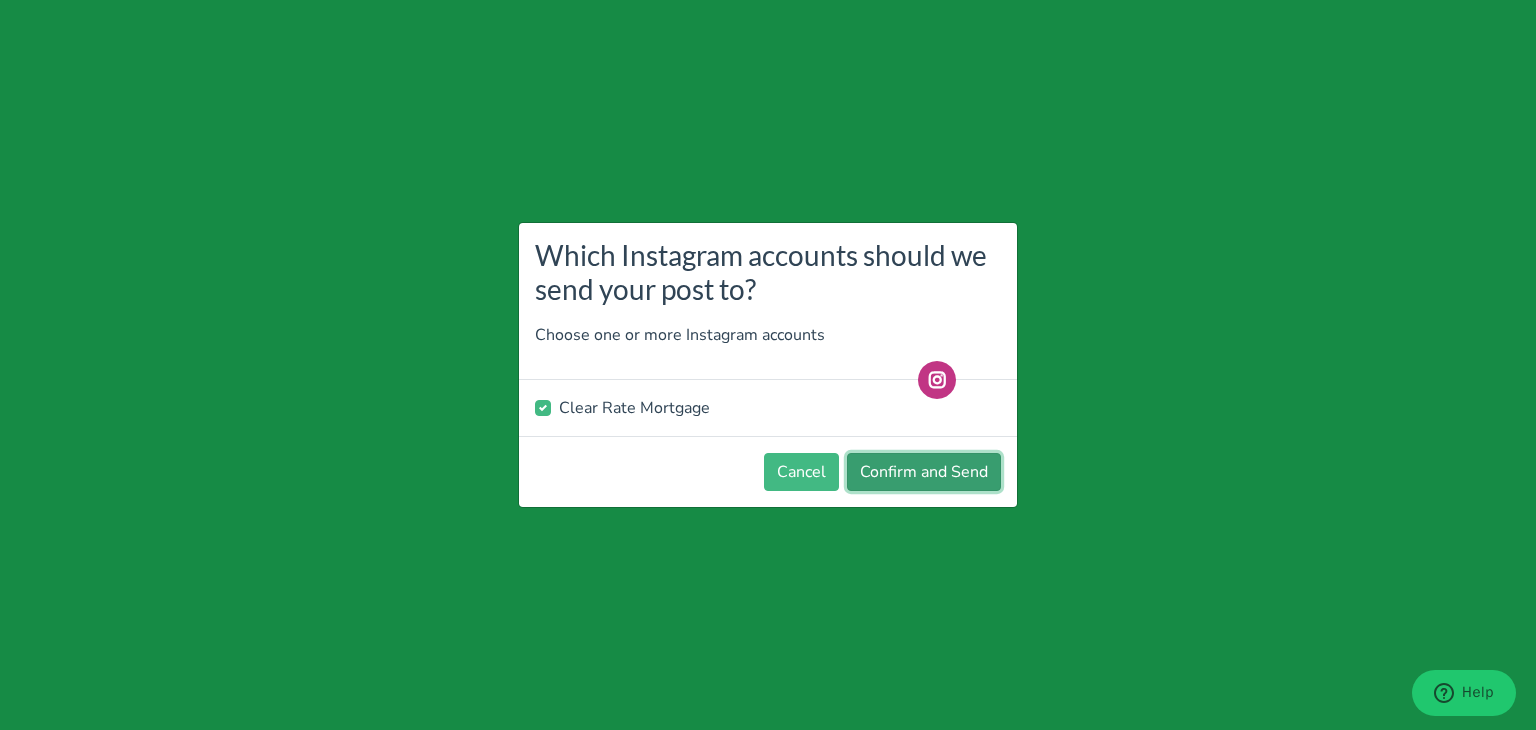 click on "Confirm and Send" at bounding box center (924, 472) 